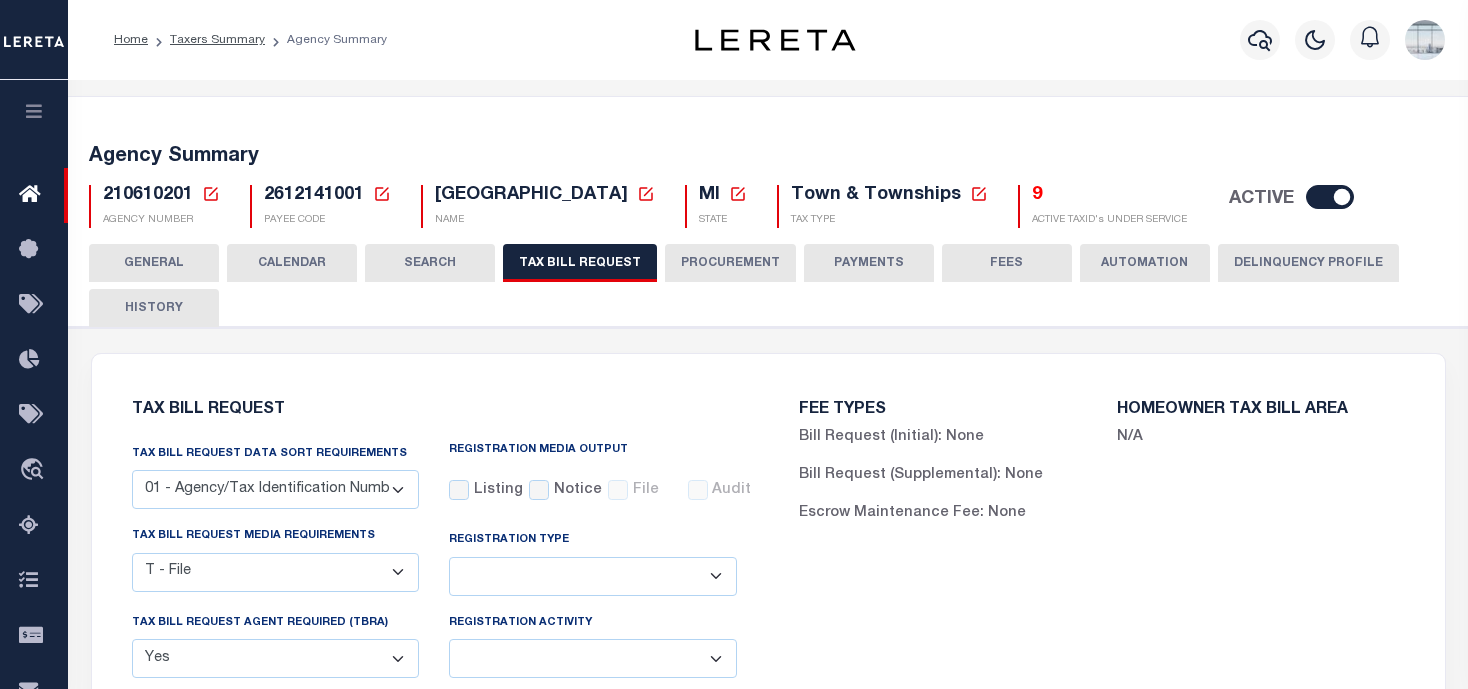 select on "22" 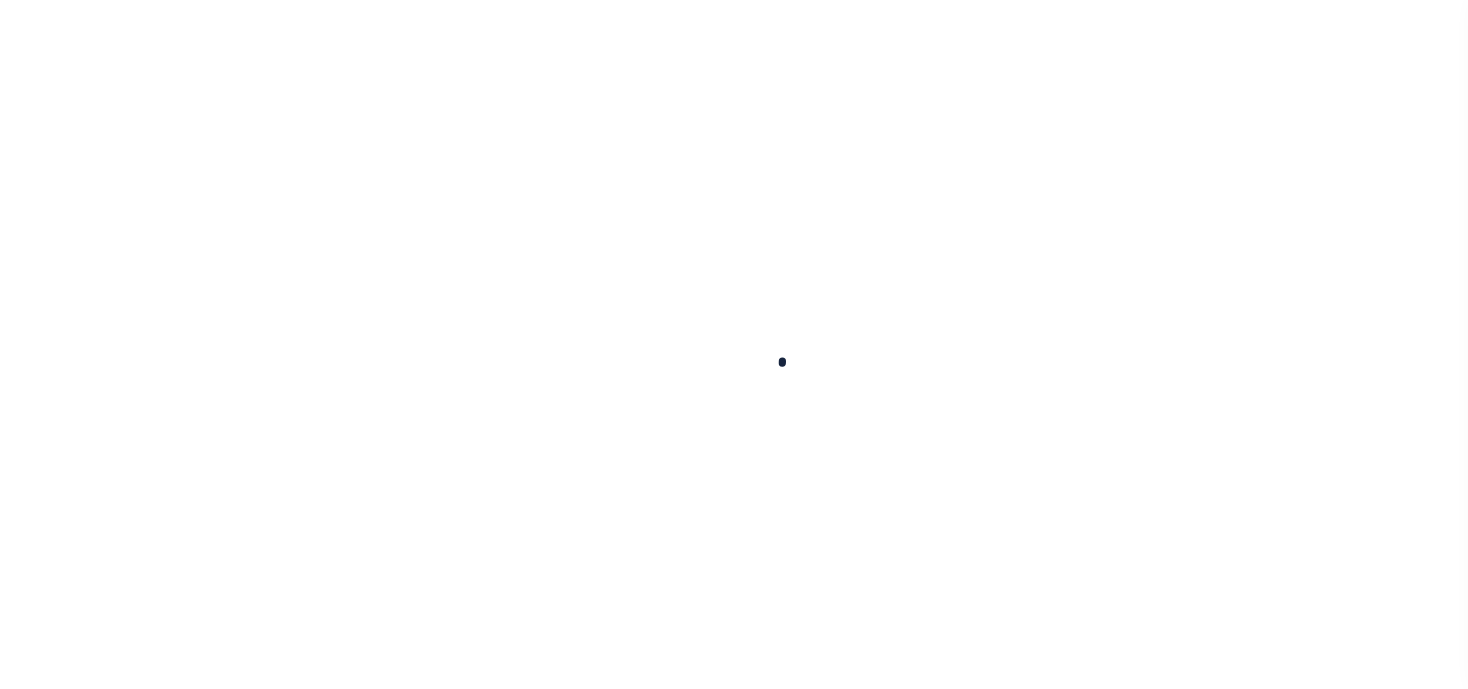 scroll, scrollTop: 0, scrollLeft: 0, axis: both 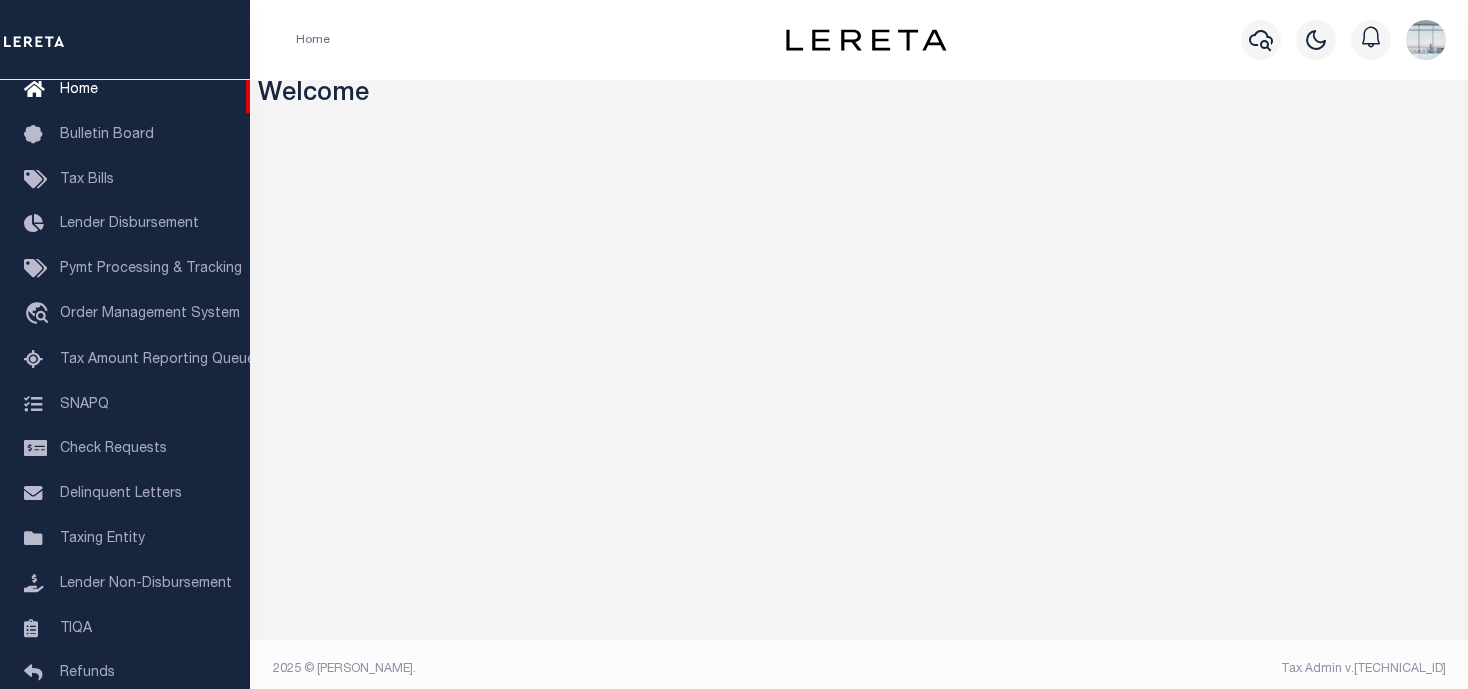 click on "Tax Bills" at bounding box center (87, 180) 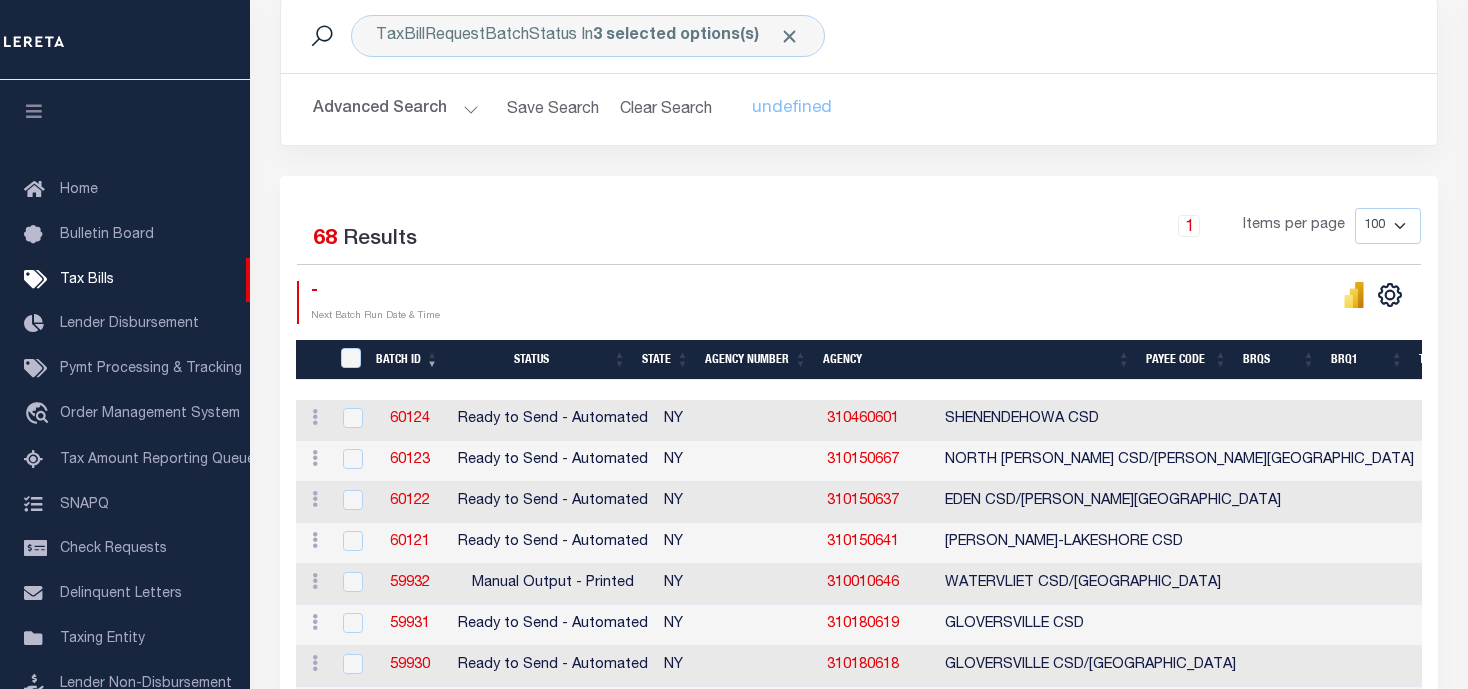 scroll, scrollTop: 400, scrollLeft: 0, axis: vertical 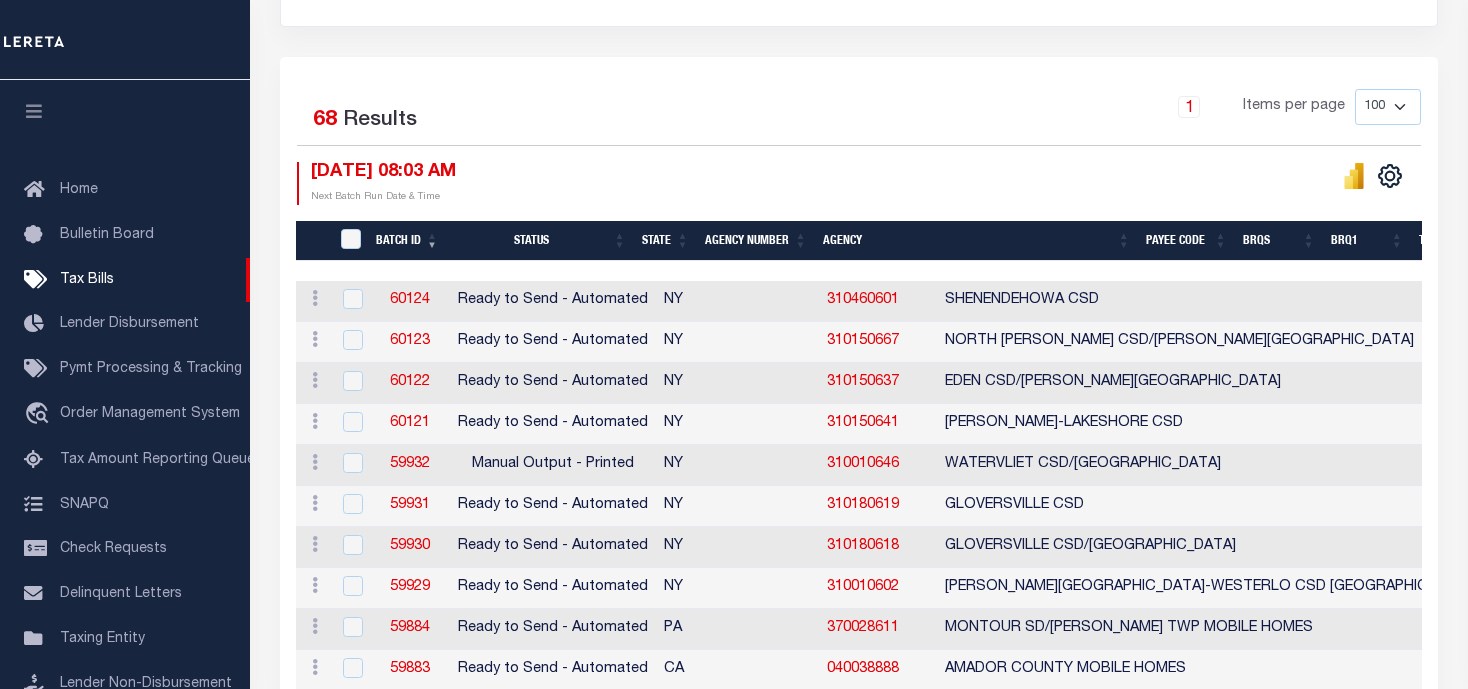 click on "Agency Number" at bounding box center (756, 241) 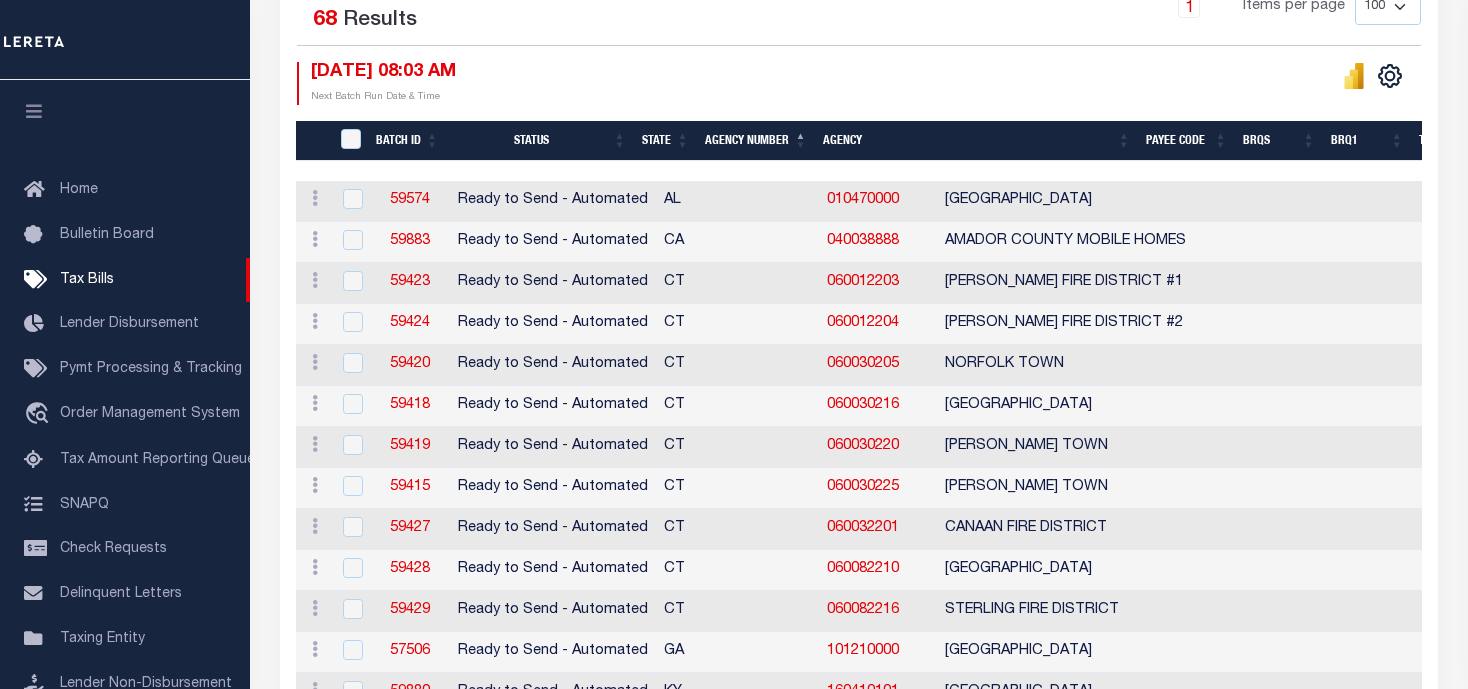 scroll, scrollTop: 600, scrollLeft: 0, axis: vertical 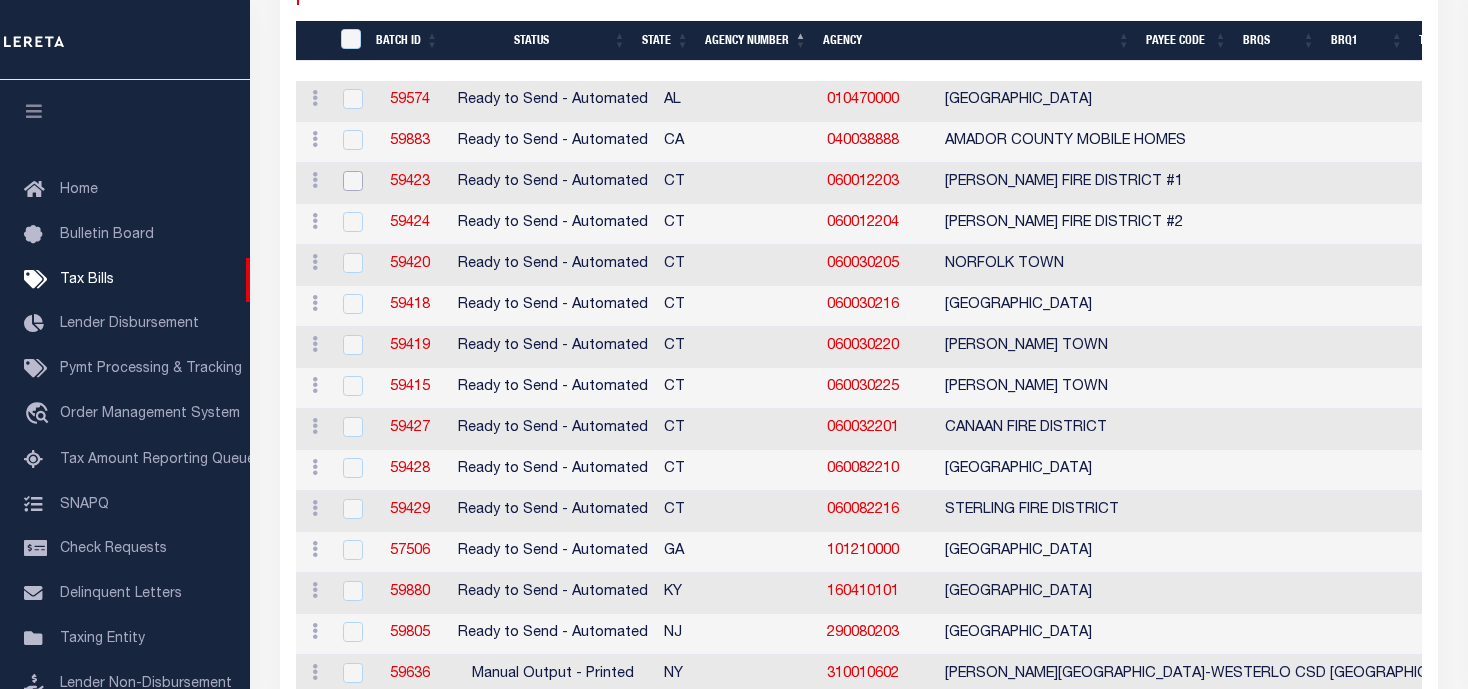 click at bounding box center (353, 181) 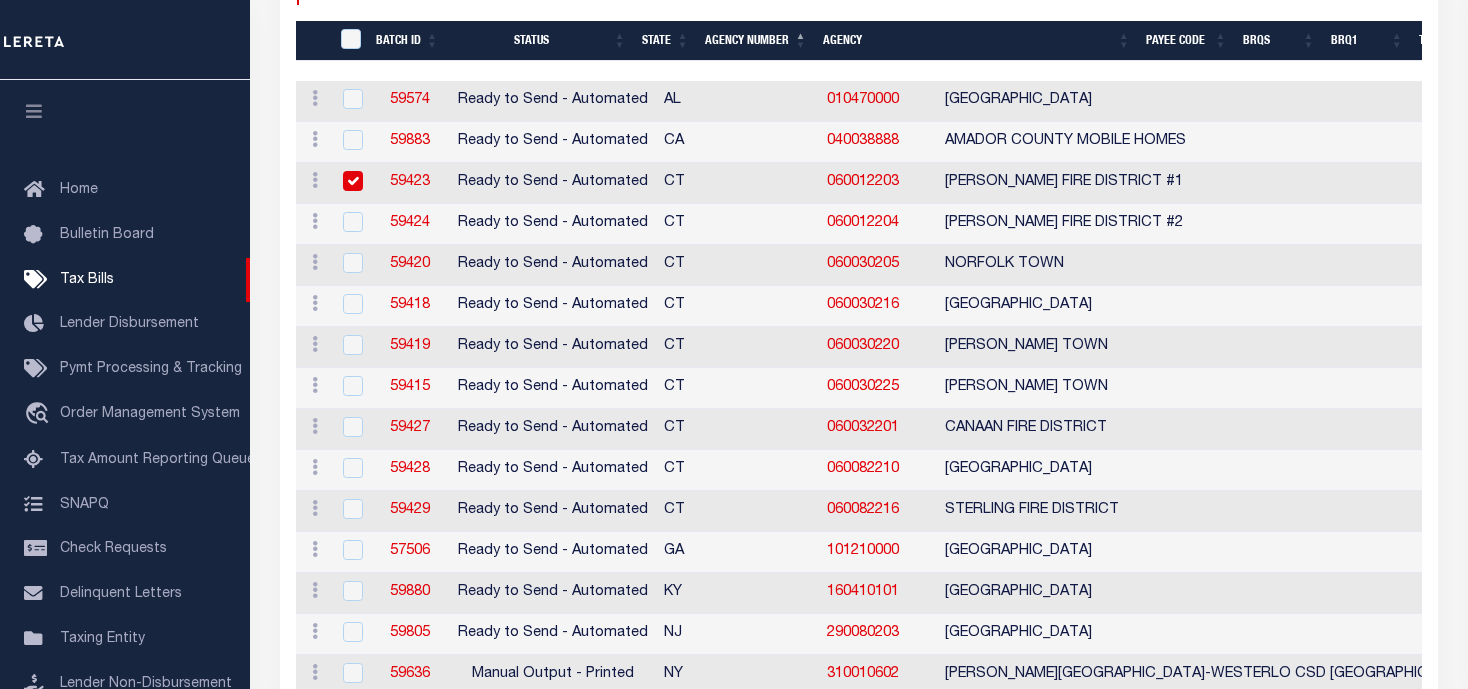 checkbox on "true" 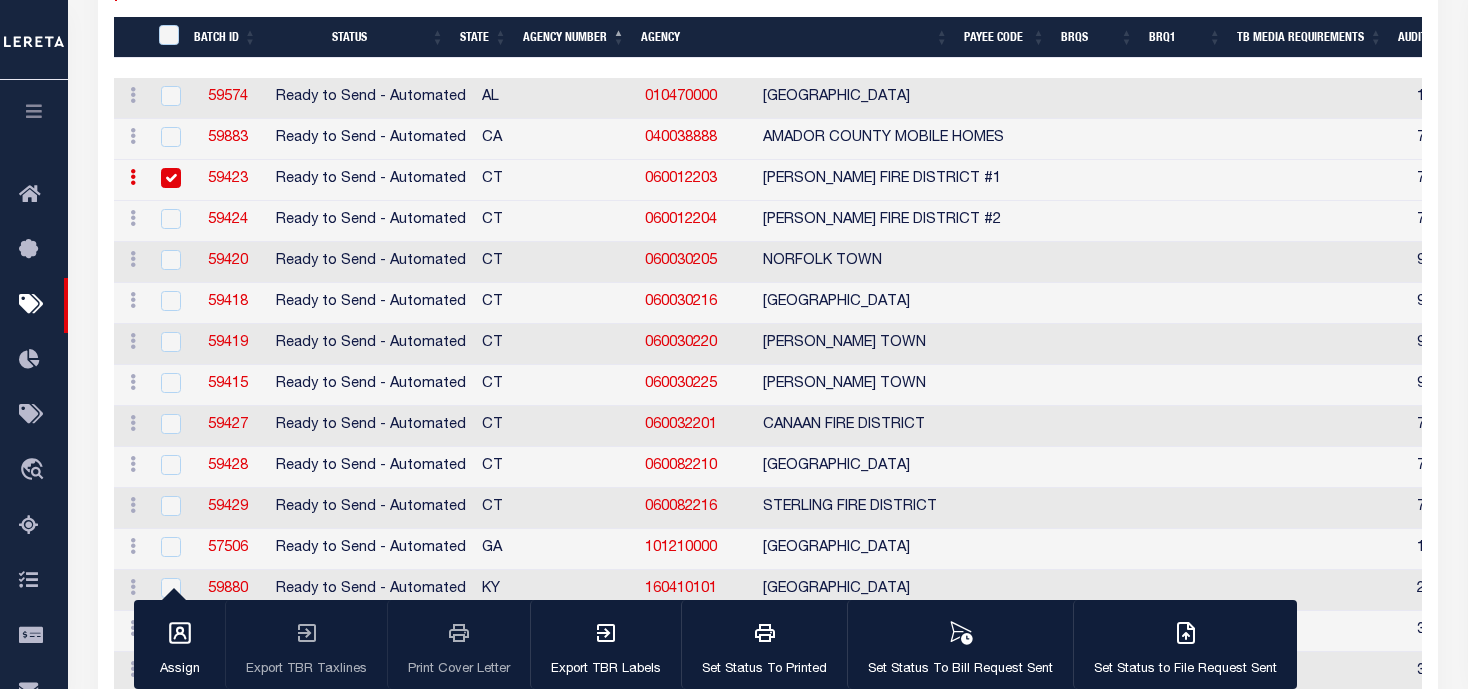 scroll, scrollTop: 596, scrollLeft: 0, axis: vertical 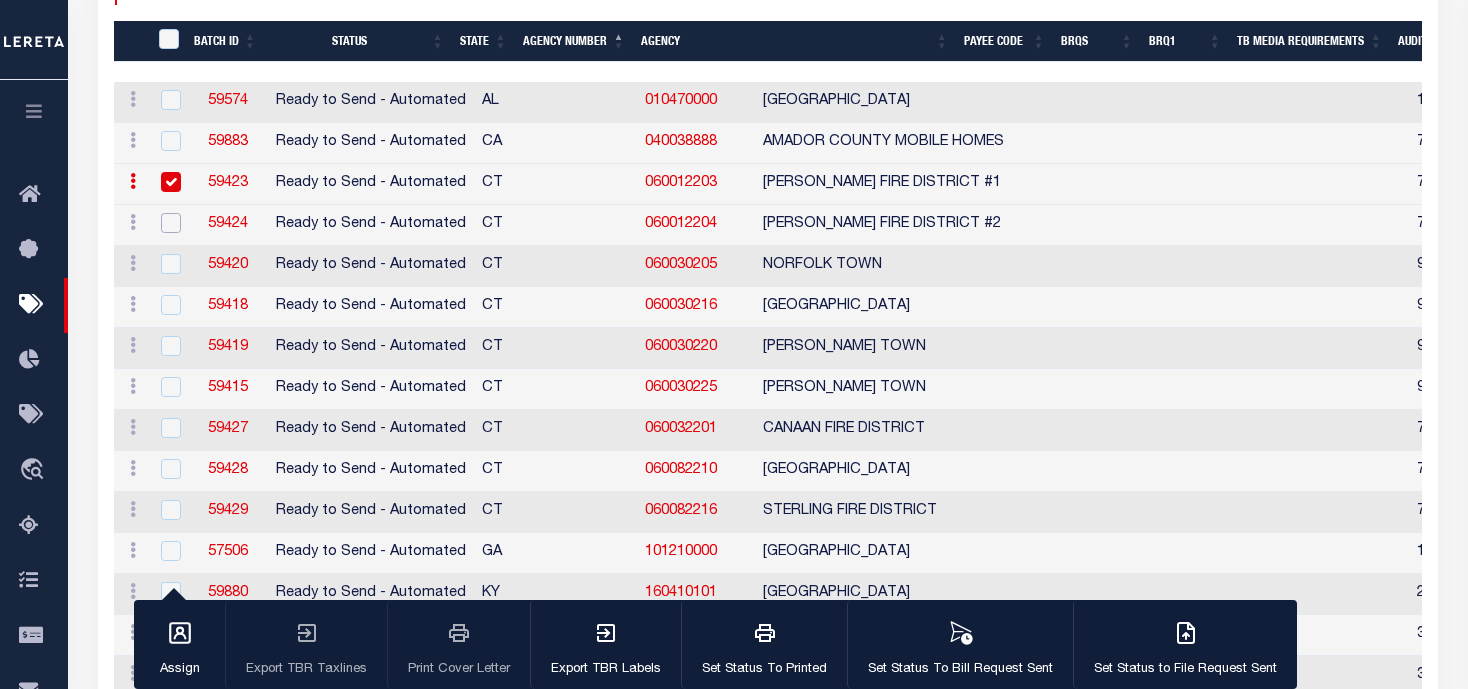 click at bounding box center (171, 223) 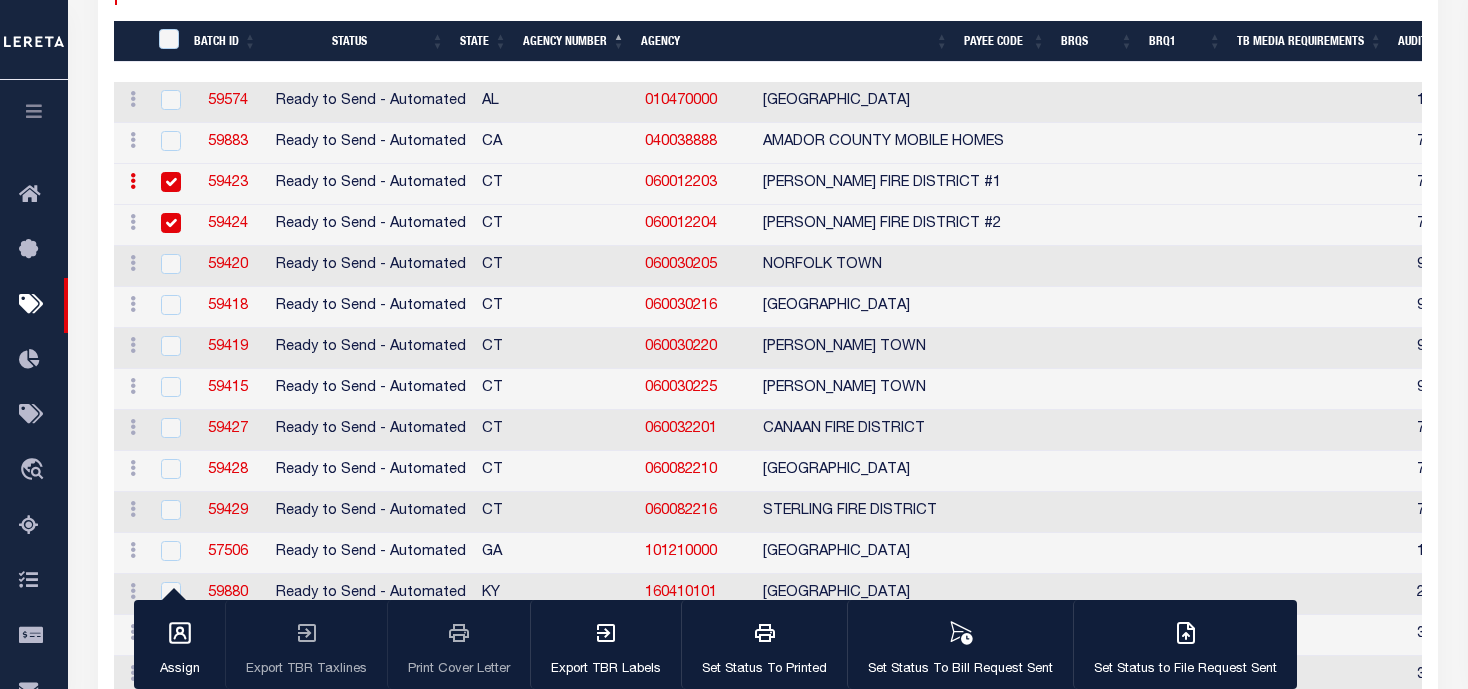 checkbox on "true" 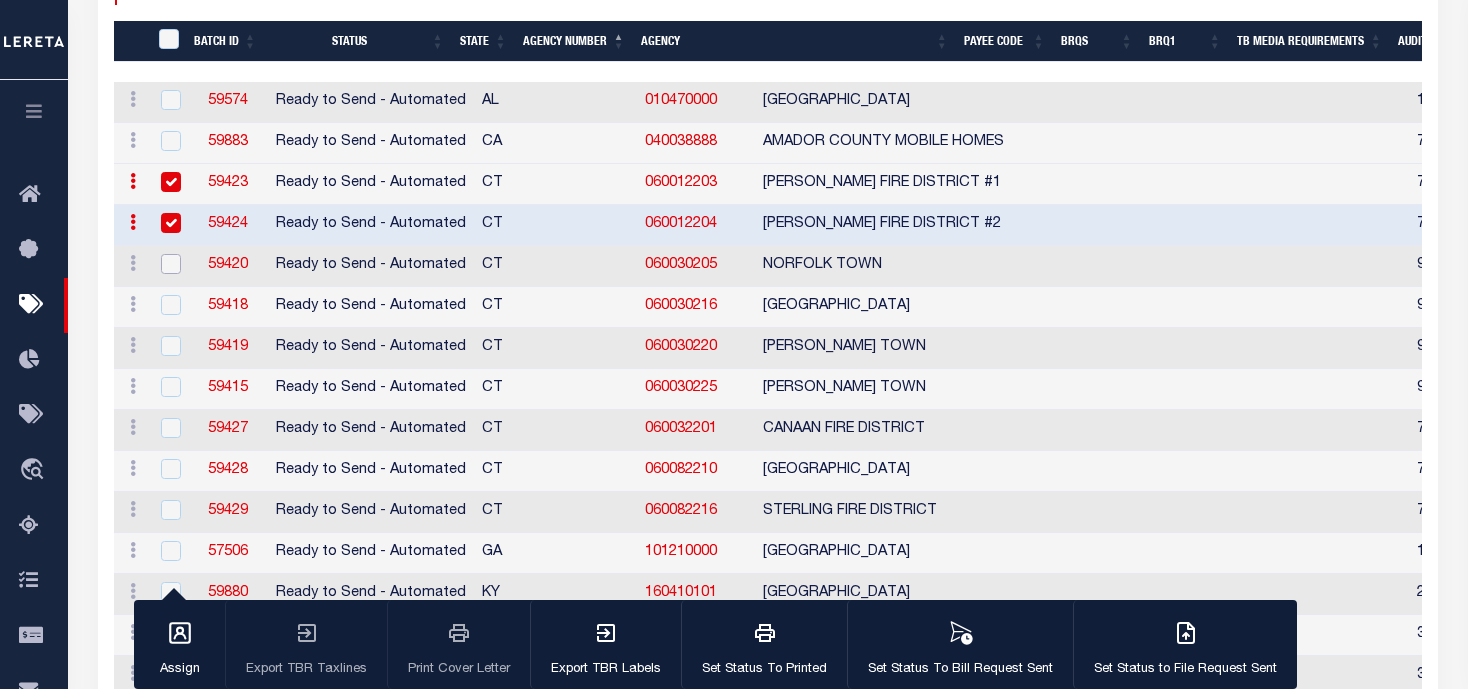 click at bounding box center [171, 264] 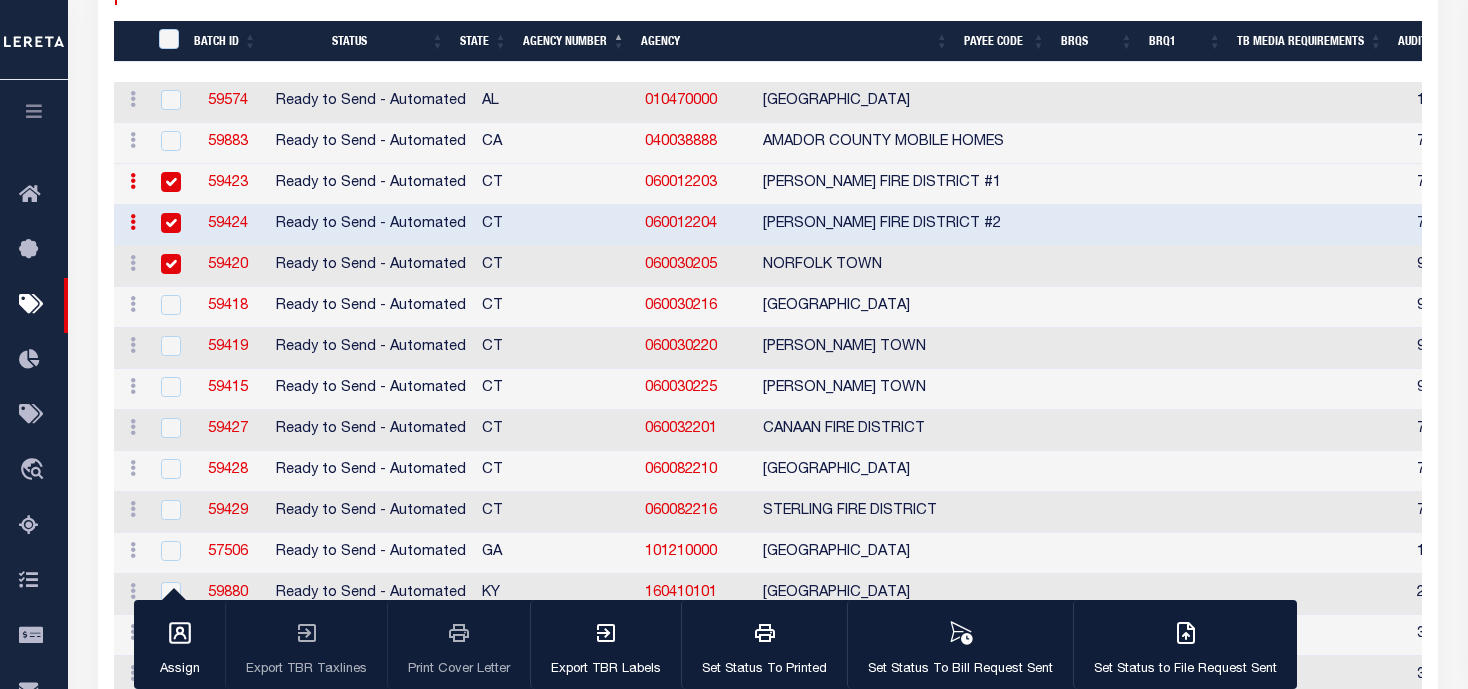 checkbox on "true" 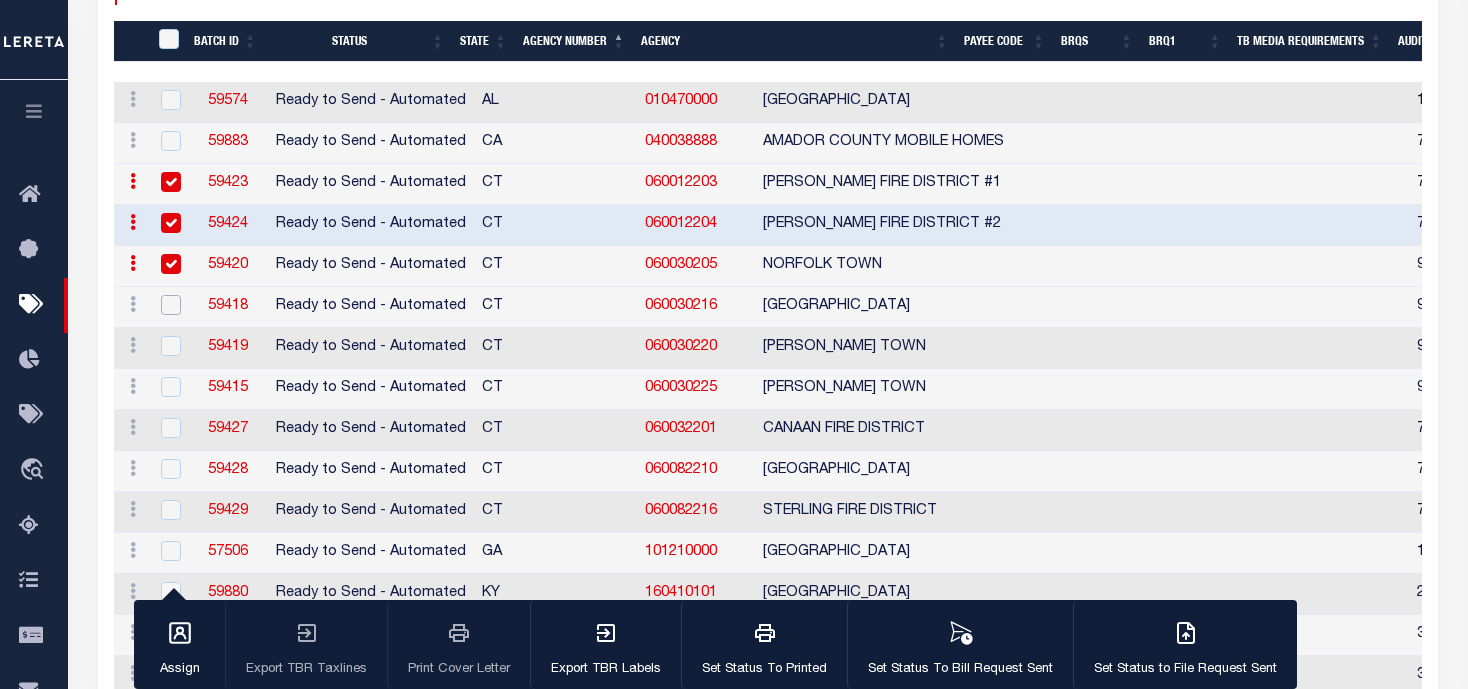 click at bounding box center [171, 305] 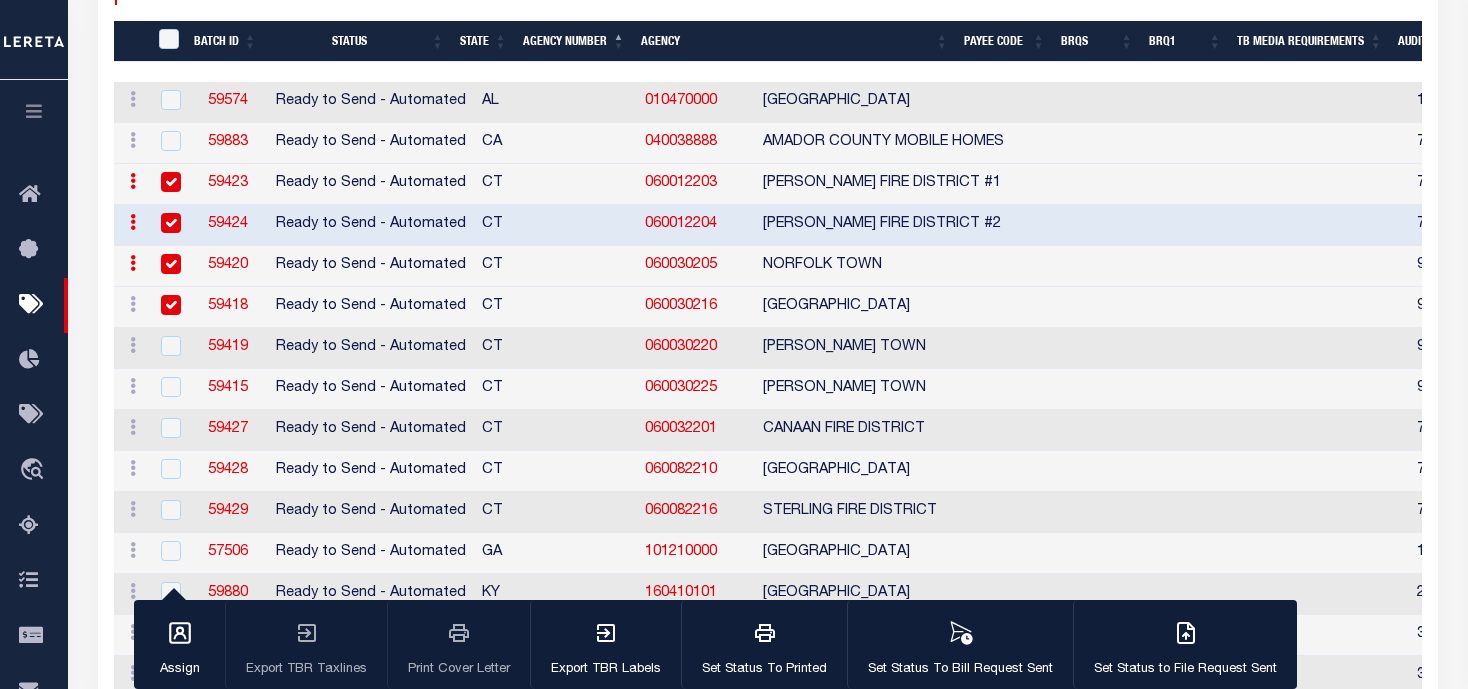 checkbox on "true" 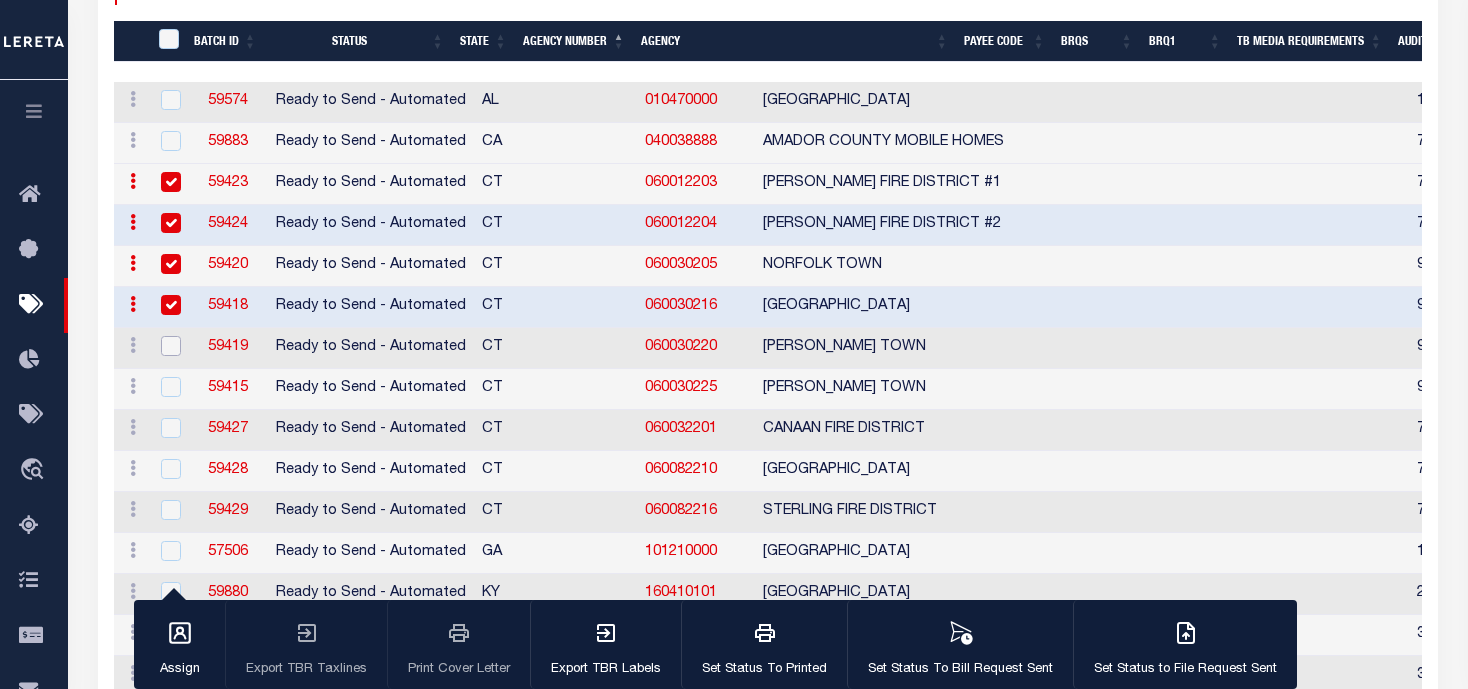click at bounding box center [171, 346] 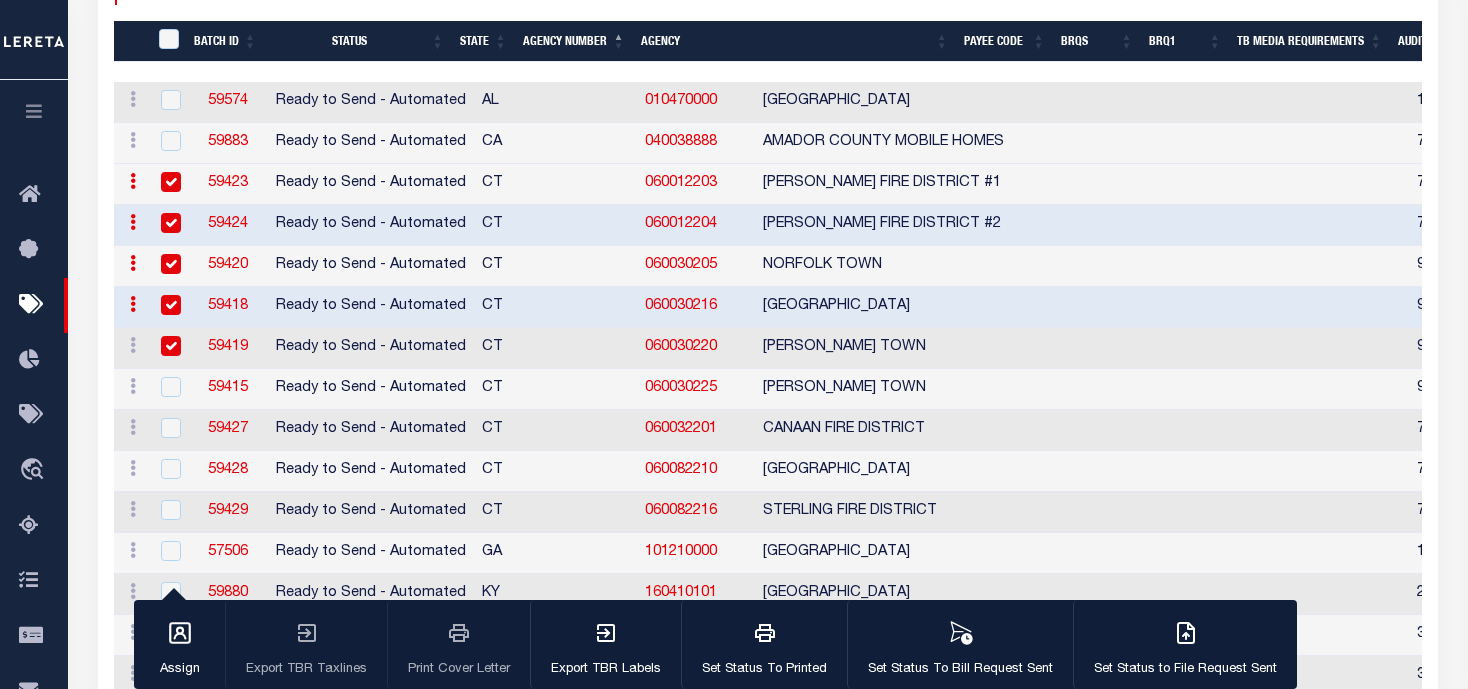 checkbox on "true" 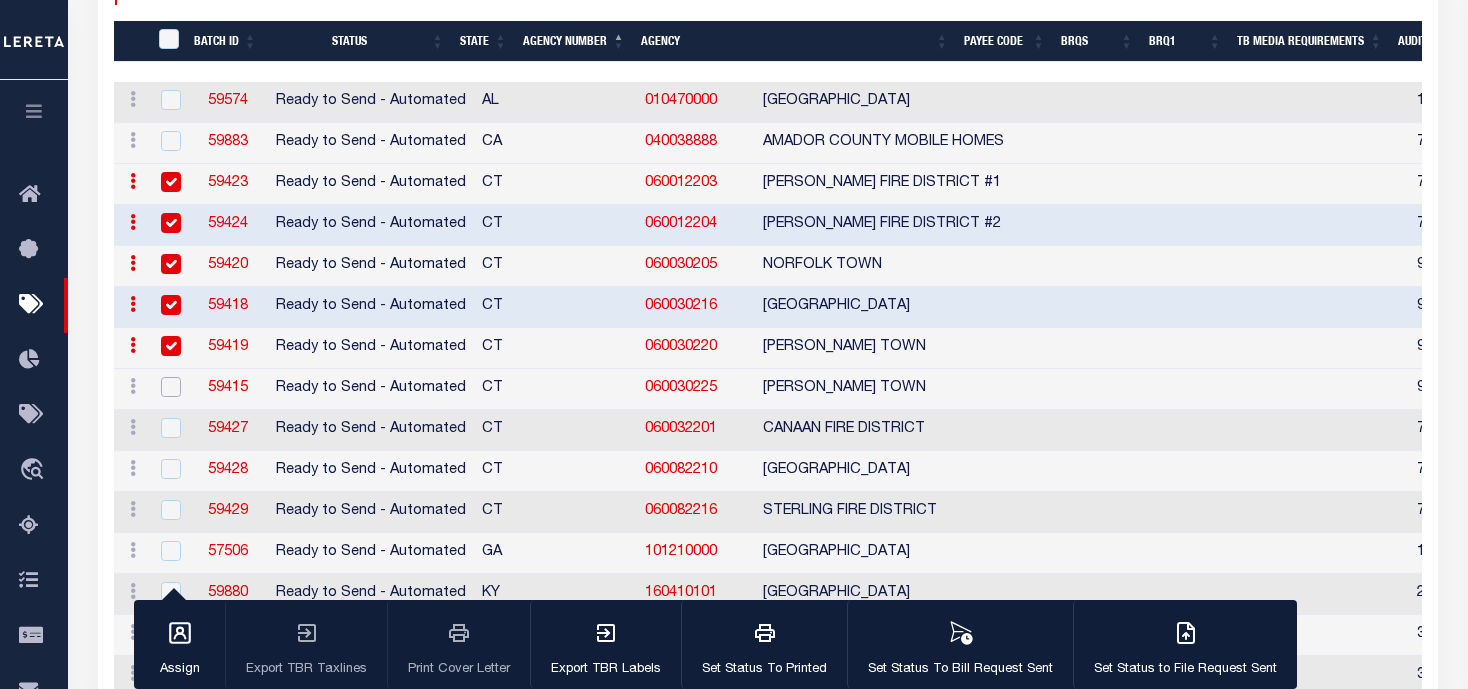 click at bounding box center (171, 387) 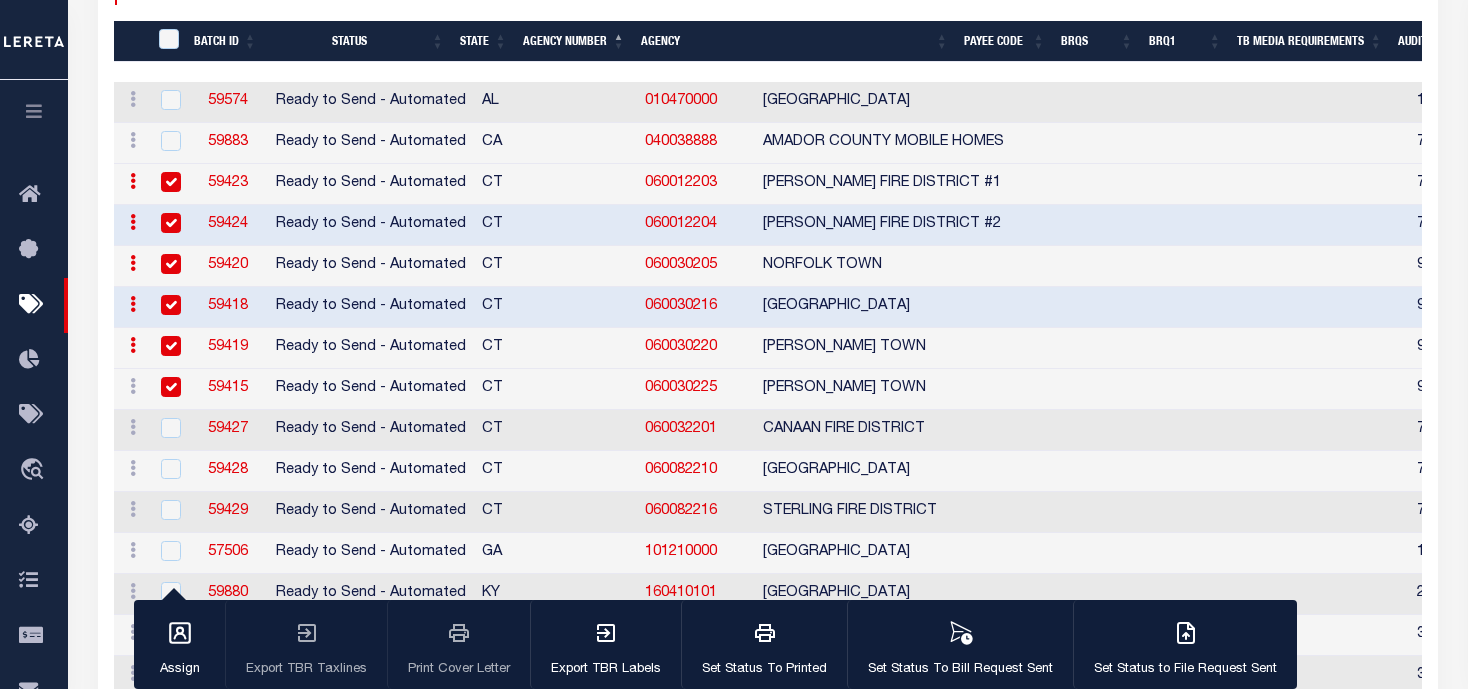 checkbox on "true" 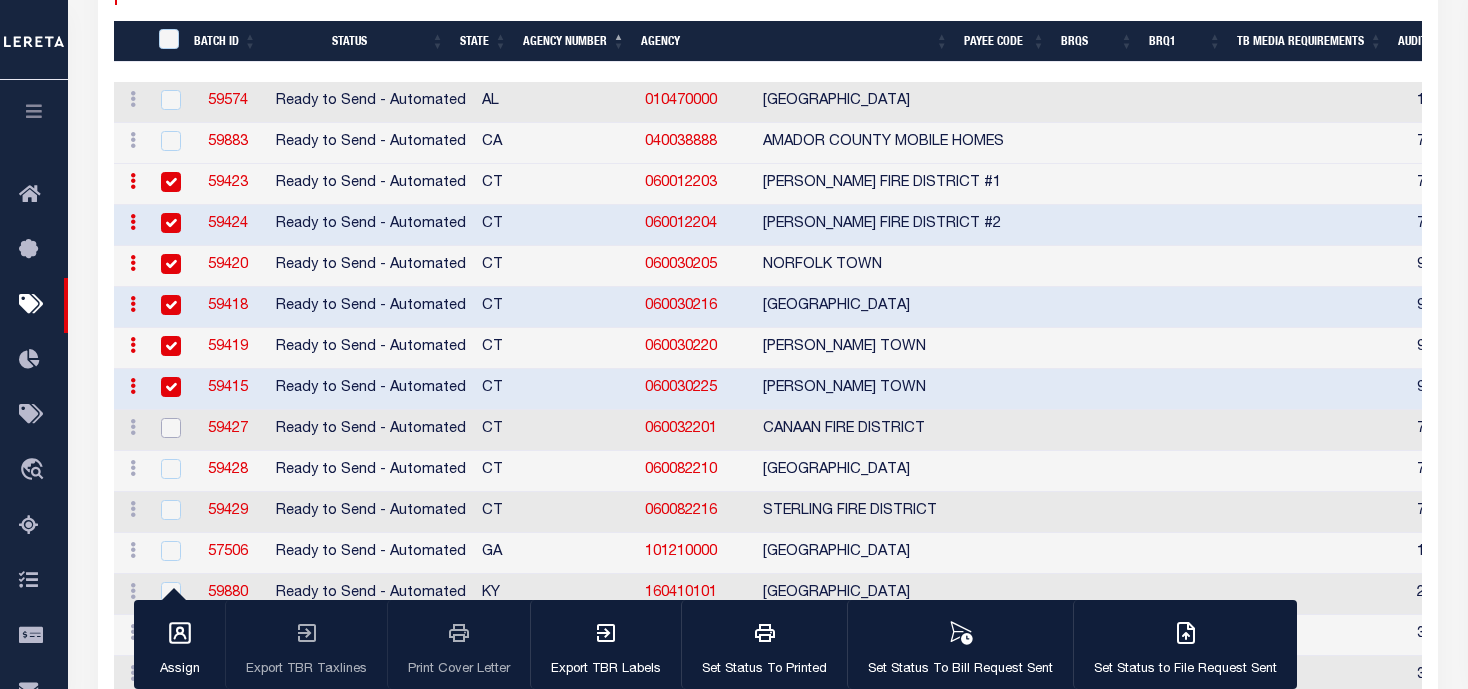 click at bounding box center [171, 428] 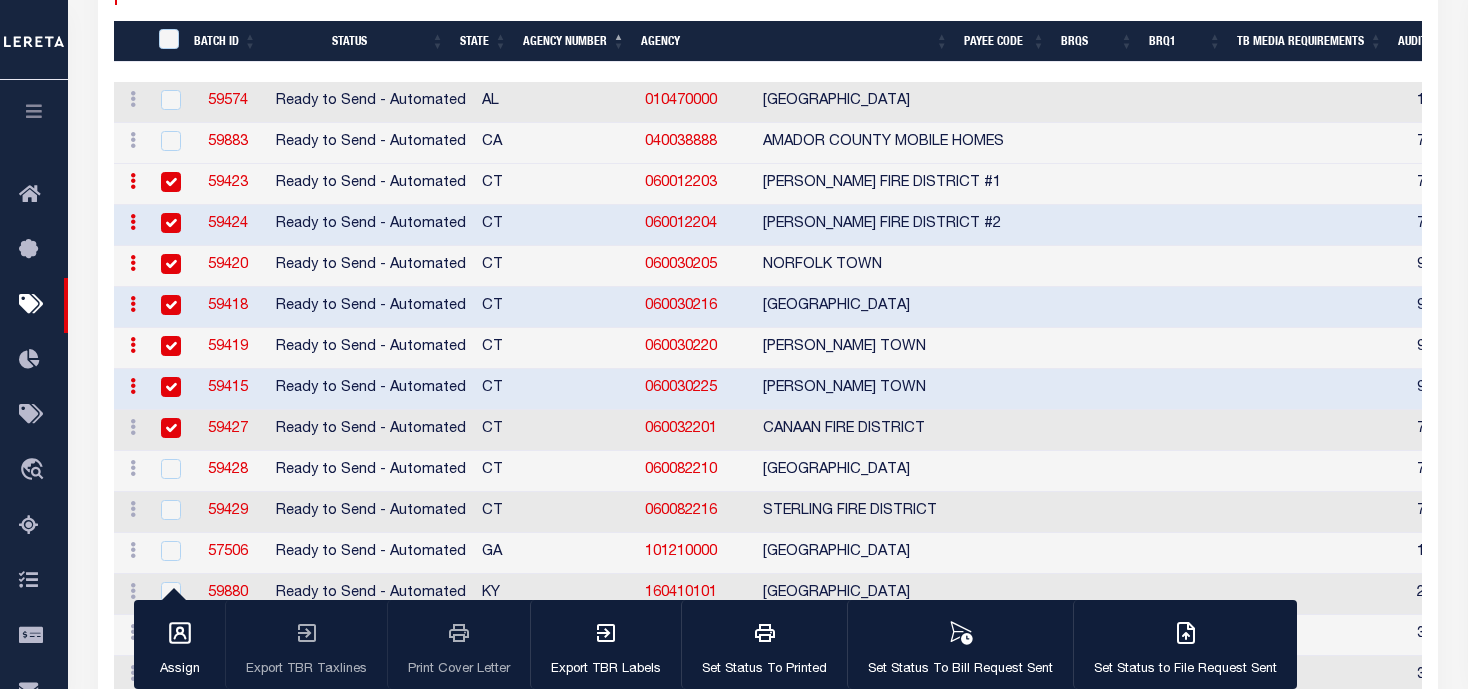 checkbox on "true" 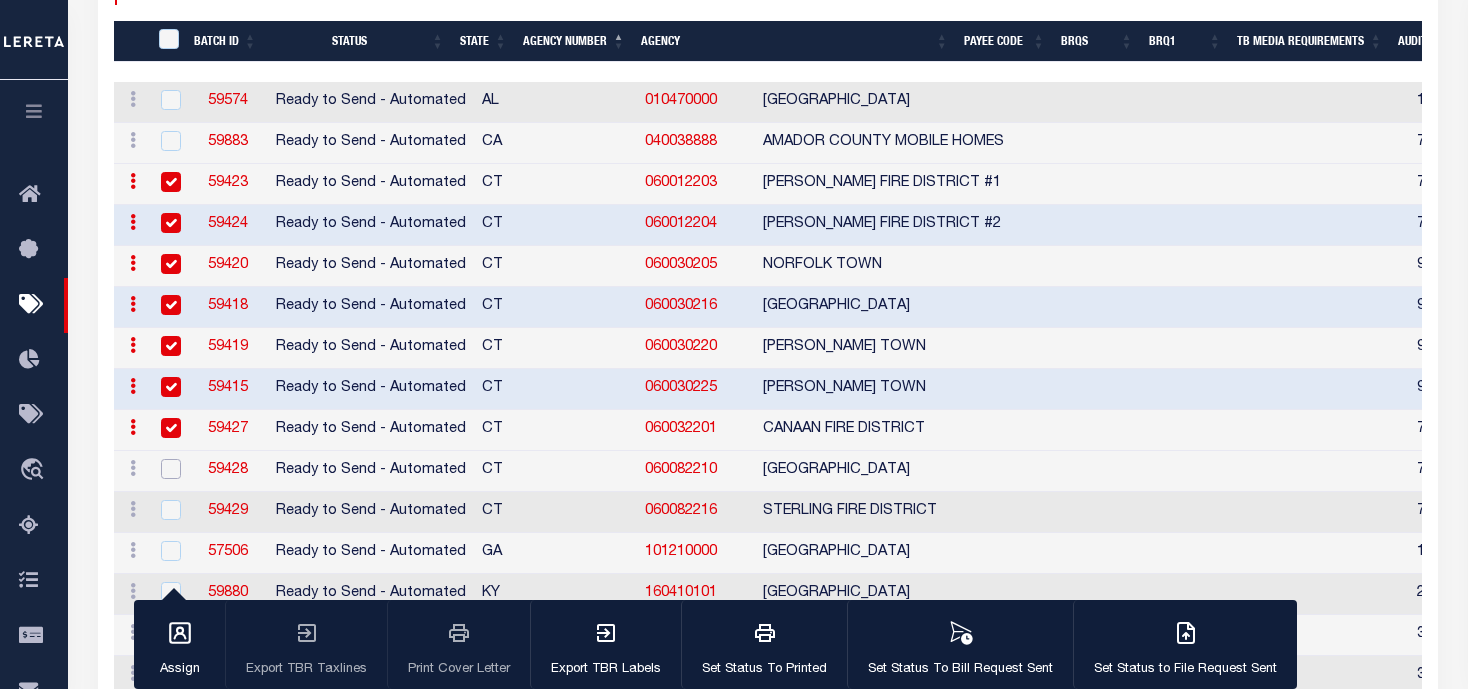 click at bounding box center [171, 469] 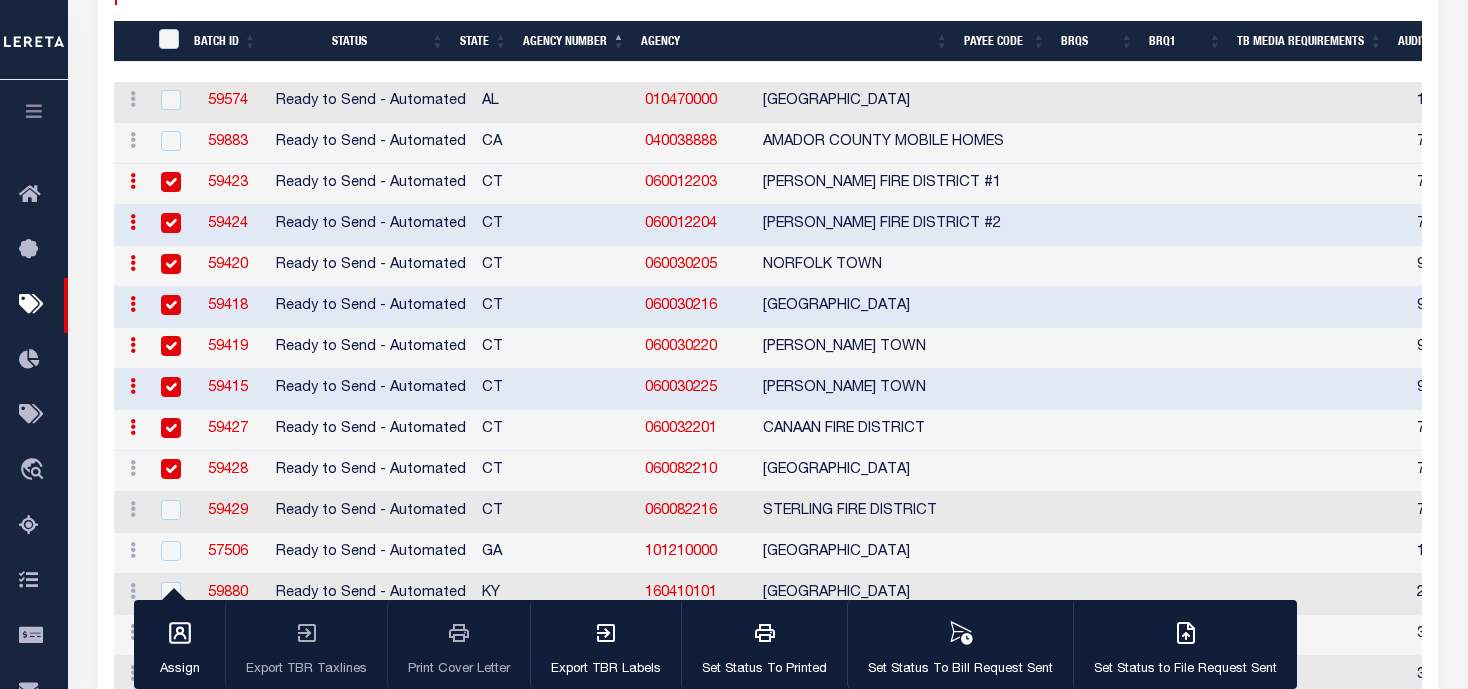 checkbox on "true" 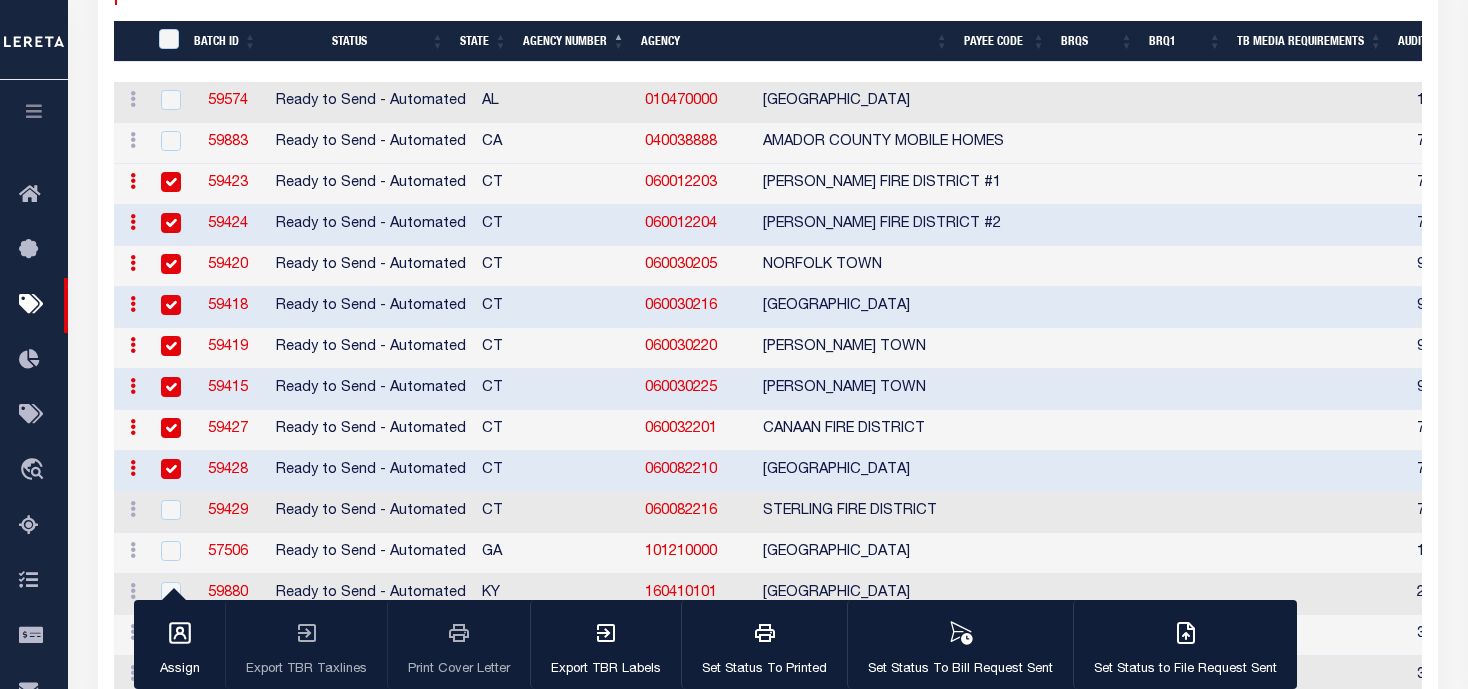 click at bounding box center (168, 512) 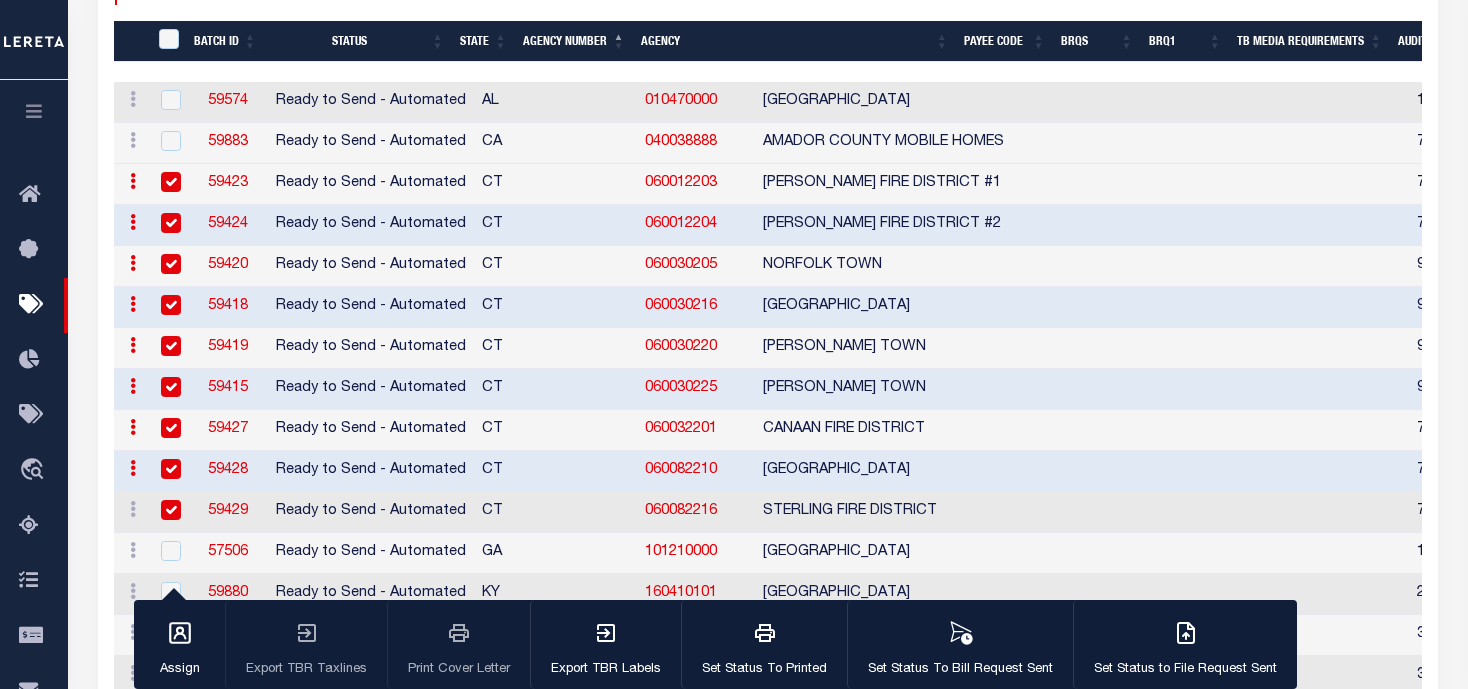 checkbox on "true" 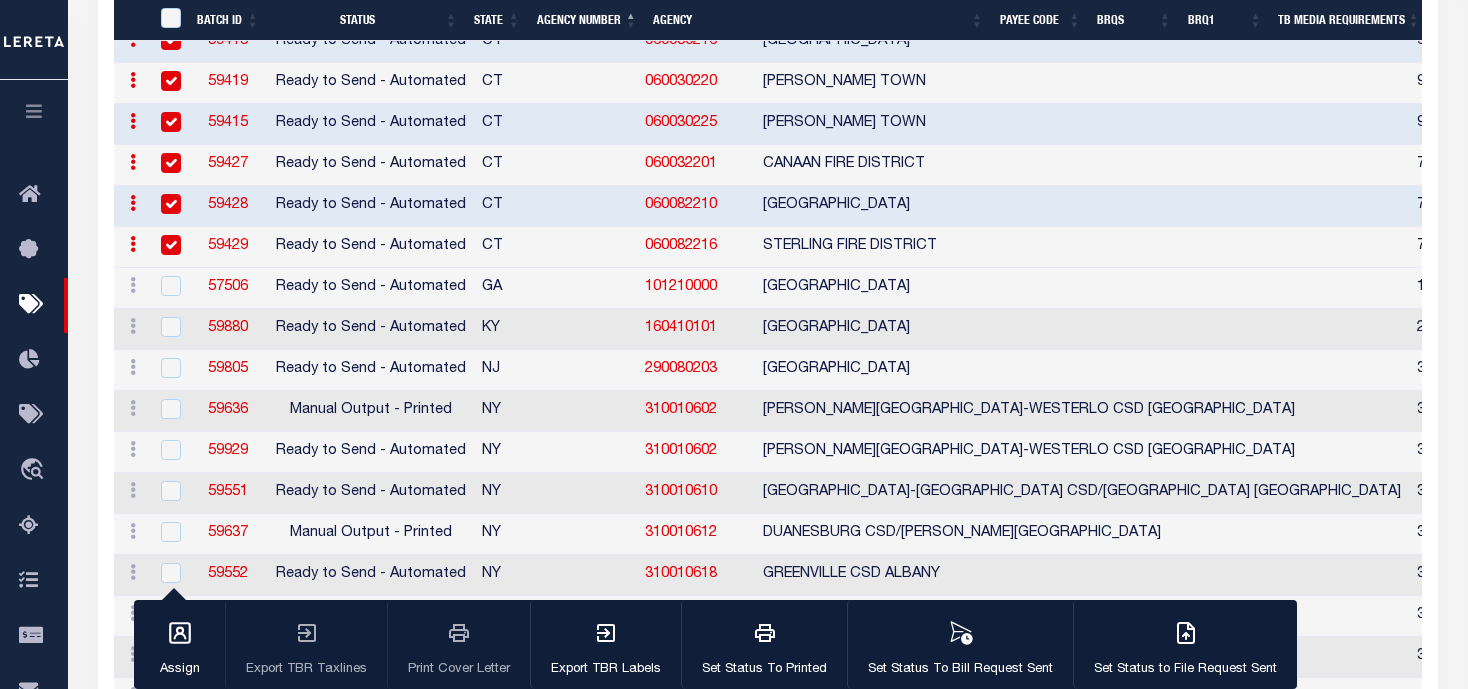 scroll, scrollTop: 773, scrollLeft: 0, axis: vertical 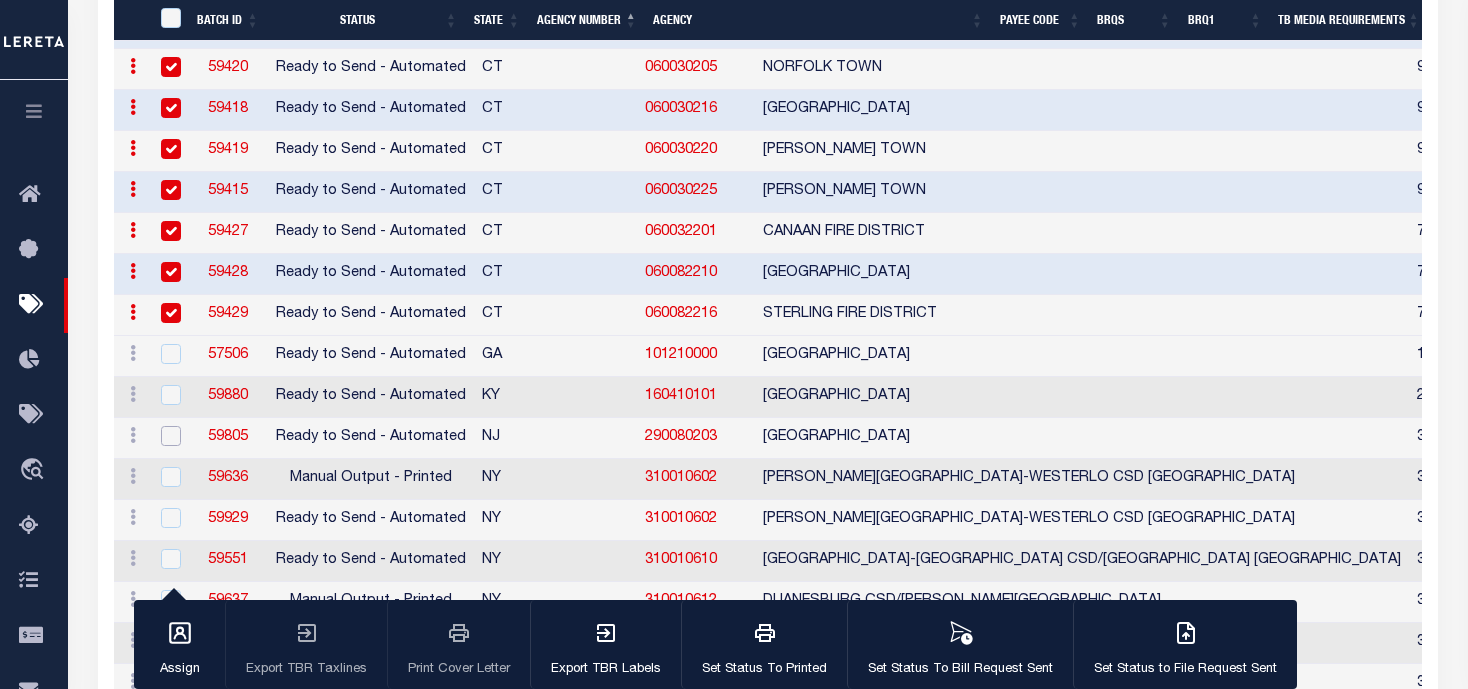 click at bounding box center [171, 436] 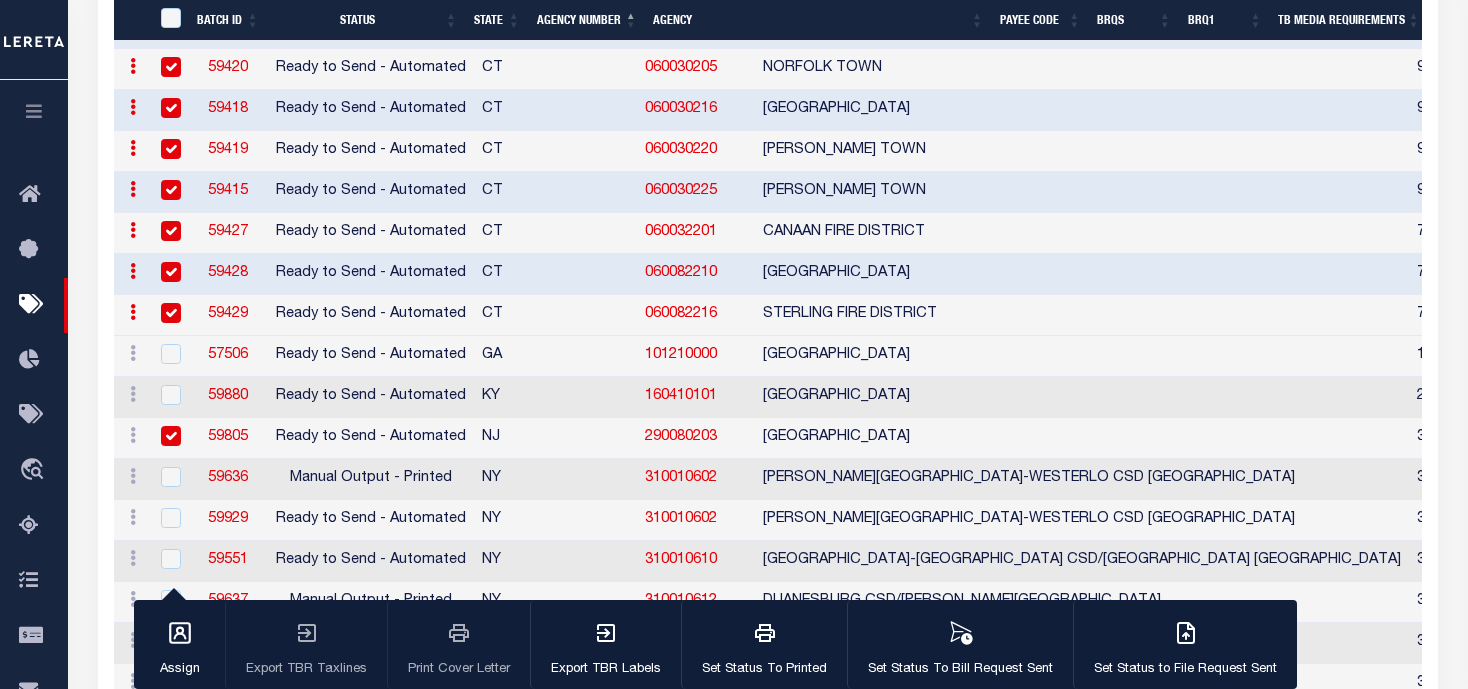 checkbox on "true" 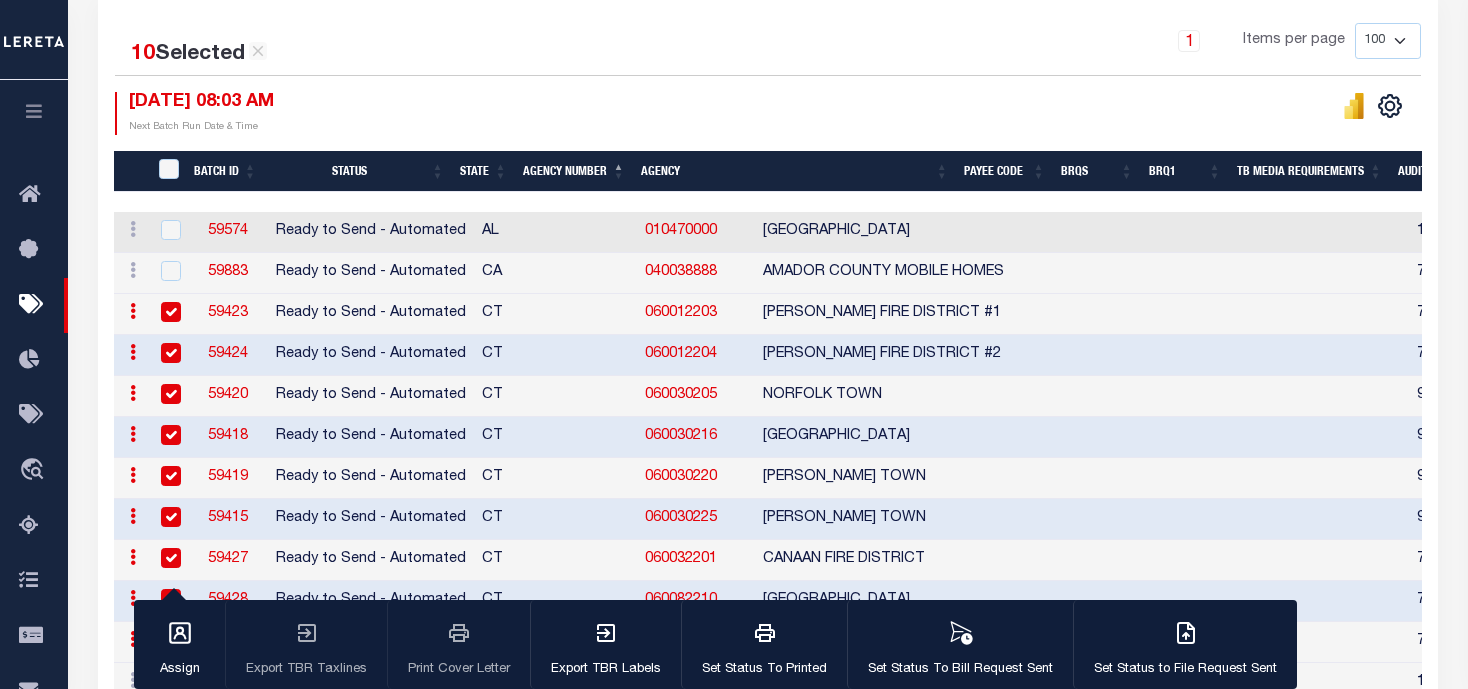 scroll, scrollTop: 500, scrollLeft: 0, axis: vertical 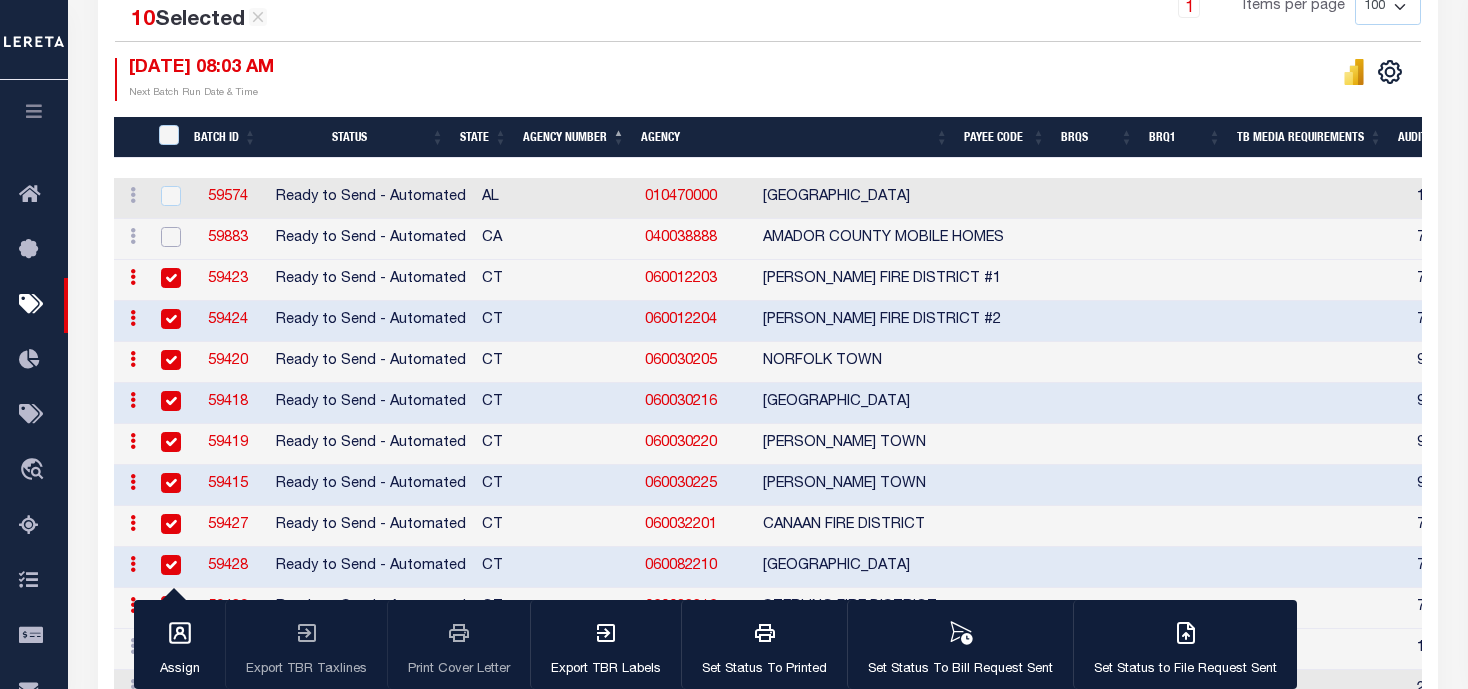 click at bounding box center (171, 237) 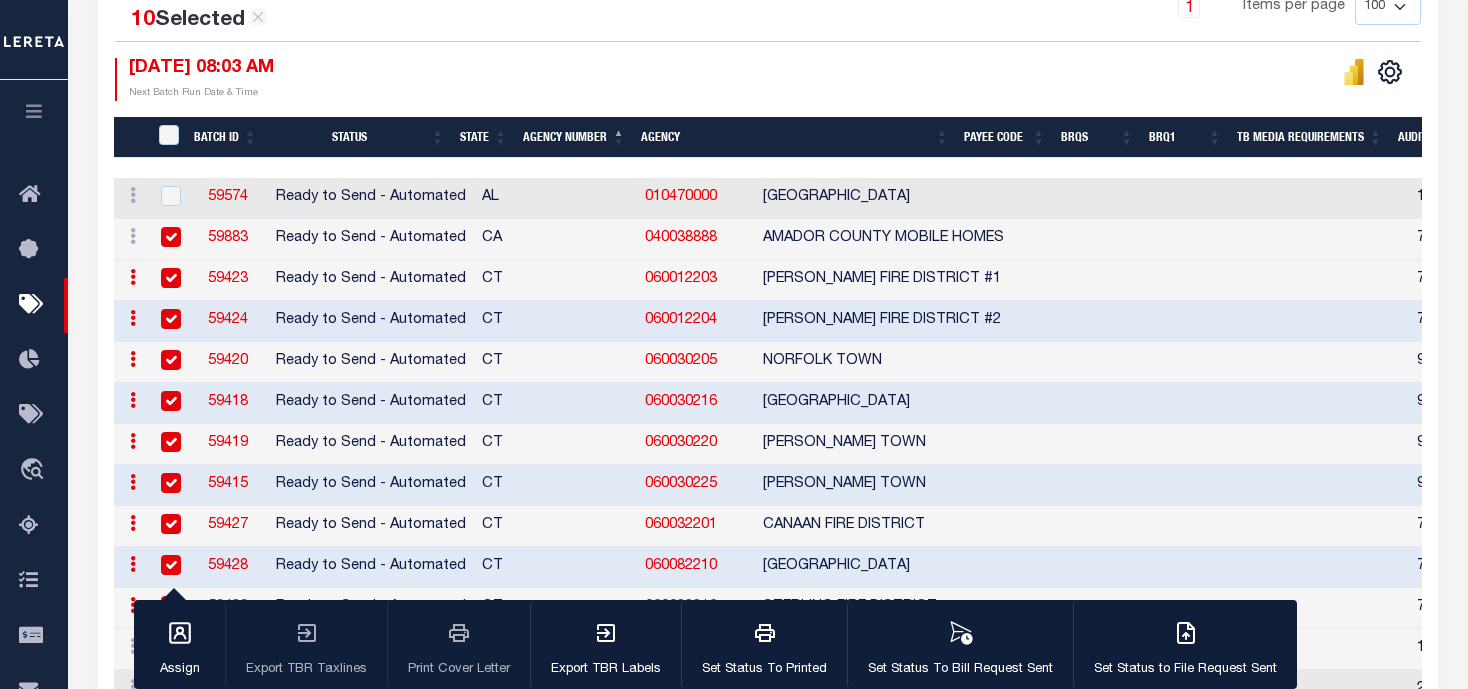 checkbox on "true" 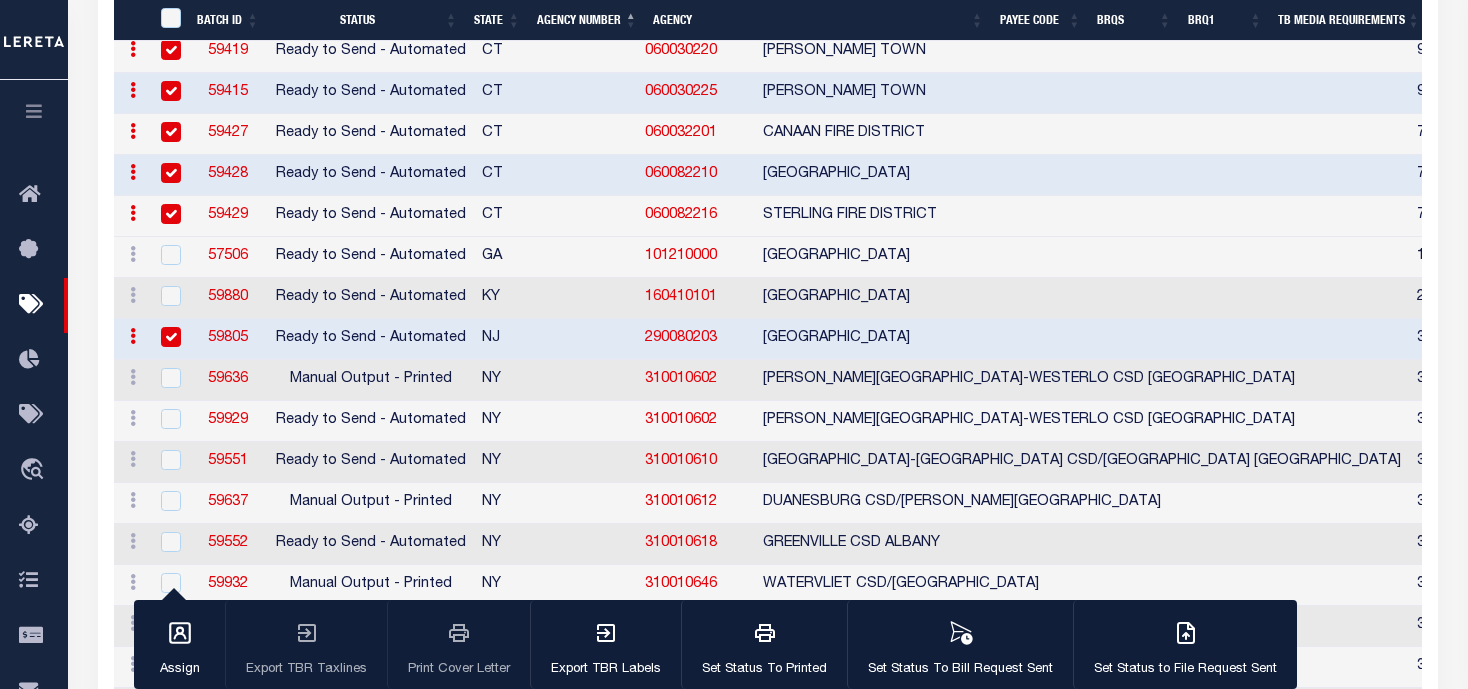 scroll, scrollTop: 900, scrollLeft: 0, axis: vertical 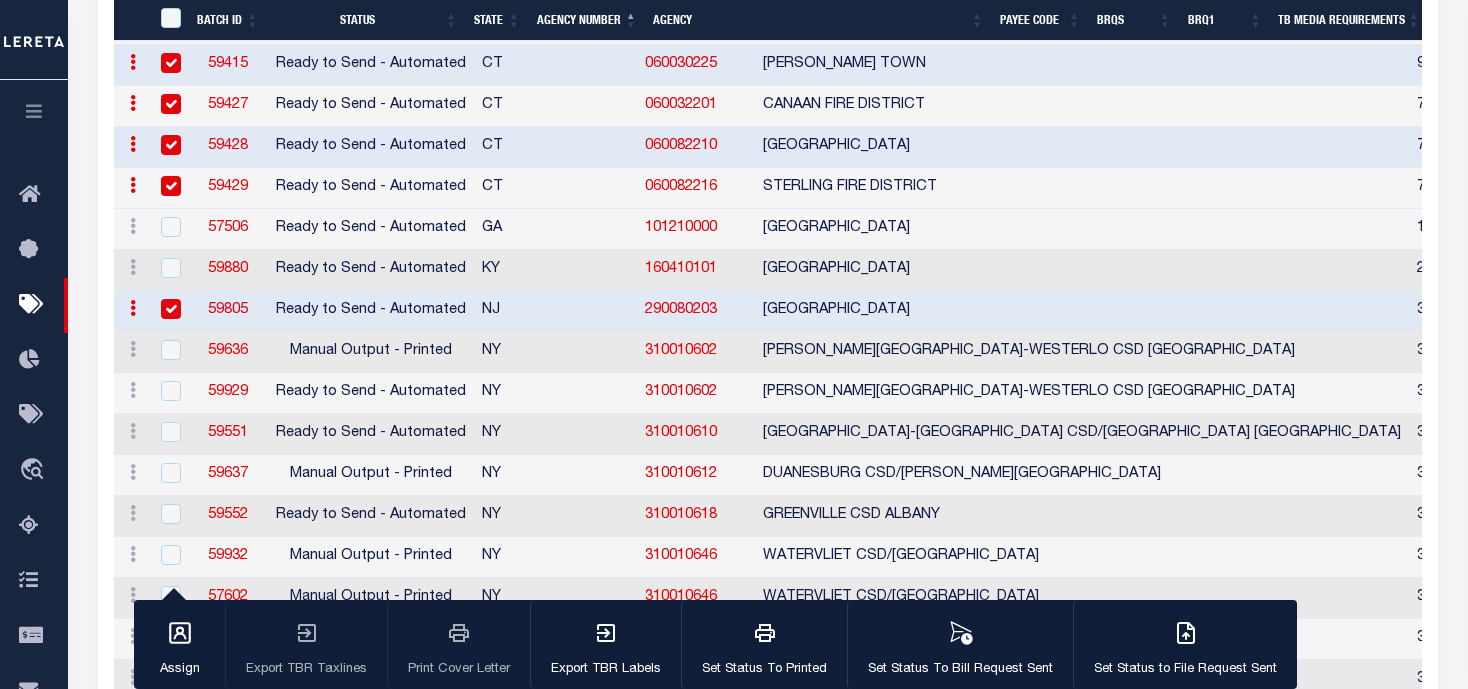 click at bounding box center (168, 229) 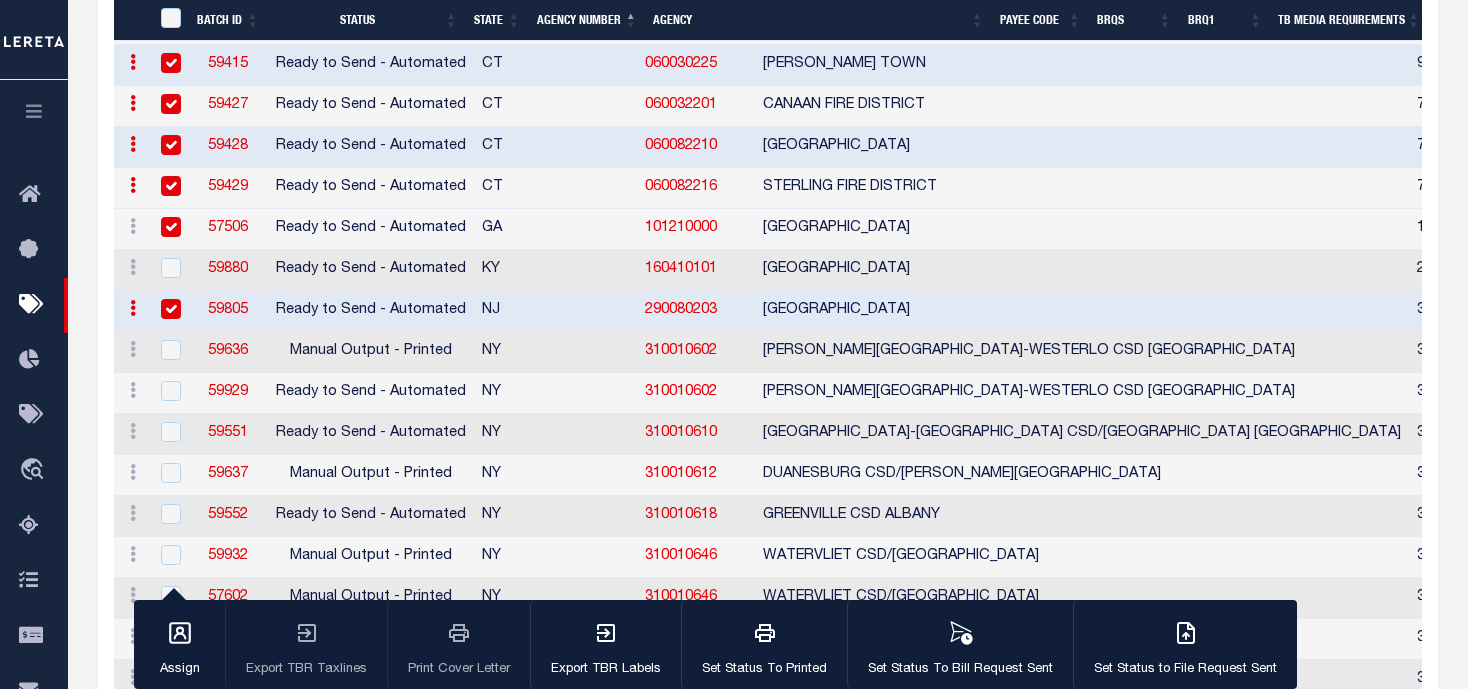 checkbox on "true" 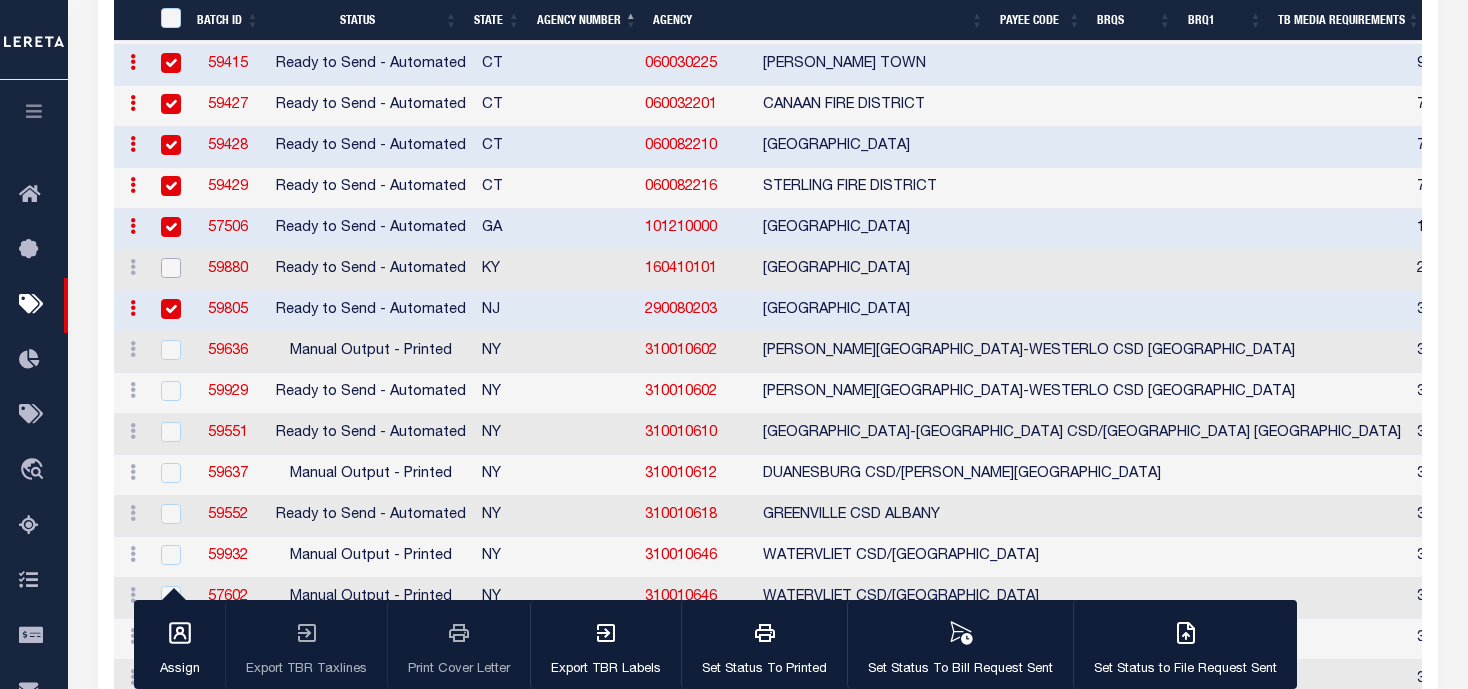 click at bounding box center (171, 268) 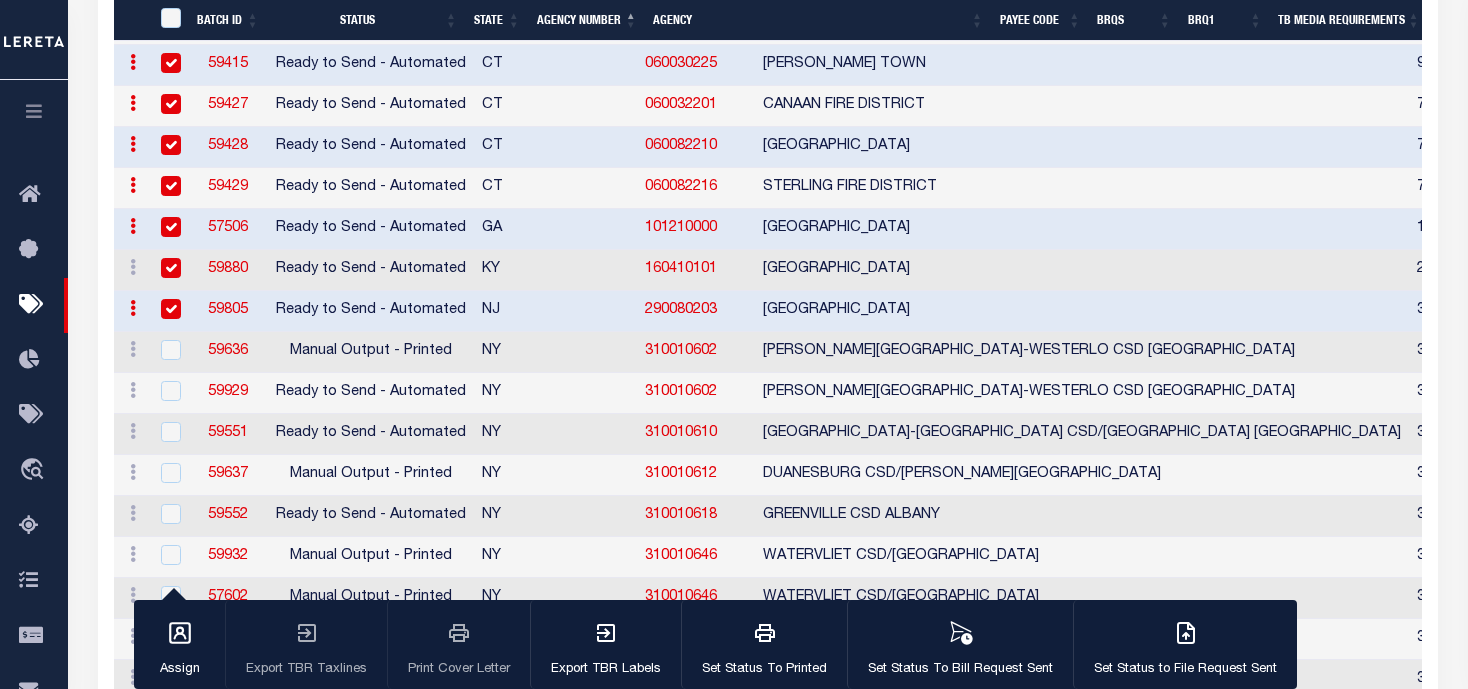 checkbox on "true" 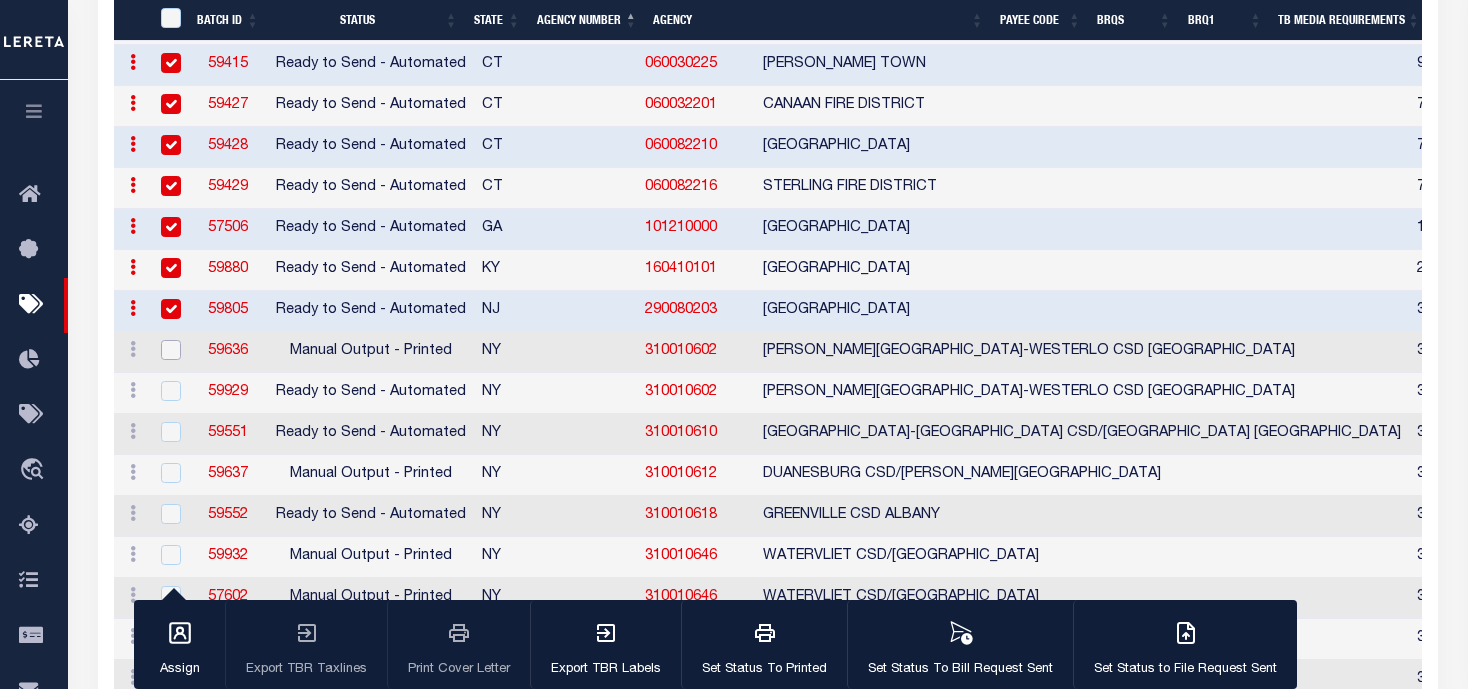 click at bounding box center [171, 350] 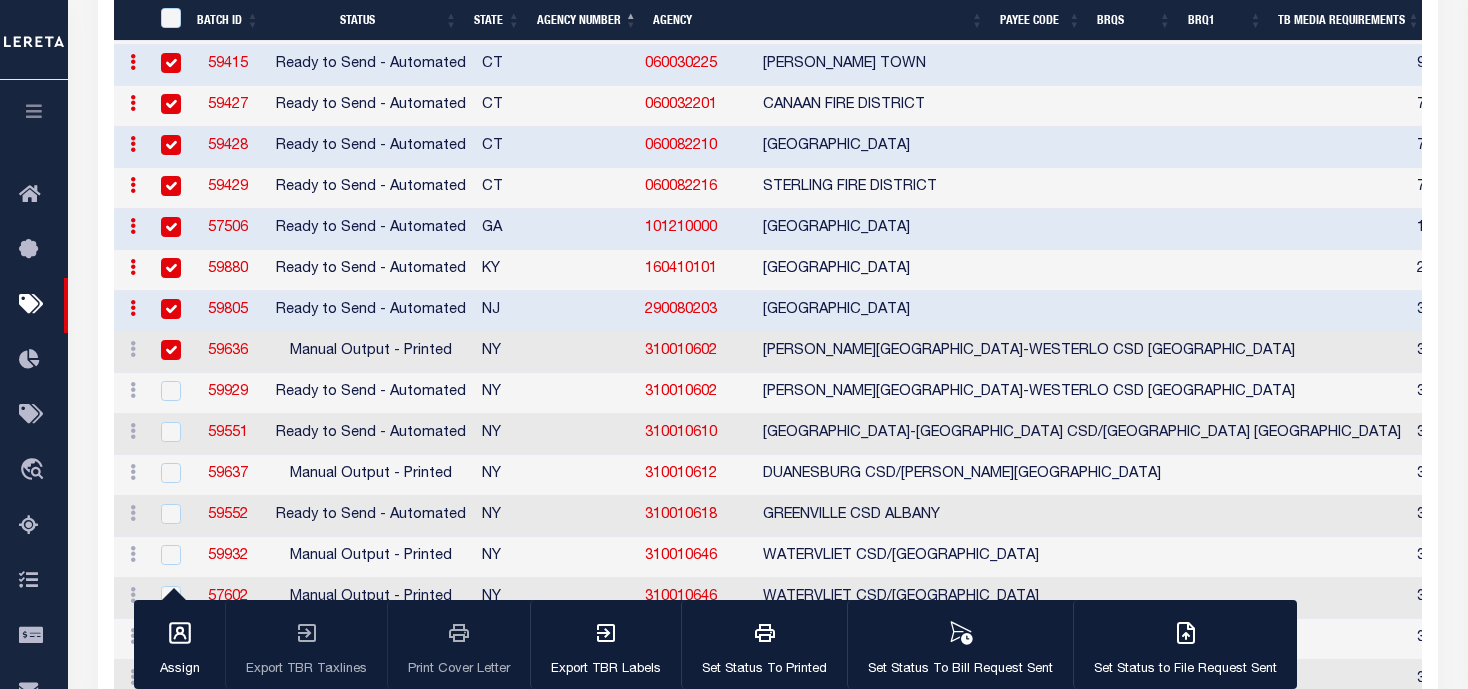 checkbox on "true" 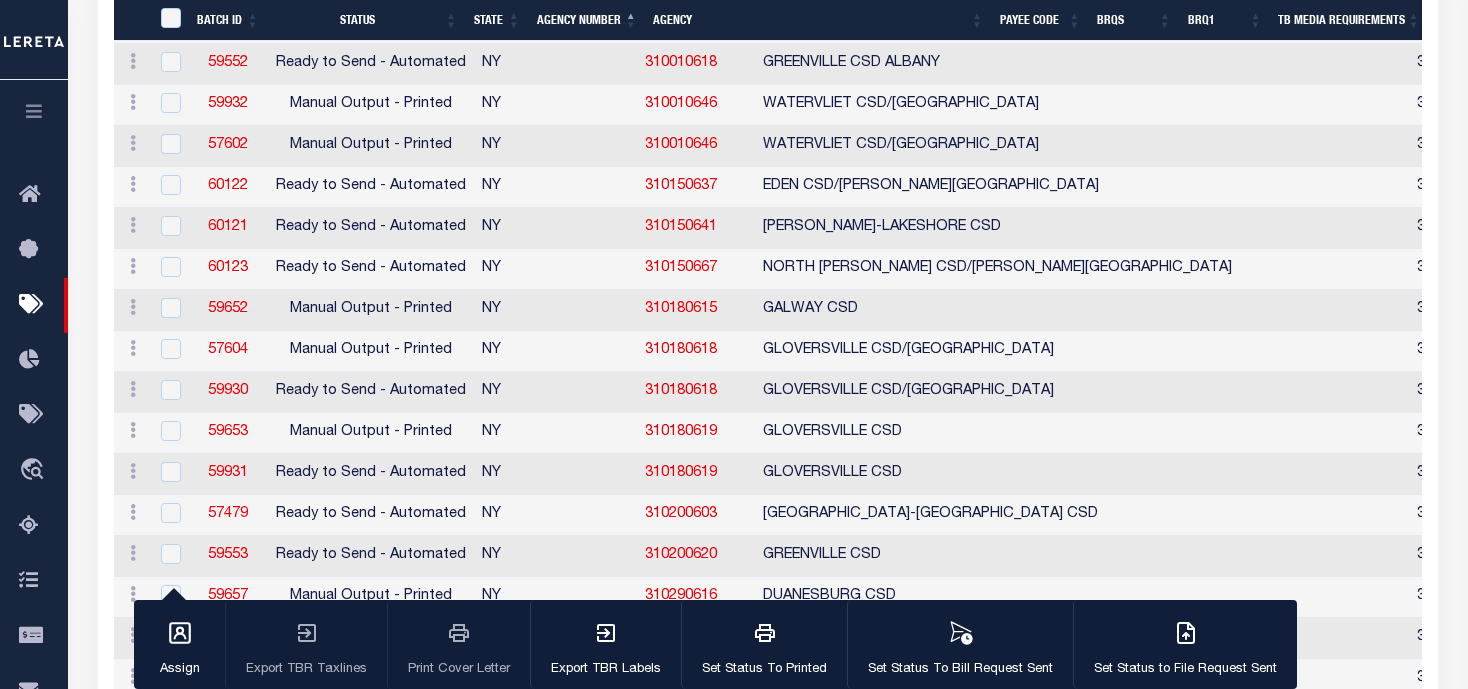 scroll, scrollTop: 1400, scrollLeft: 0, axis: vertical 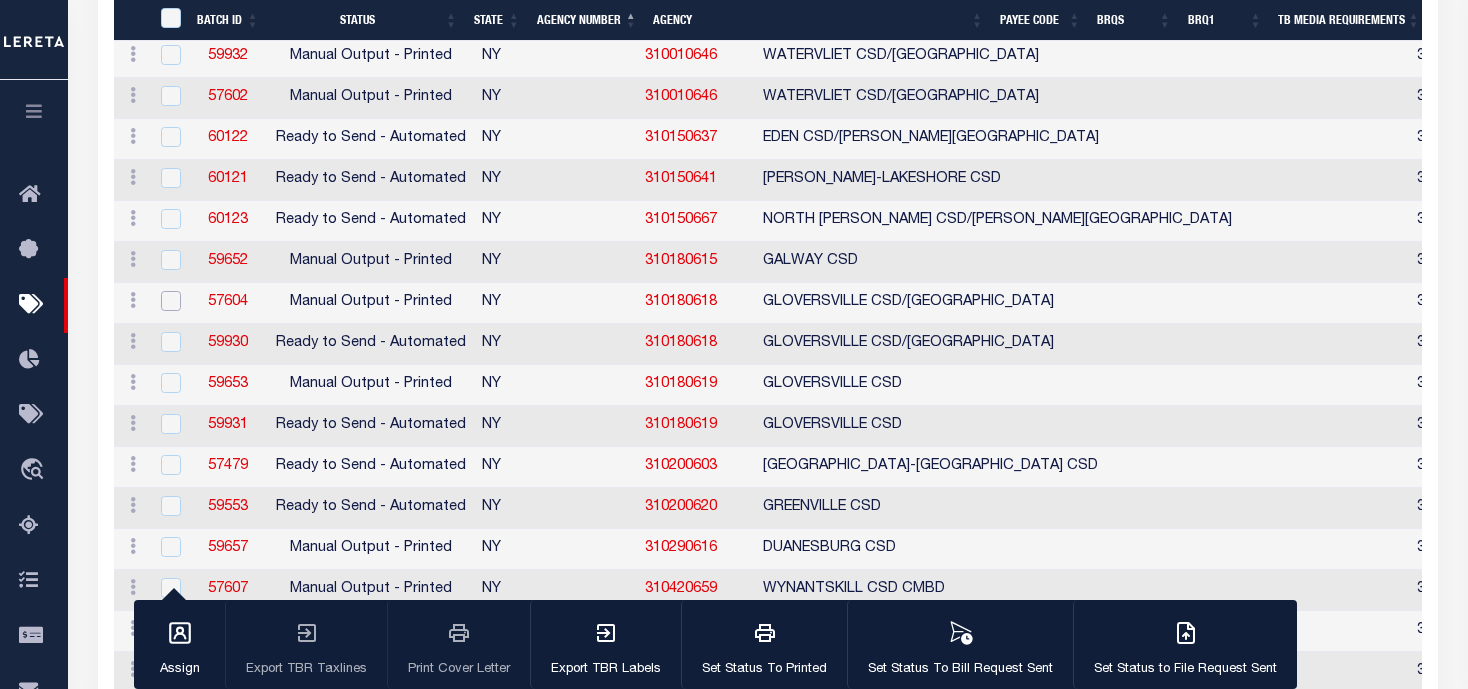 click at bounding box center [171, 301] 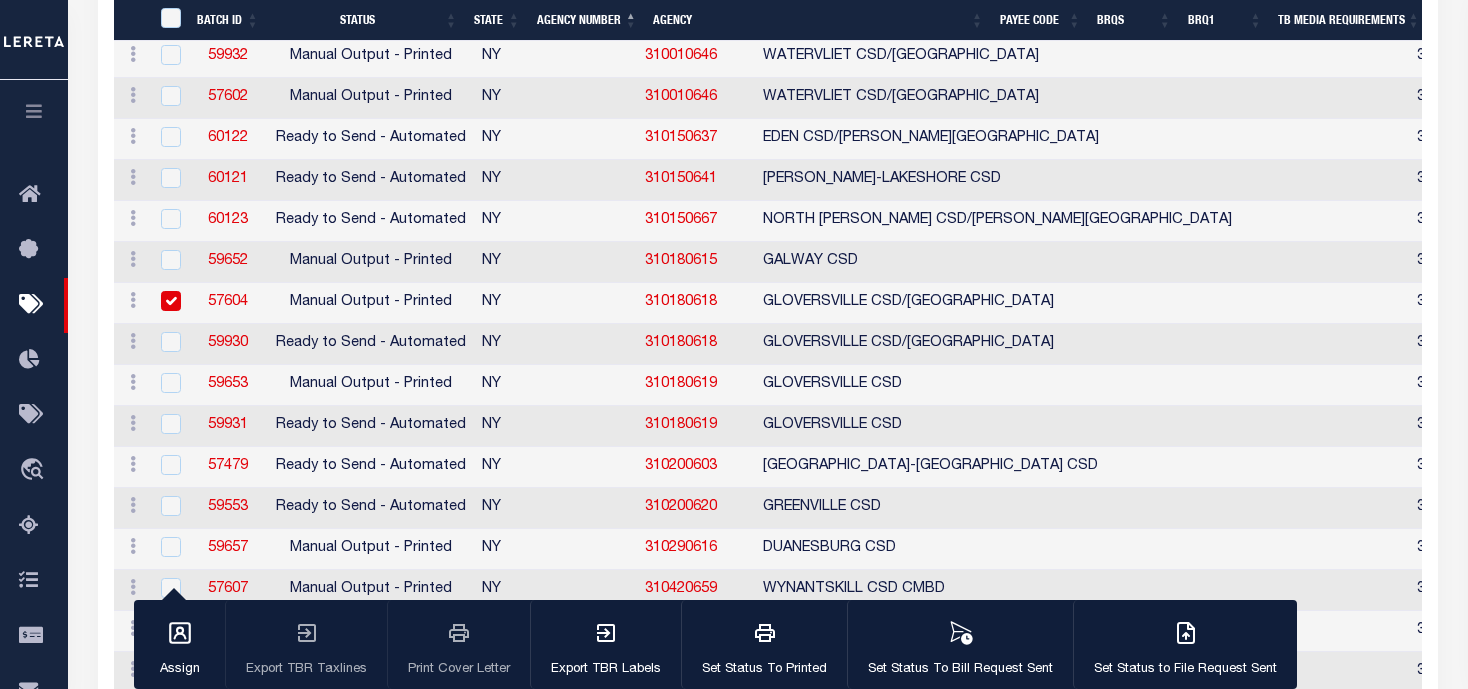 checkbox on "true" 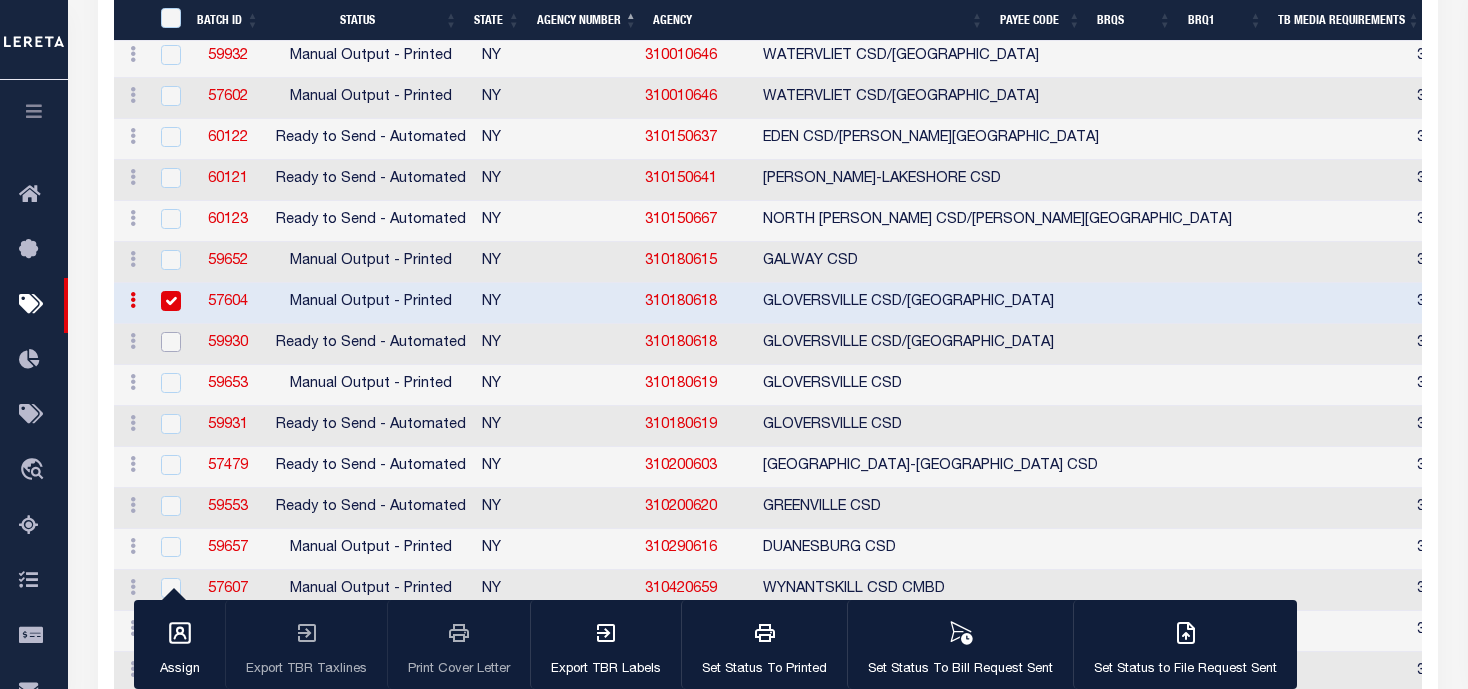 click at bounding box center (171, 342) 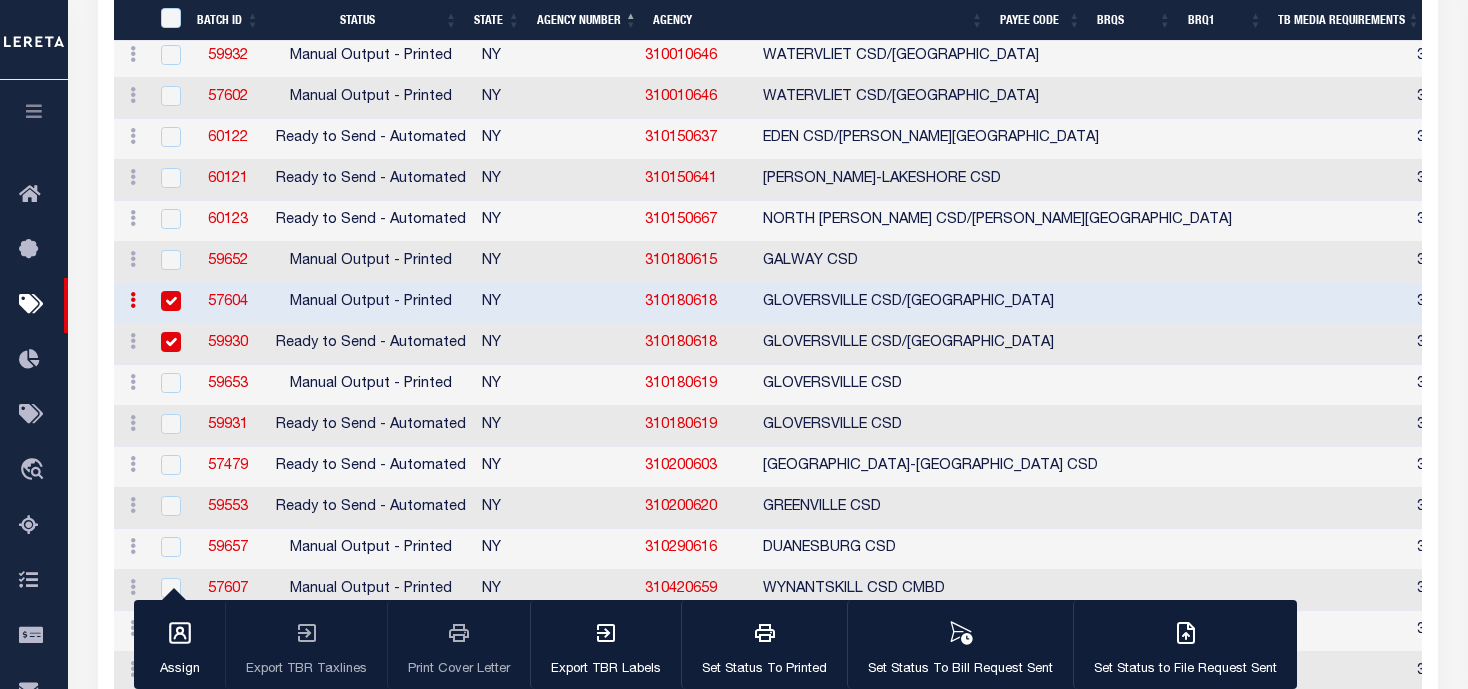 checkbox on "true" 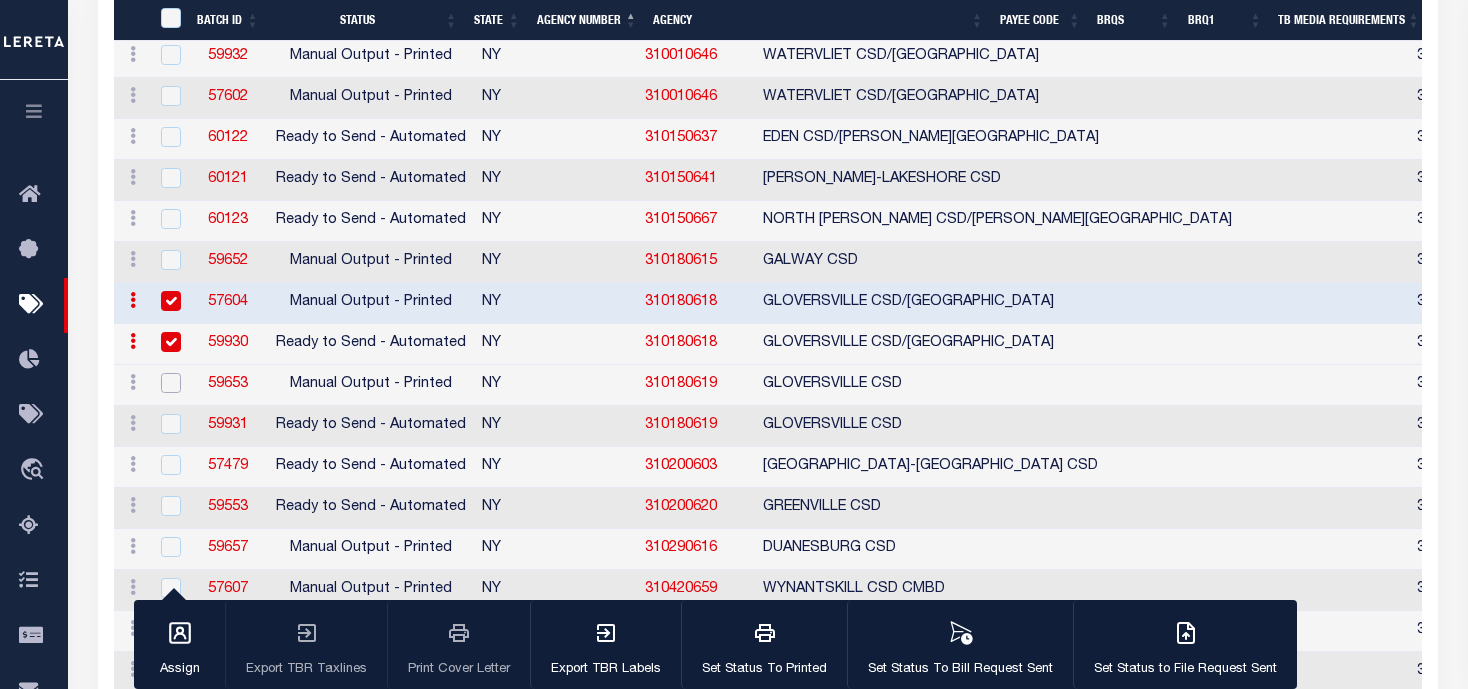 click at bounding box center (171, 383) 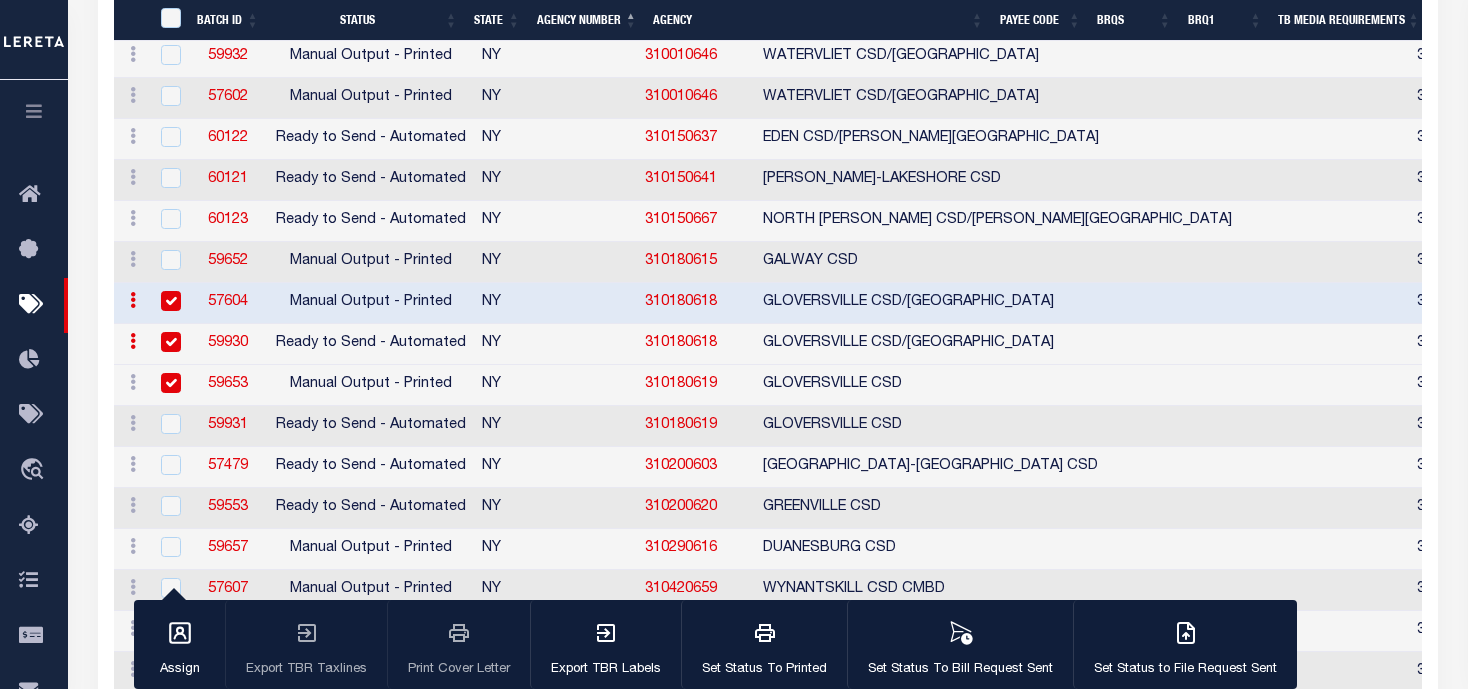 checkbox on "true" 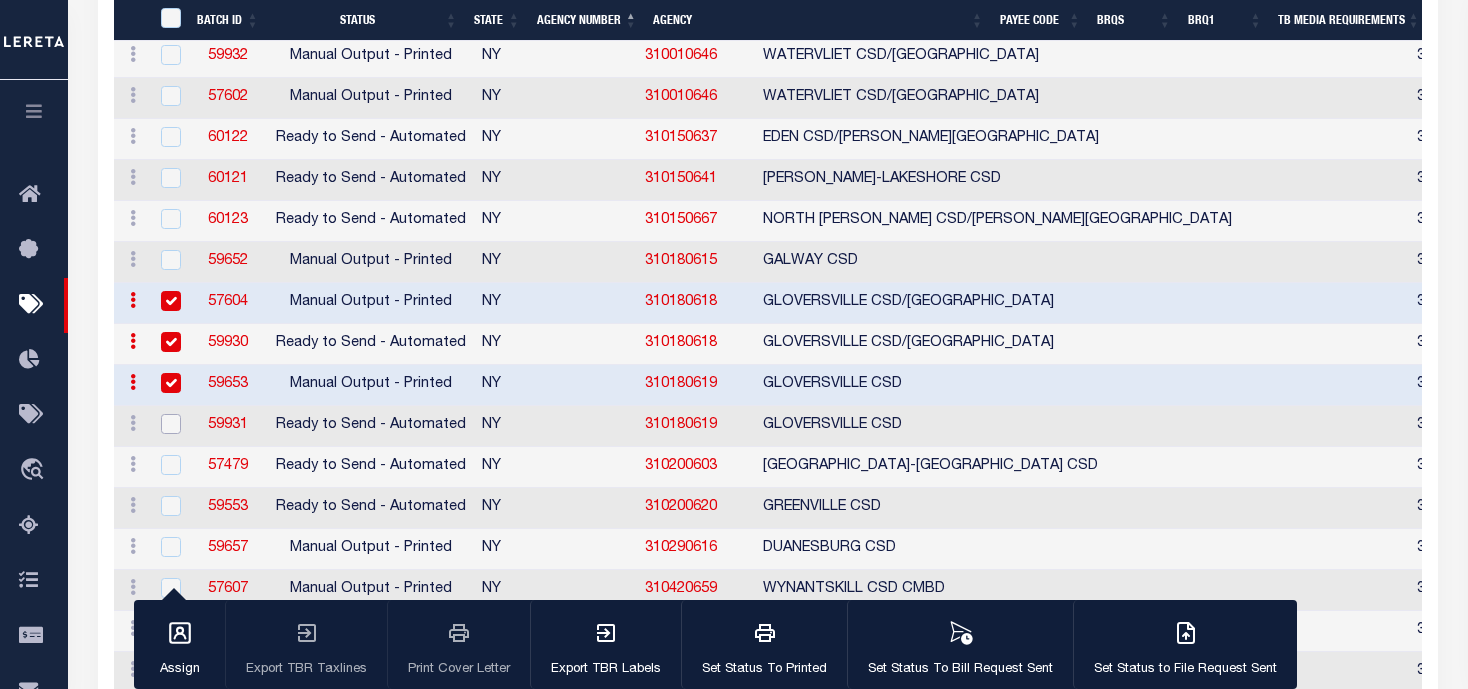 click at bounding box center [171, 424] 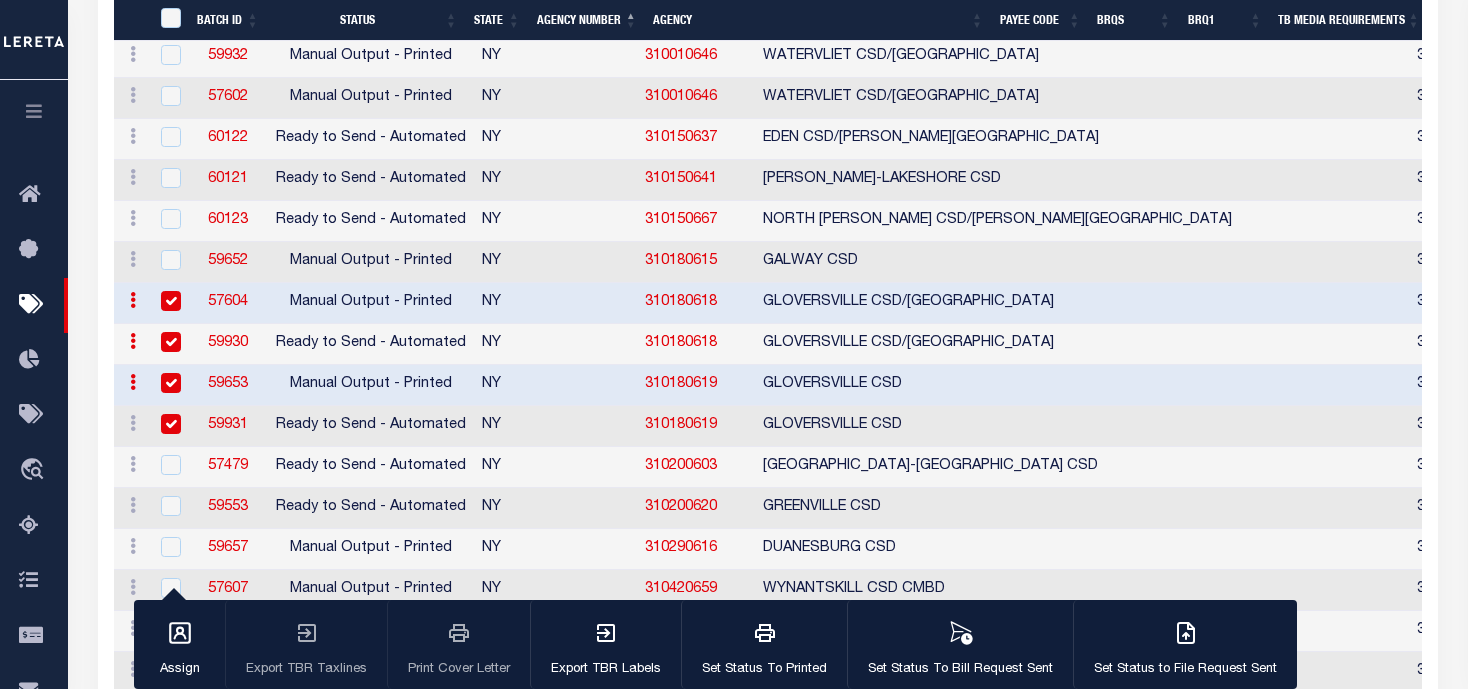 checkbox on "true" 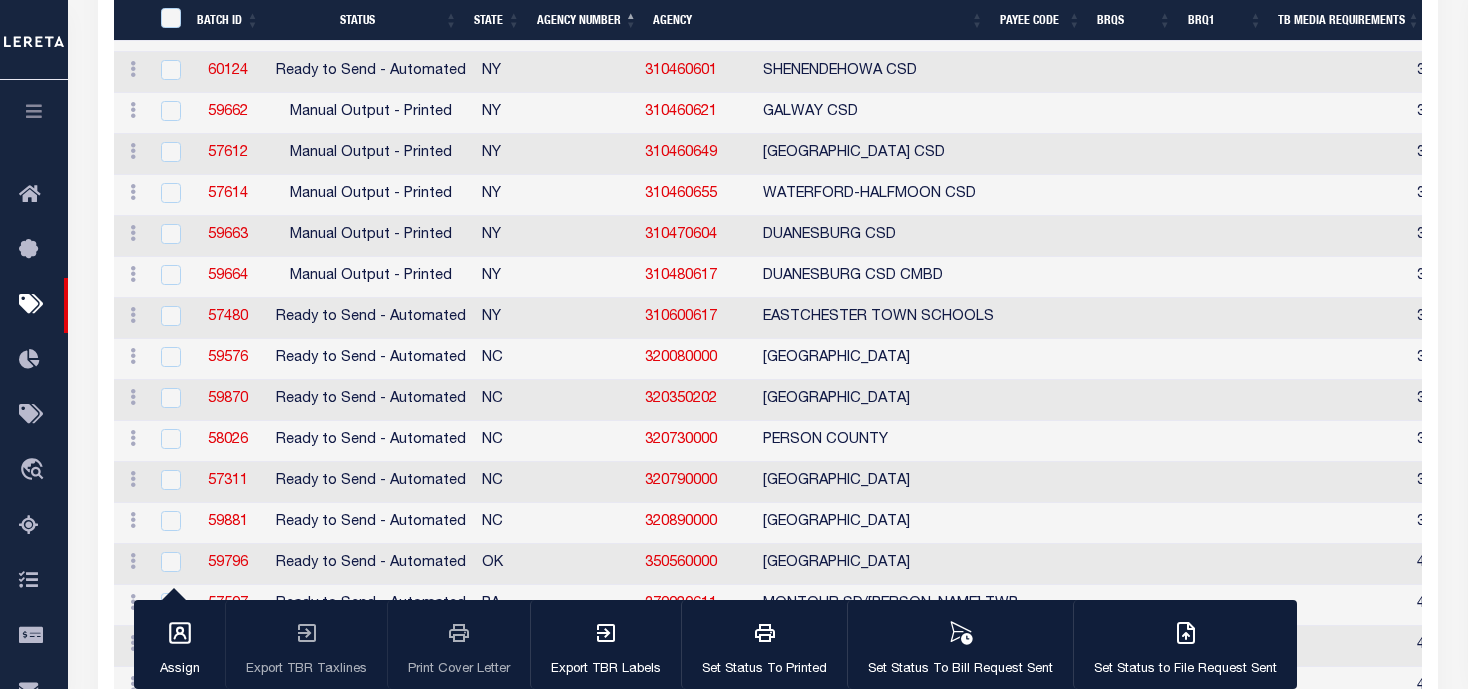 scroll, scrollTop: 2100, scrollLeft: 0, axis: vertical 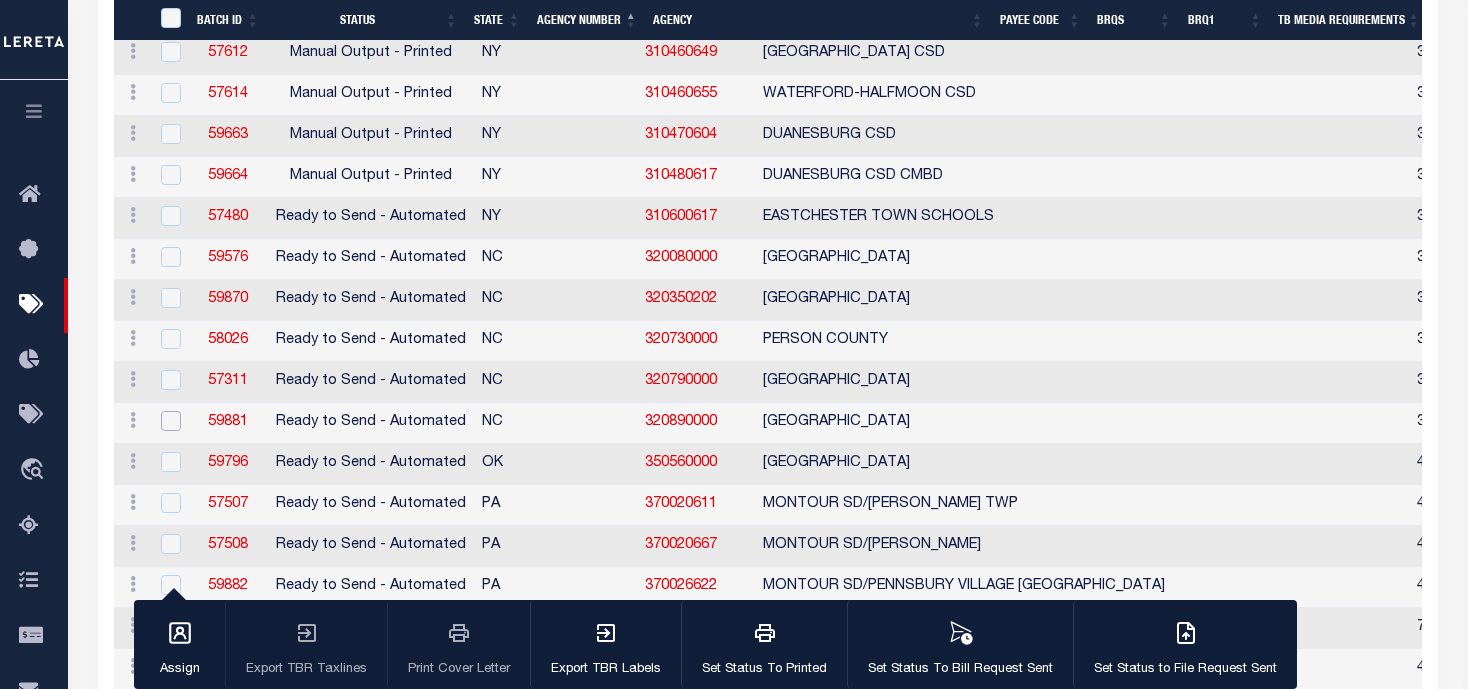 click at bounding box center [171, 421] 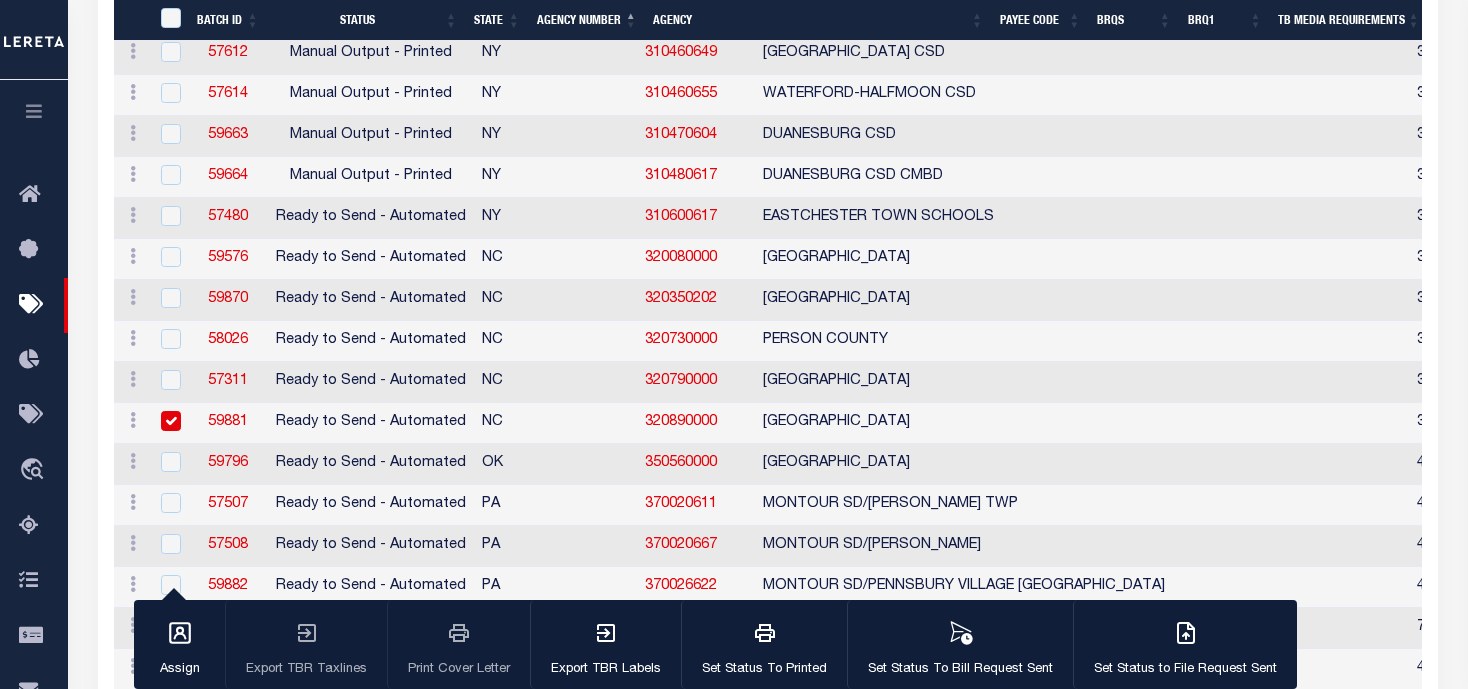 checkbox on "true" 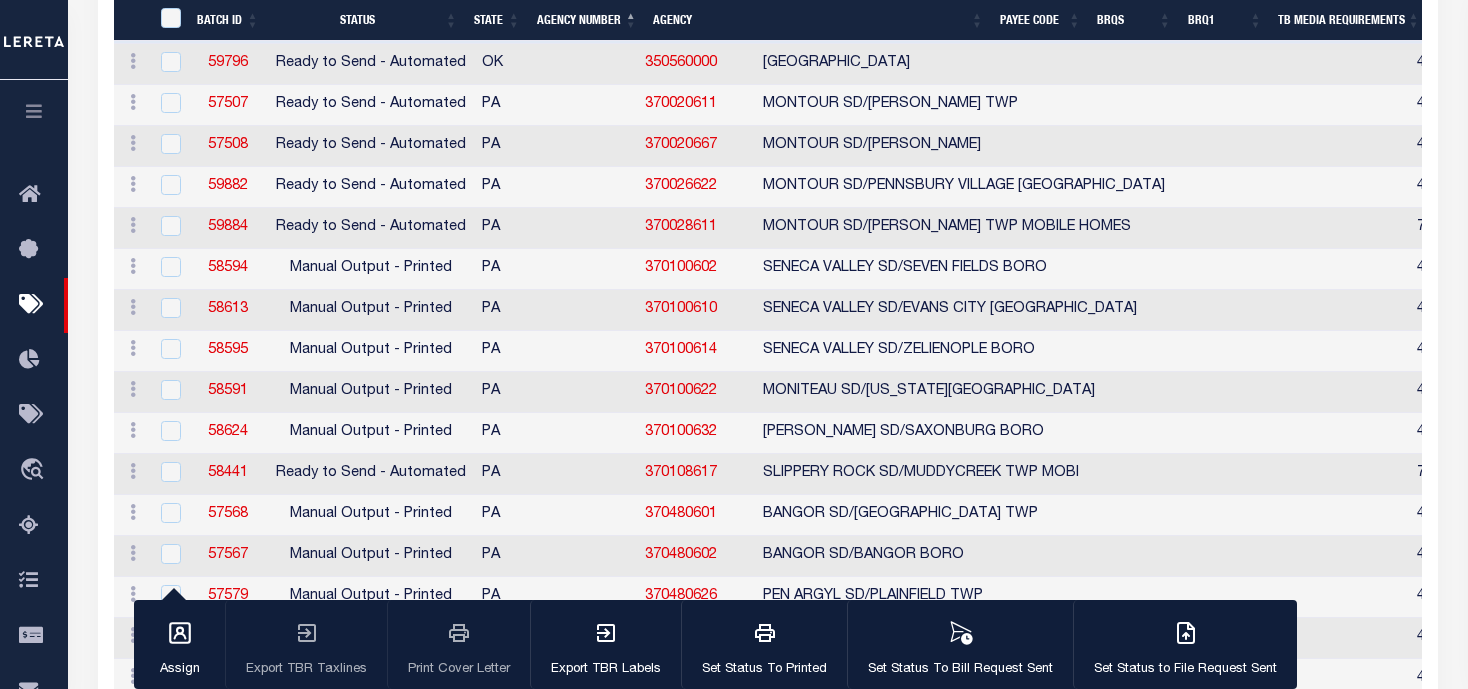 scroll, scrollTop: 2400, scrollLeft: 0, axis: vertical 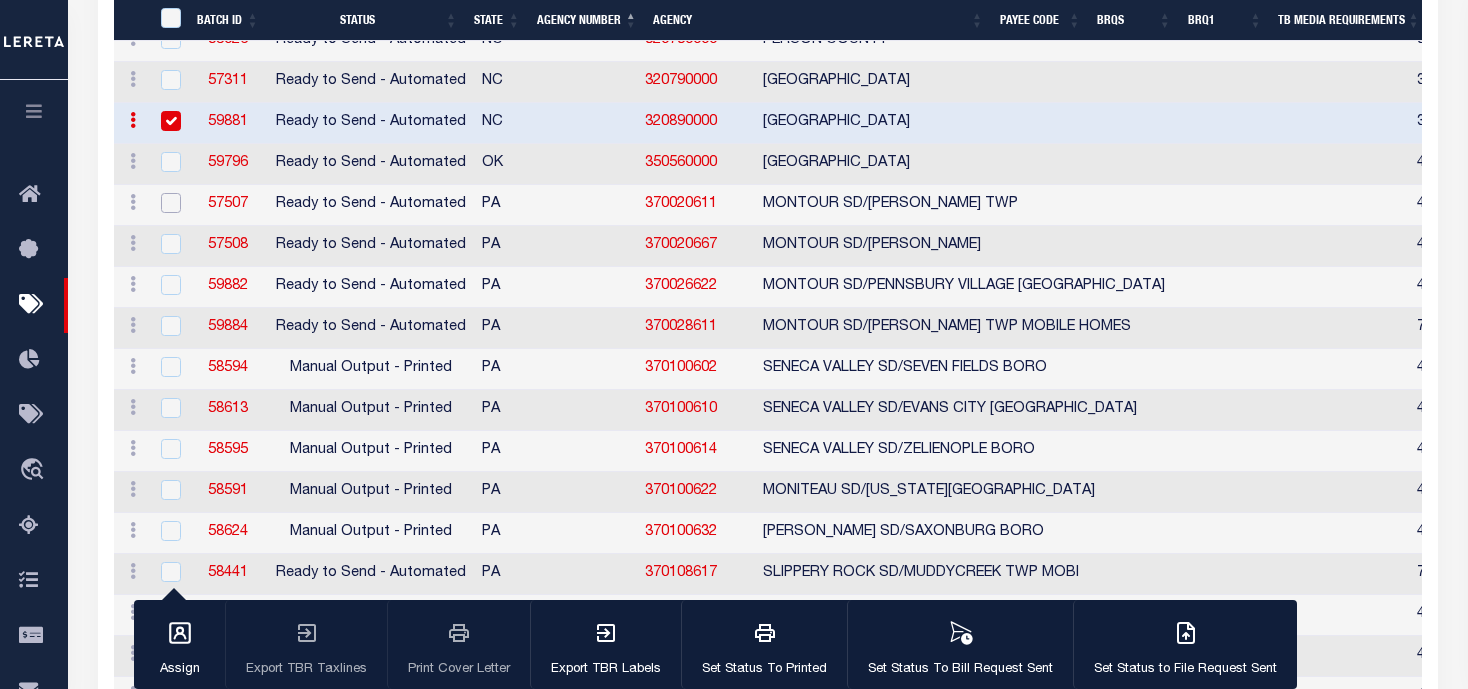click at bounding box center (171, 203) 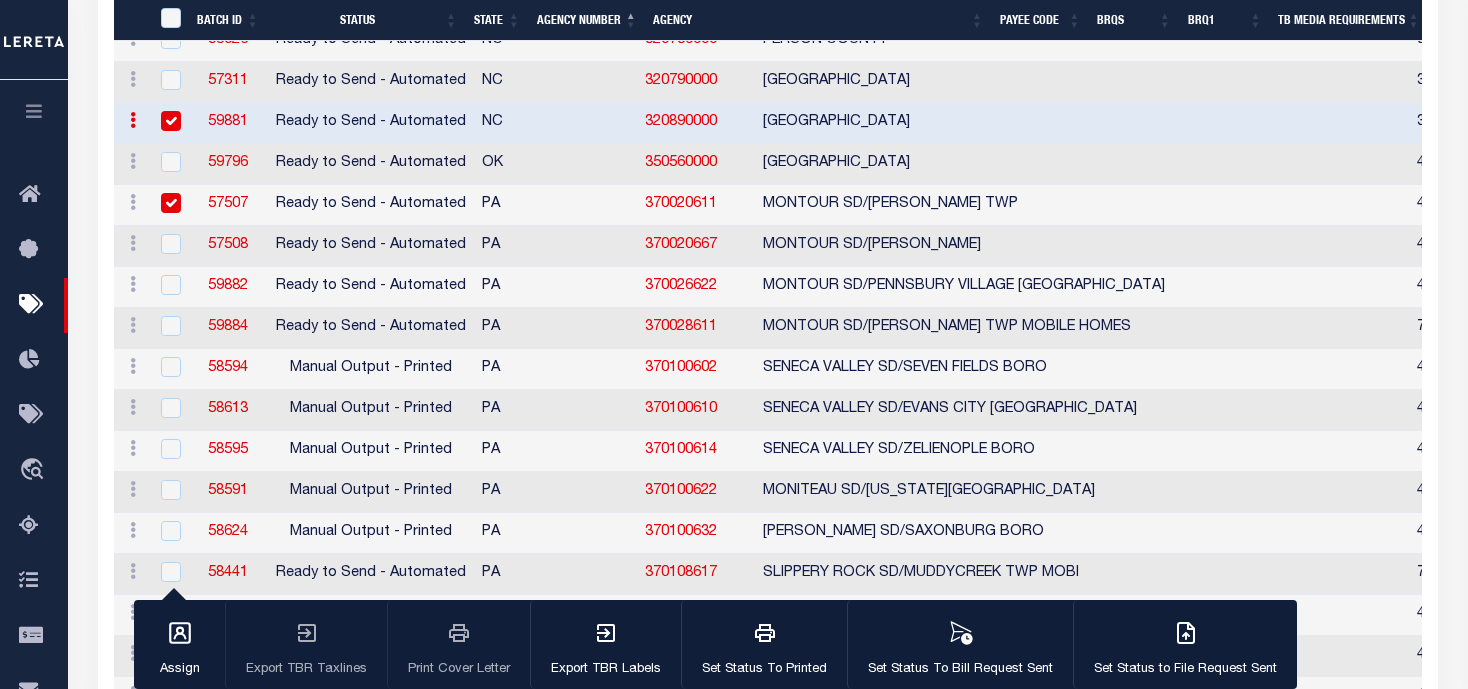 checkbox on "true" 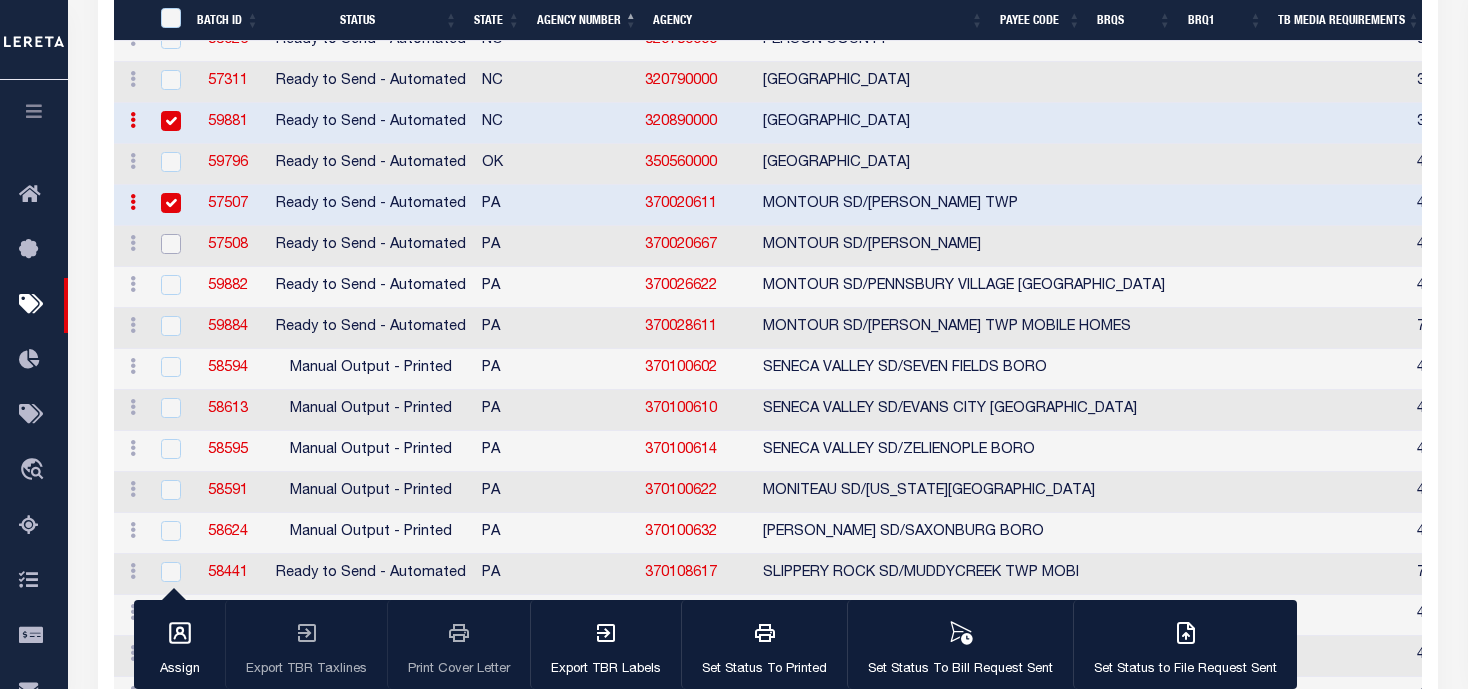 click at bounding box center [171, 244] 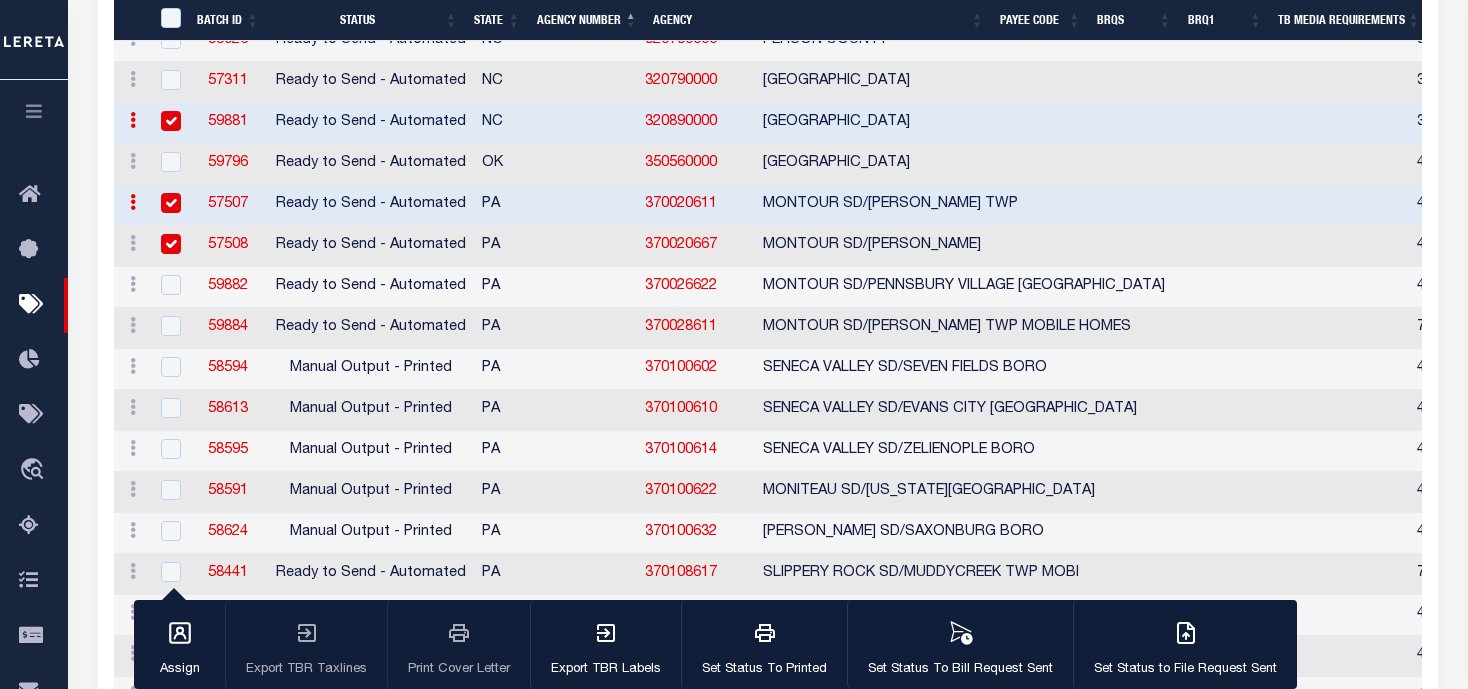 checkbox on "true" 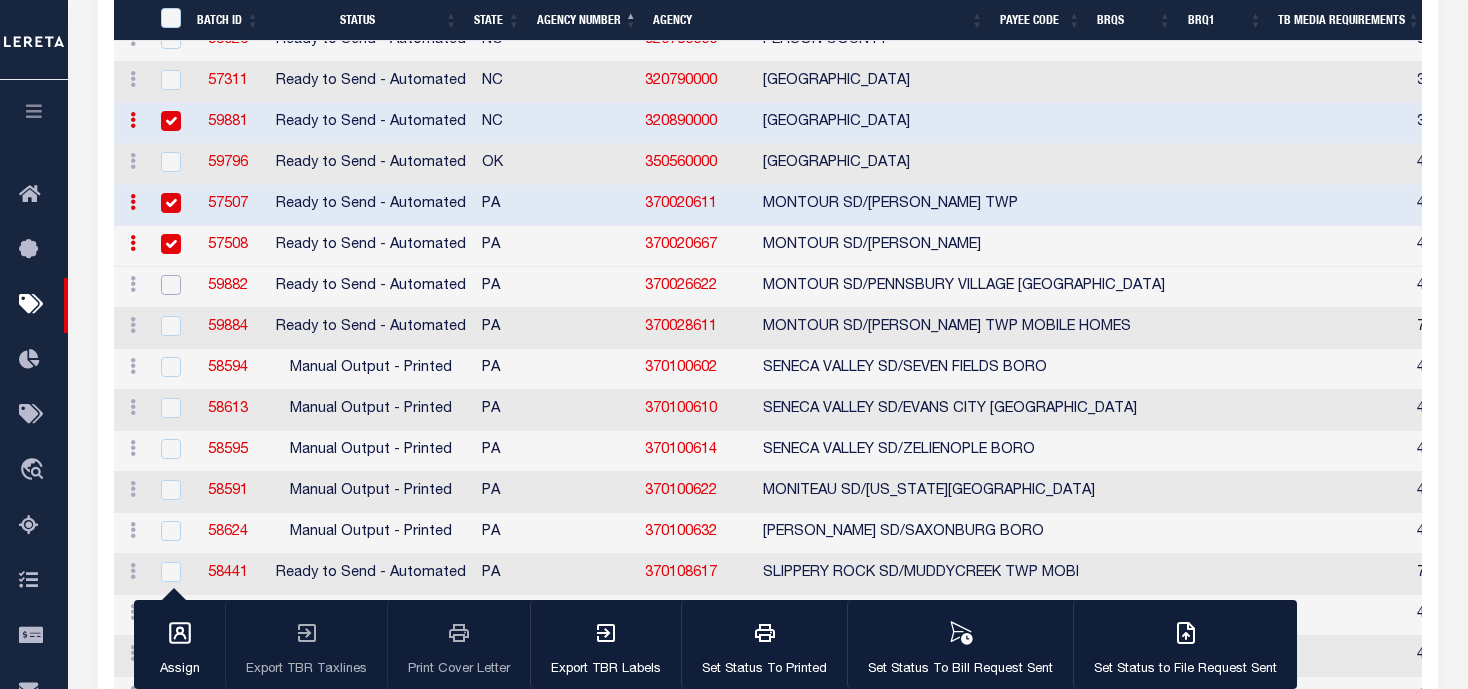 click at bounding box center (171, 285) 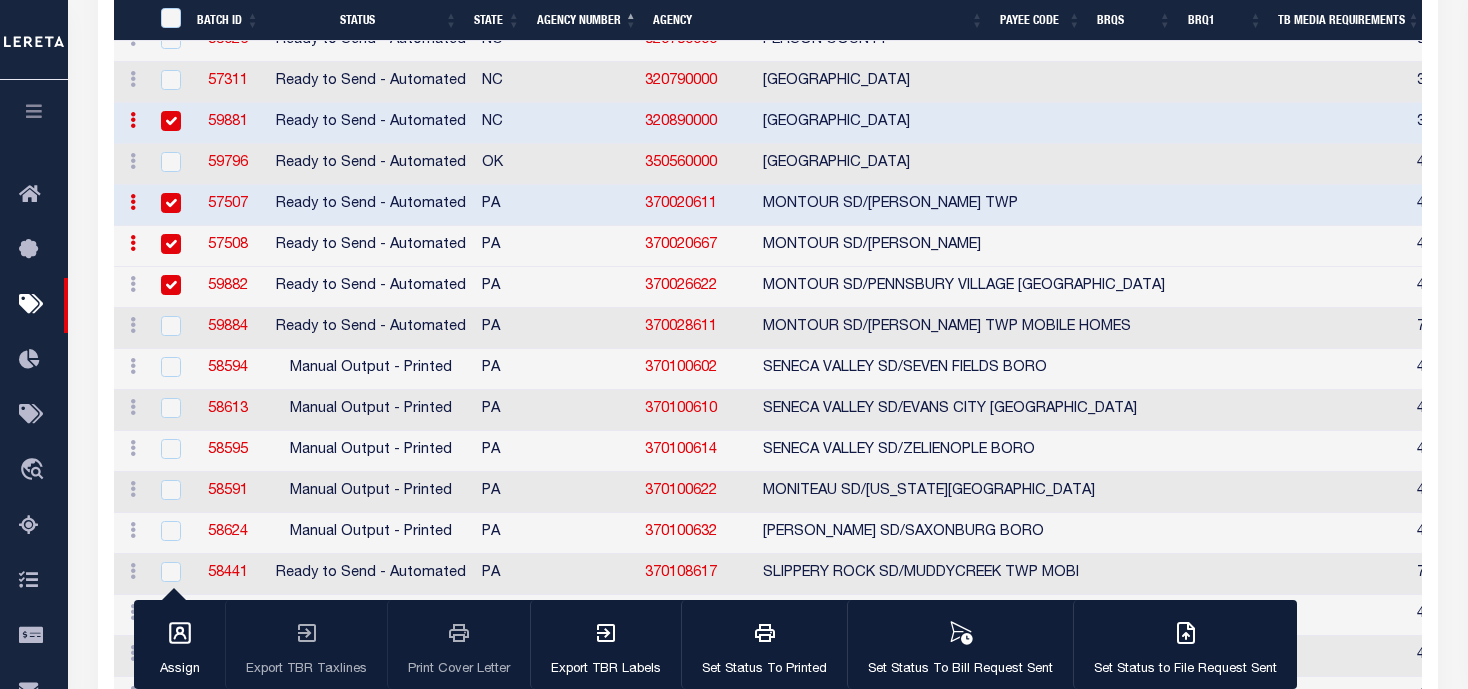 checkbox on "true" 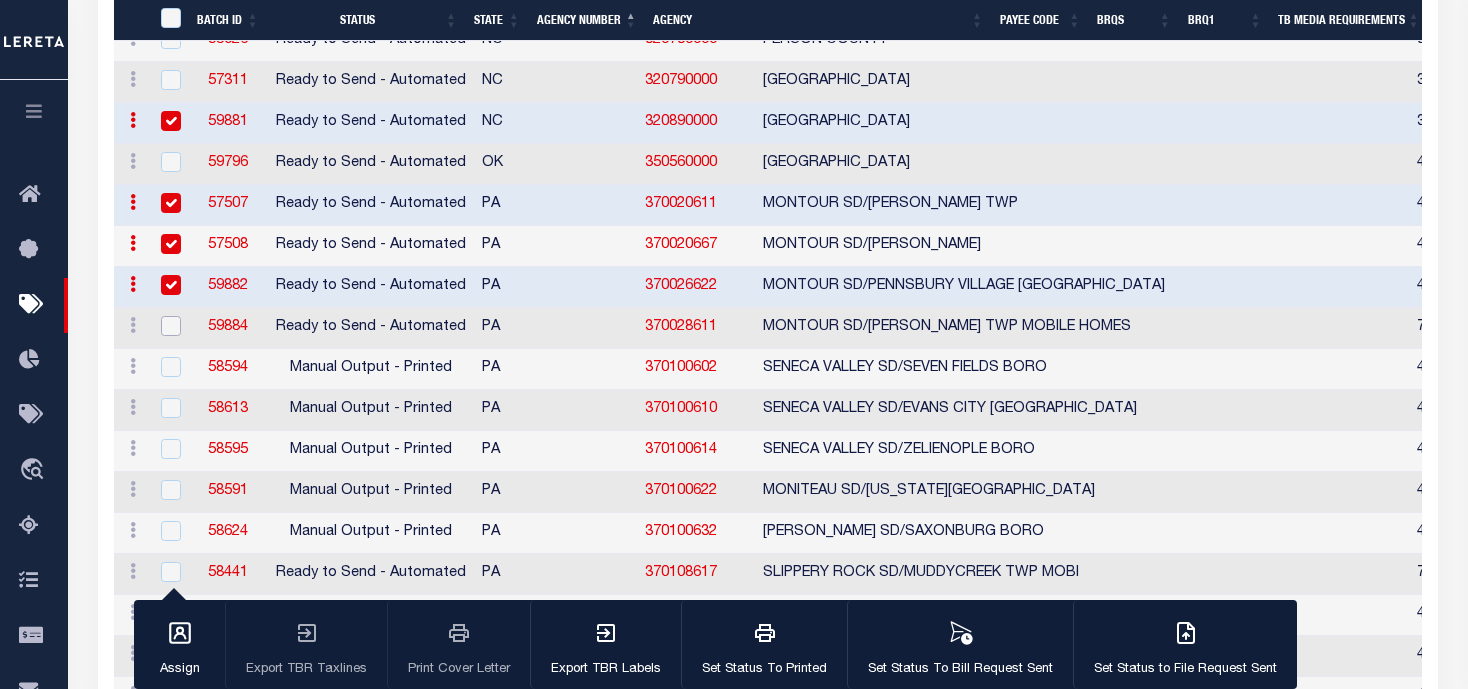 click at bounding box center [171, 326] 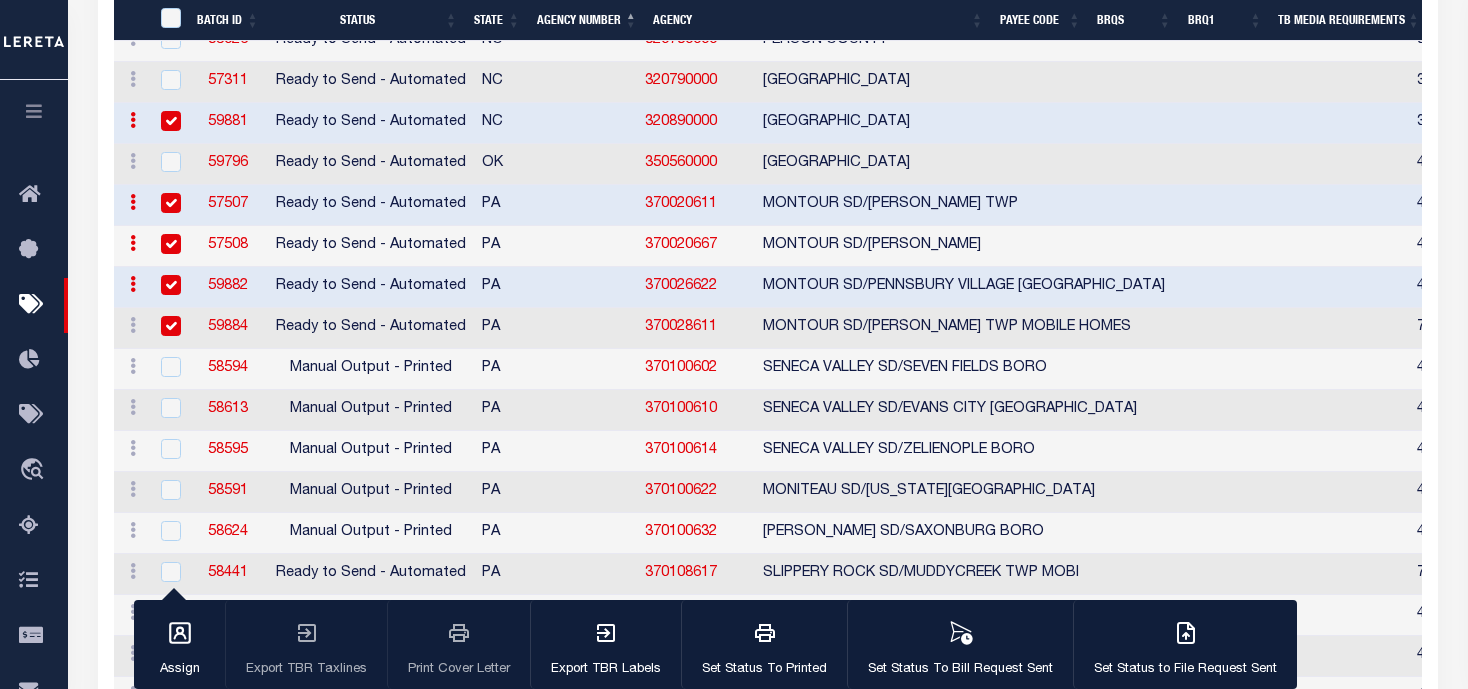 checkbox on "true" 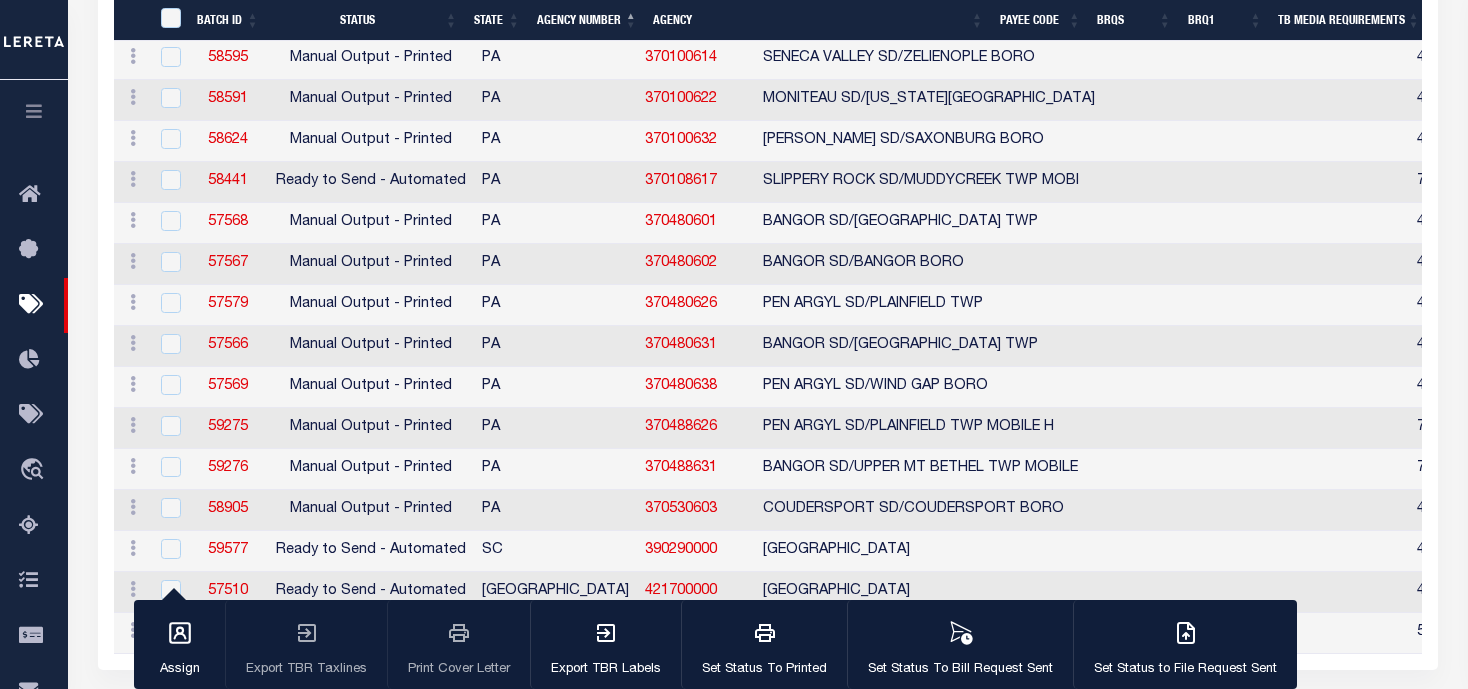 scroll, scrollTop: 2873, scrollLeft: 0, axis: vertical 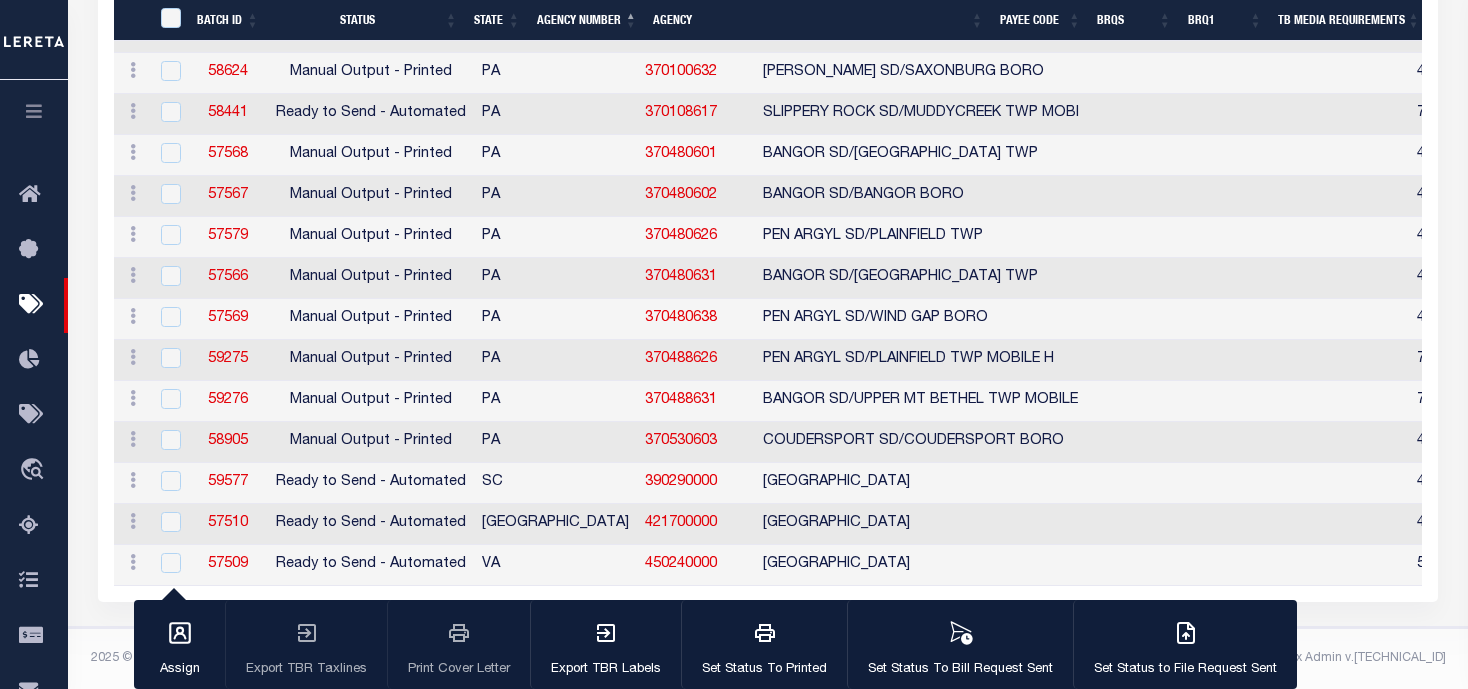 click at bounding box center [168, 523] 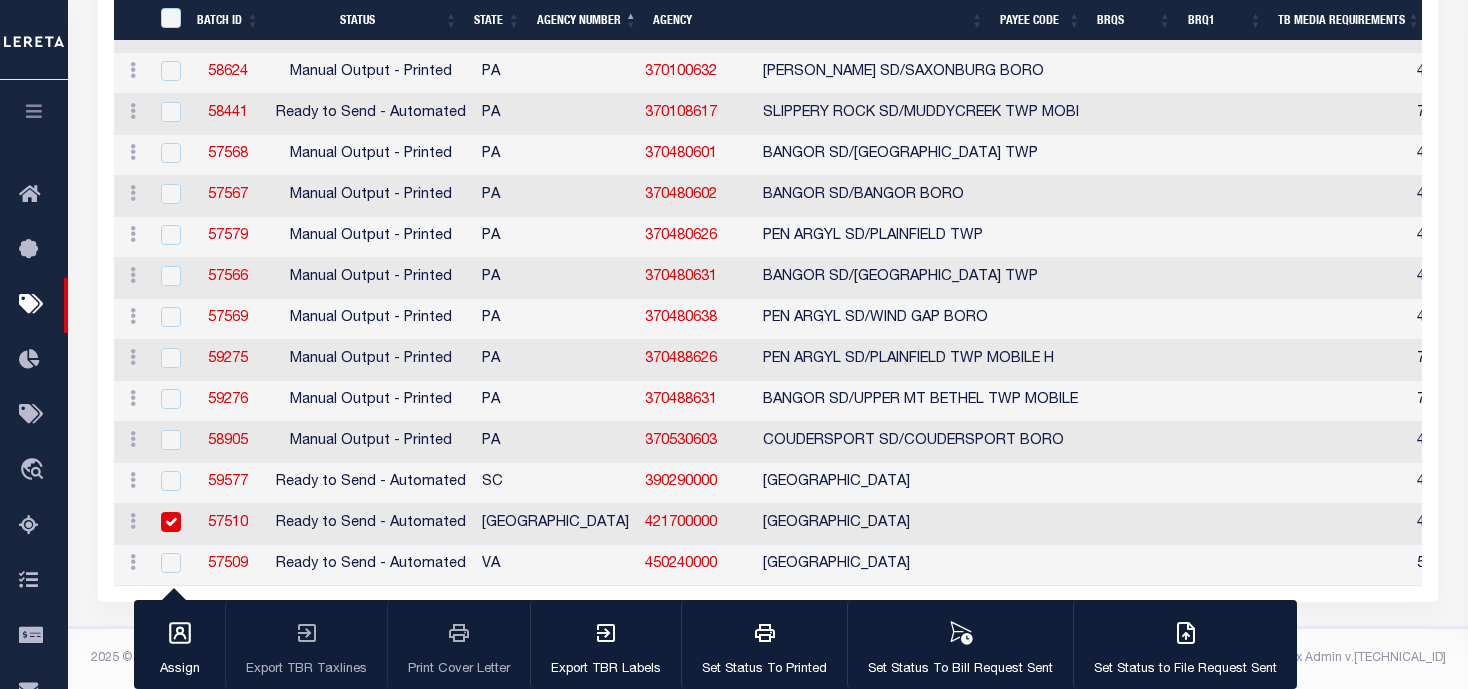 checkbox on "true" 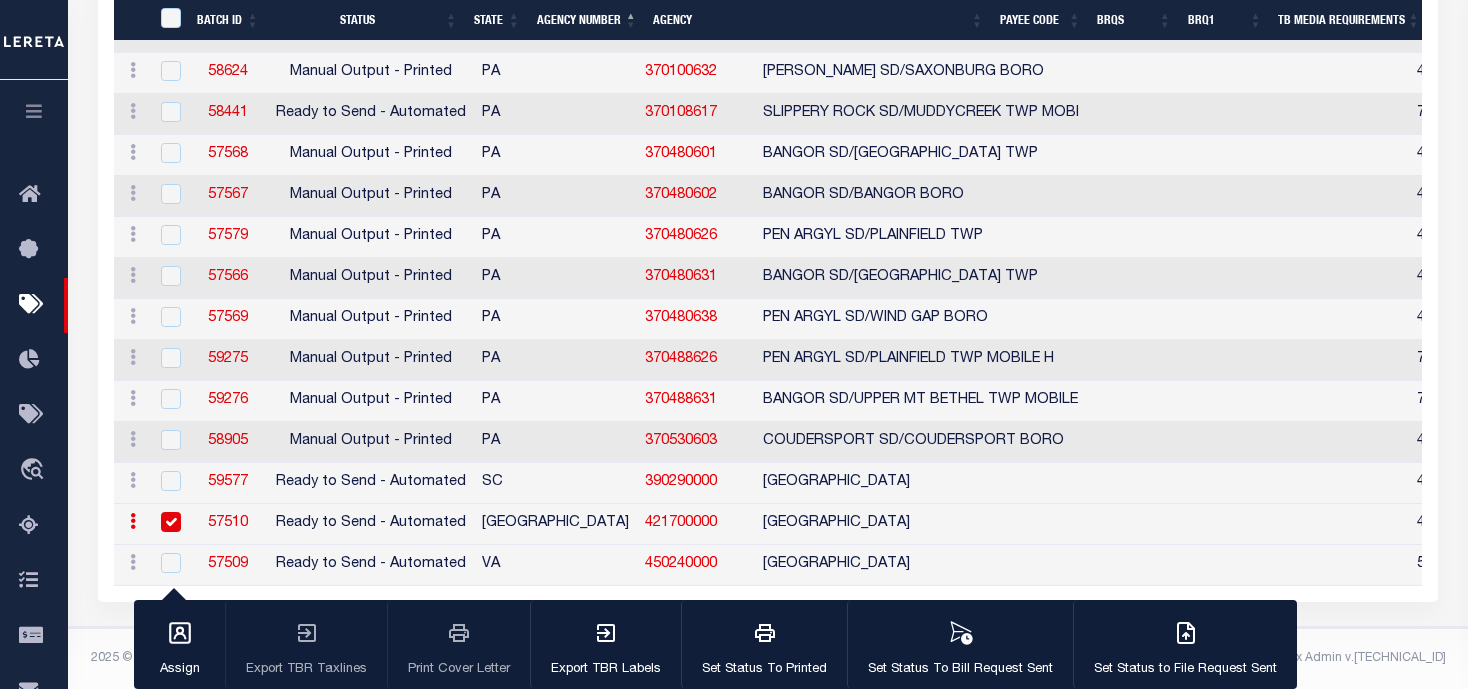 scroll, scrollTop: 2832, scrollLeft: 0, axis: vertical 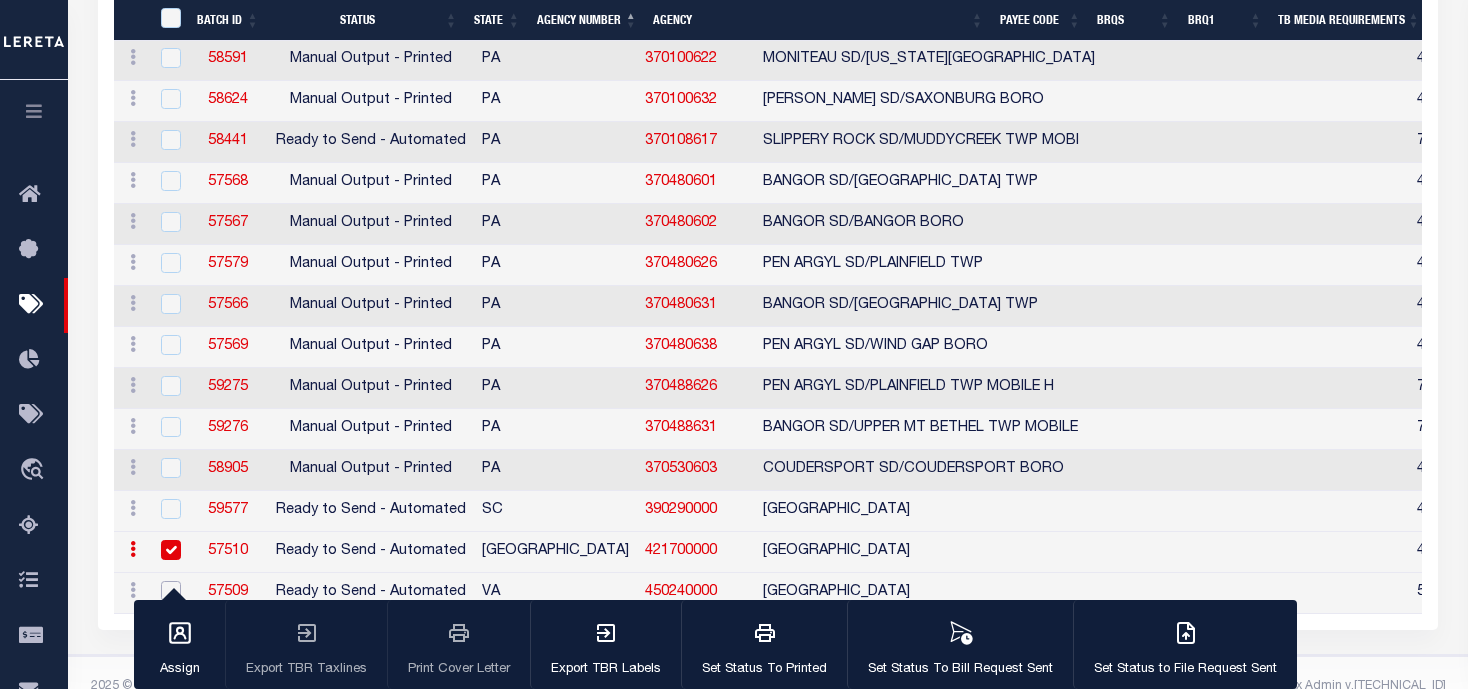 click at bounding box center [171, 591] 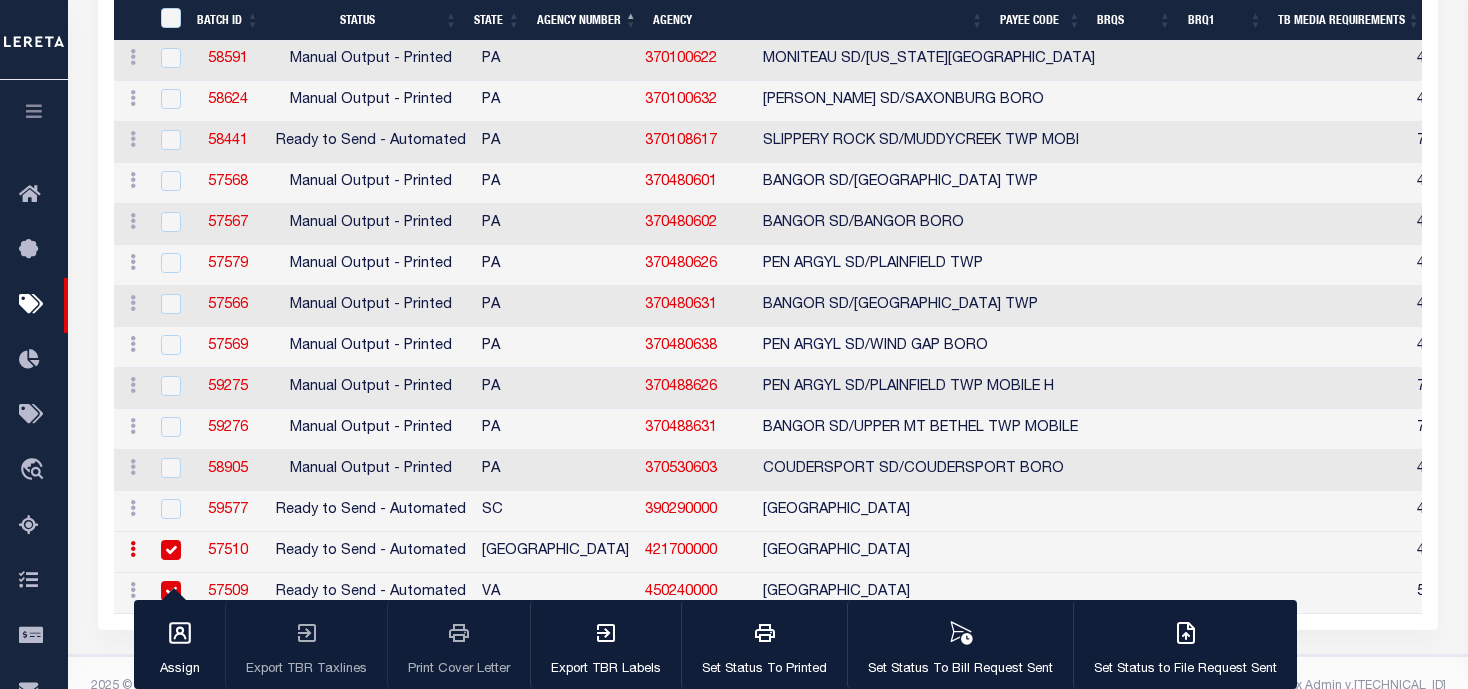 checkbox on "true" 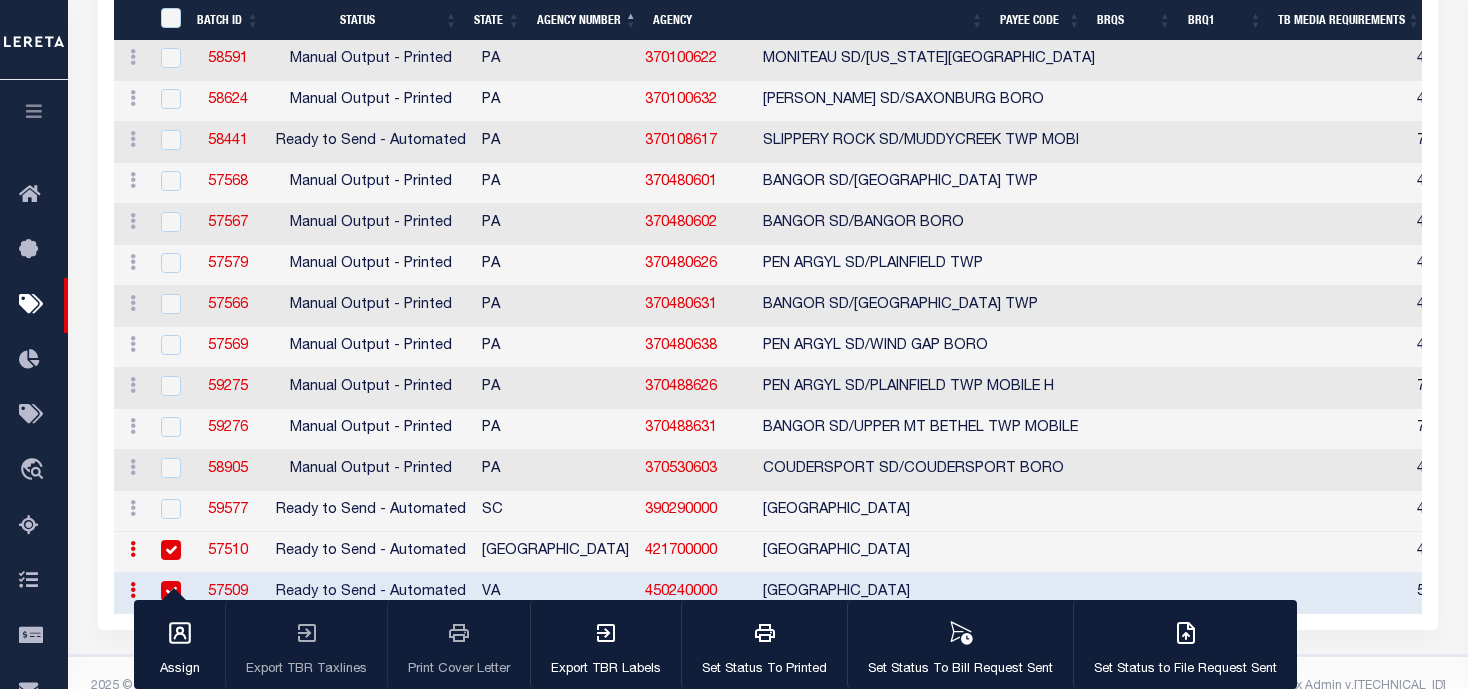 click 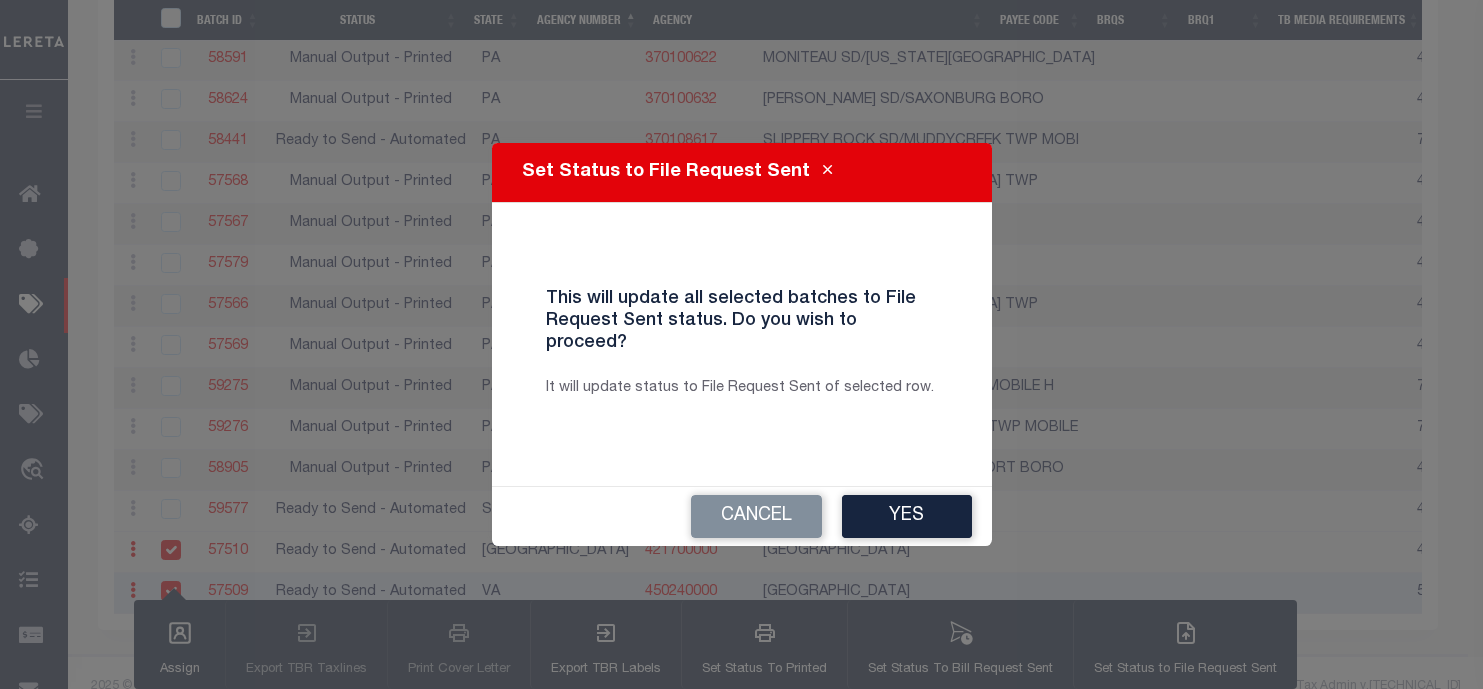 click on "Yes" at bounding box center (907, 516) 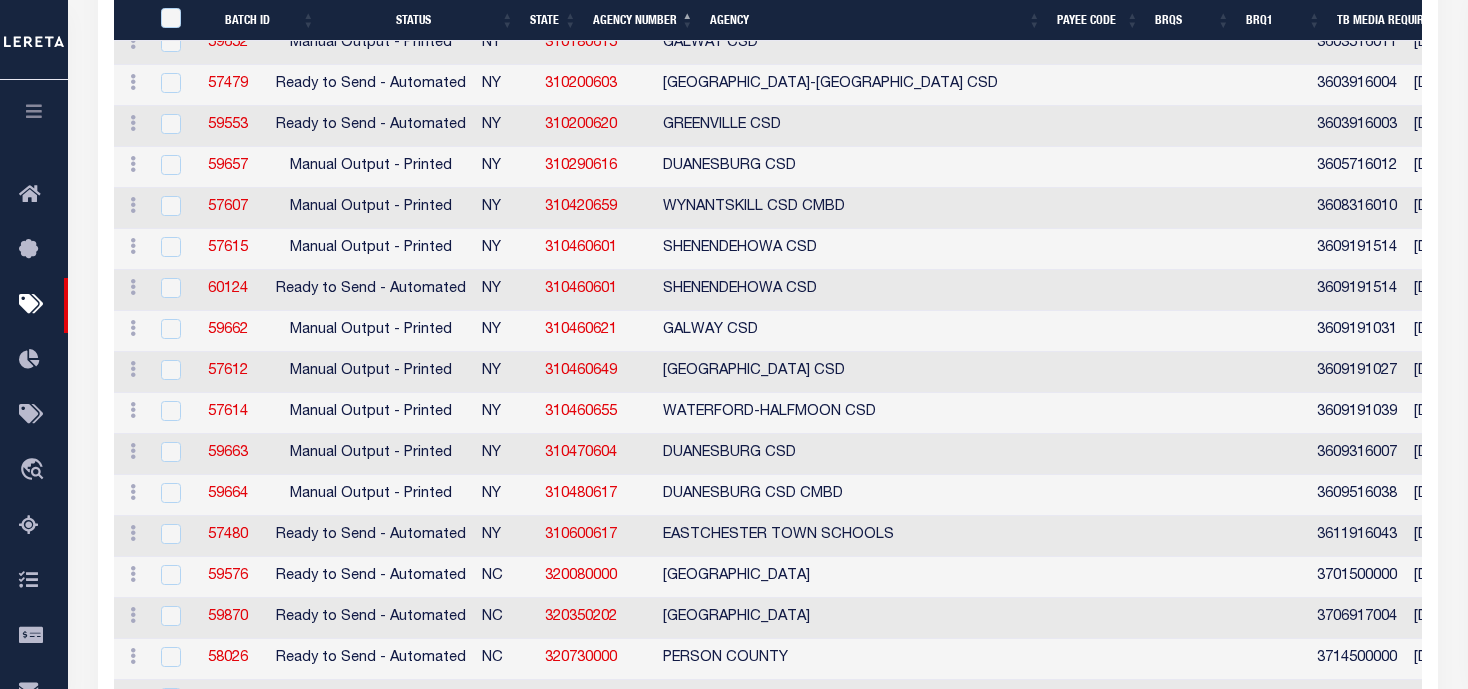 scroll, scrollTop: 1011, scrollLeft: 0, axis: vertical 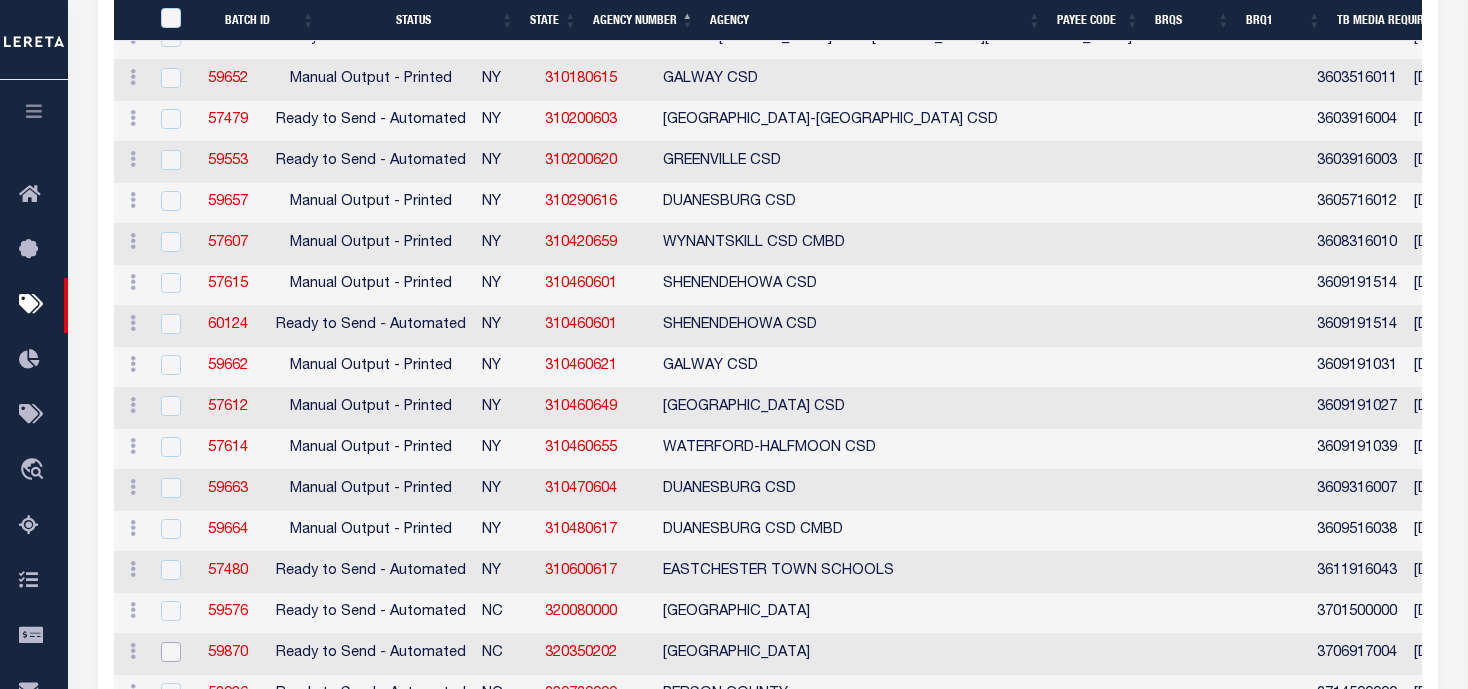 click at bounding box center [171, 652] 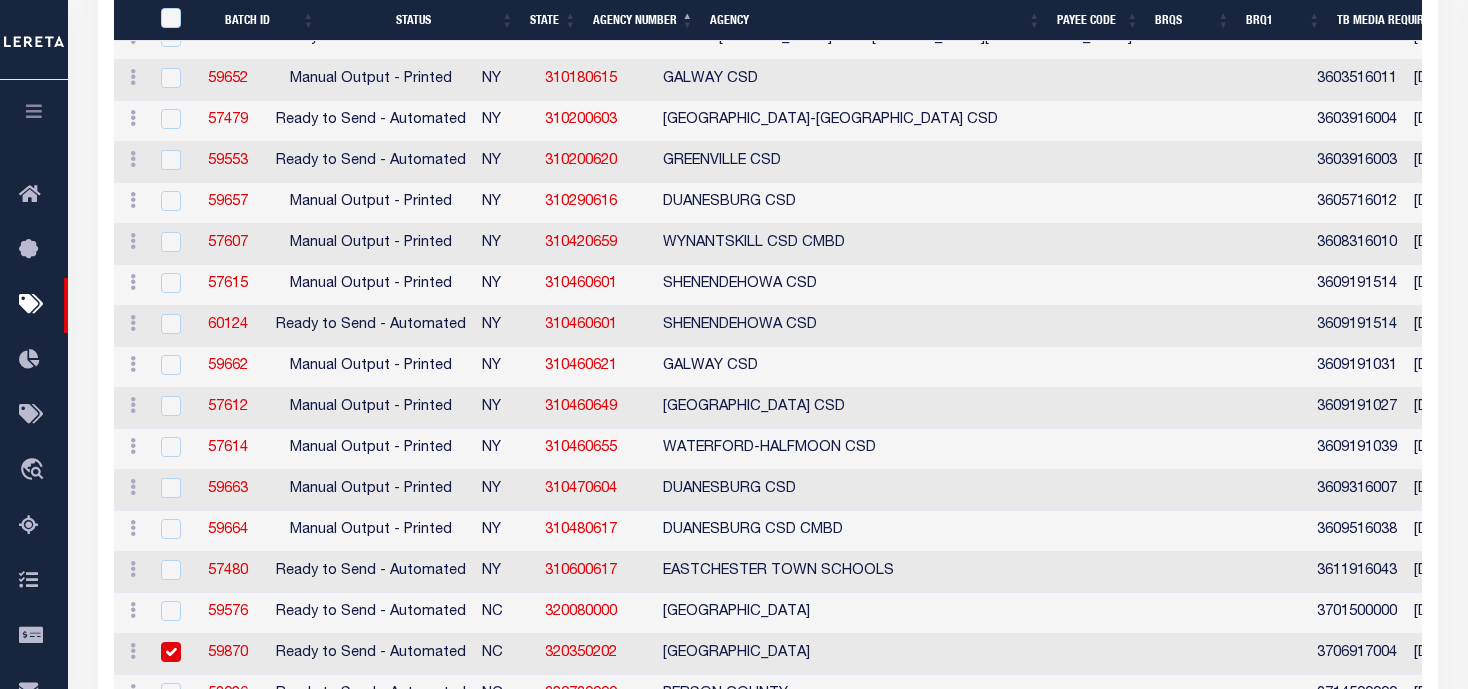 checkbox on "true" 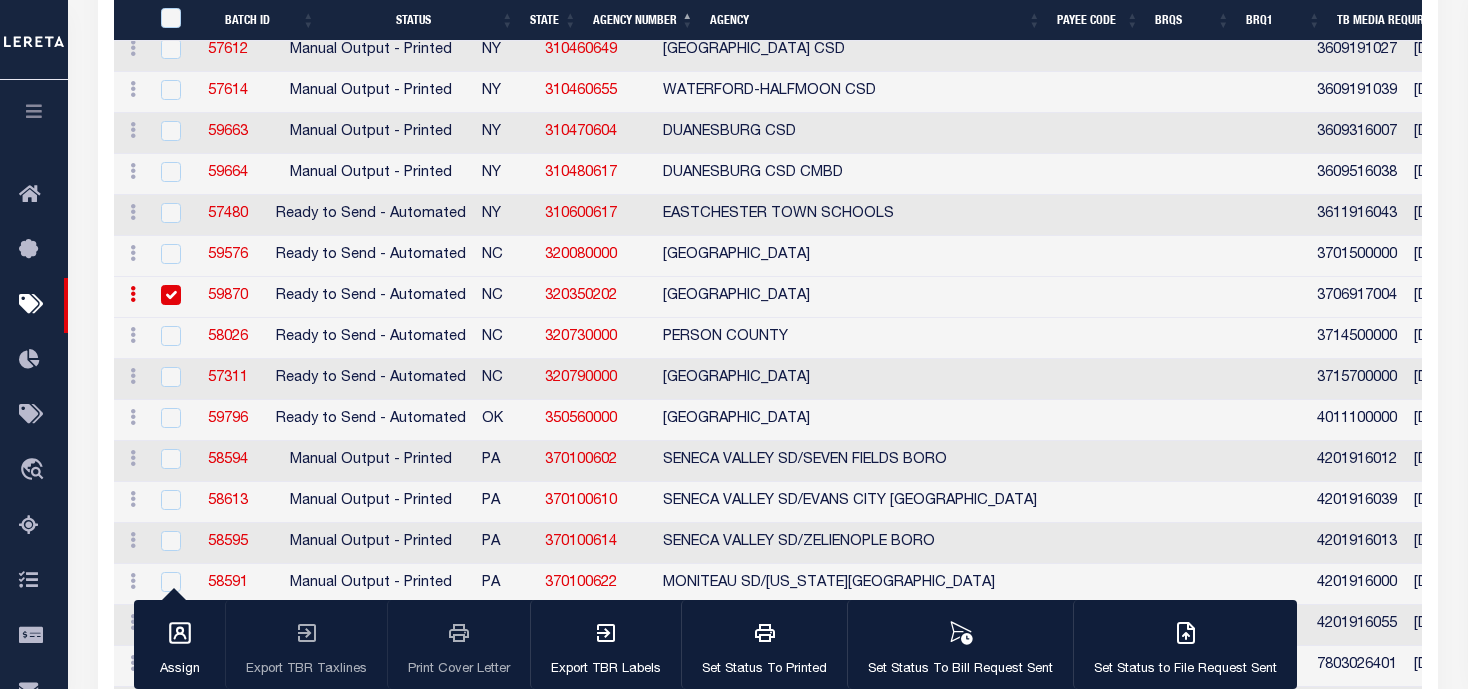 scroll, scrollTop: 1411, scrollLeft: 0, axis: vertical 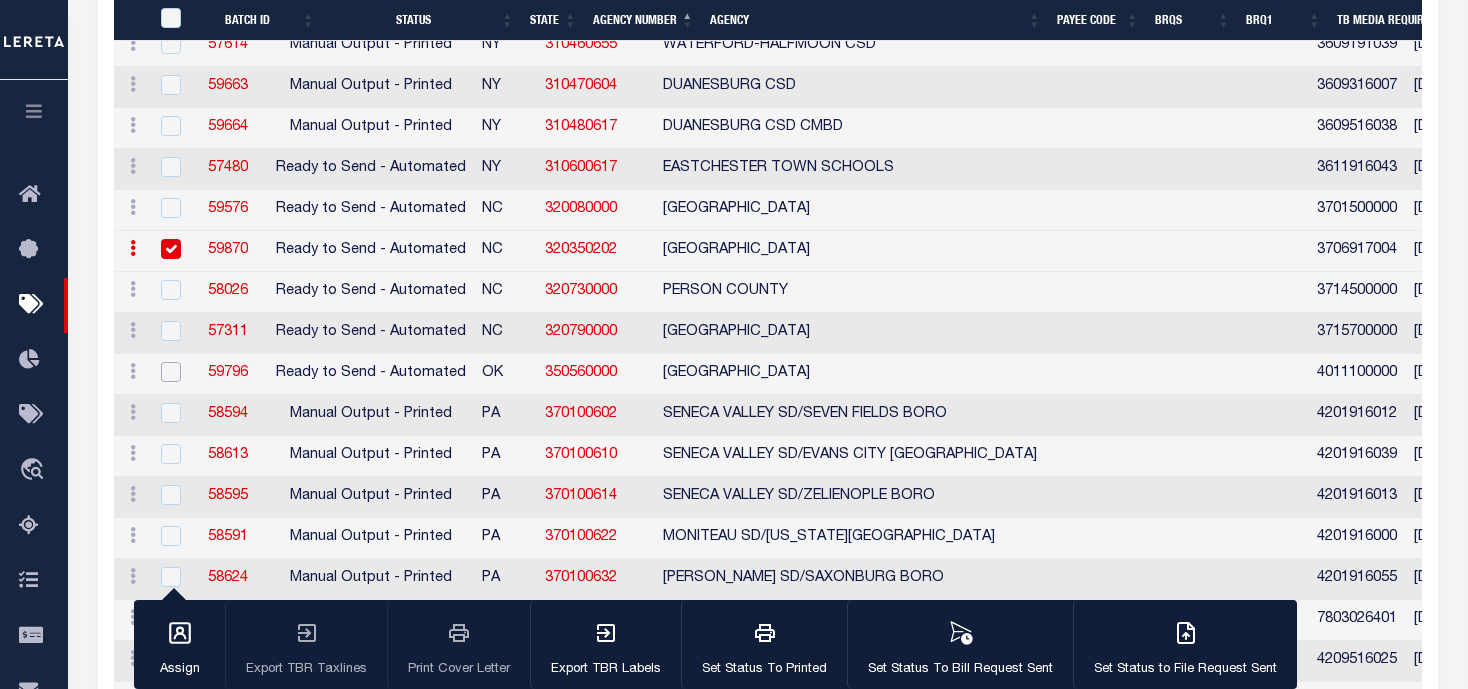 drag, startPoint x: 163, startPoint y: 372, endPoint x: 175, endPoint y: 381, distance: 15 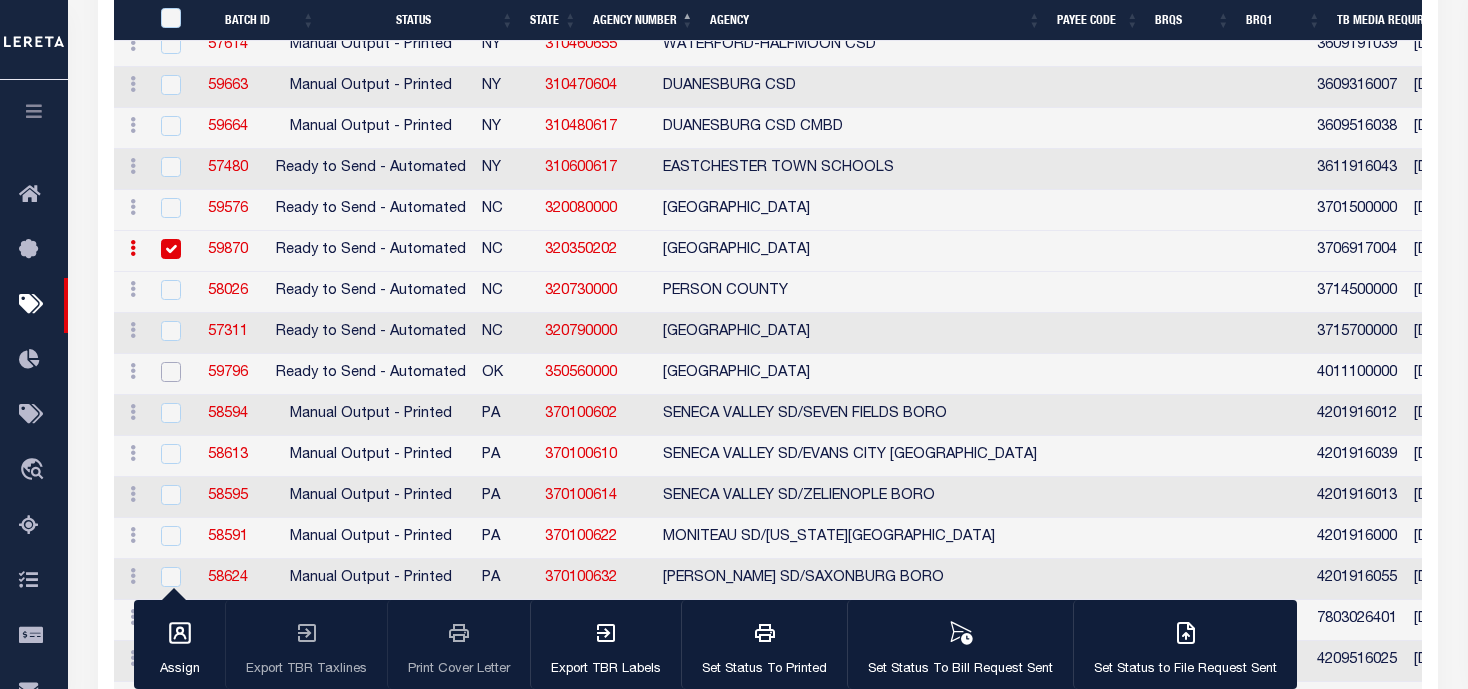 click at bounding box center [171, 372] 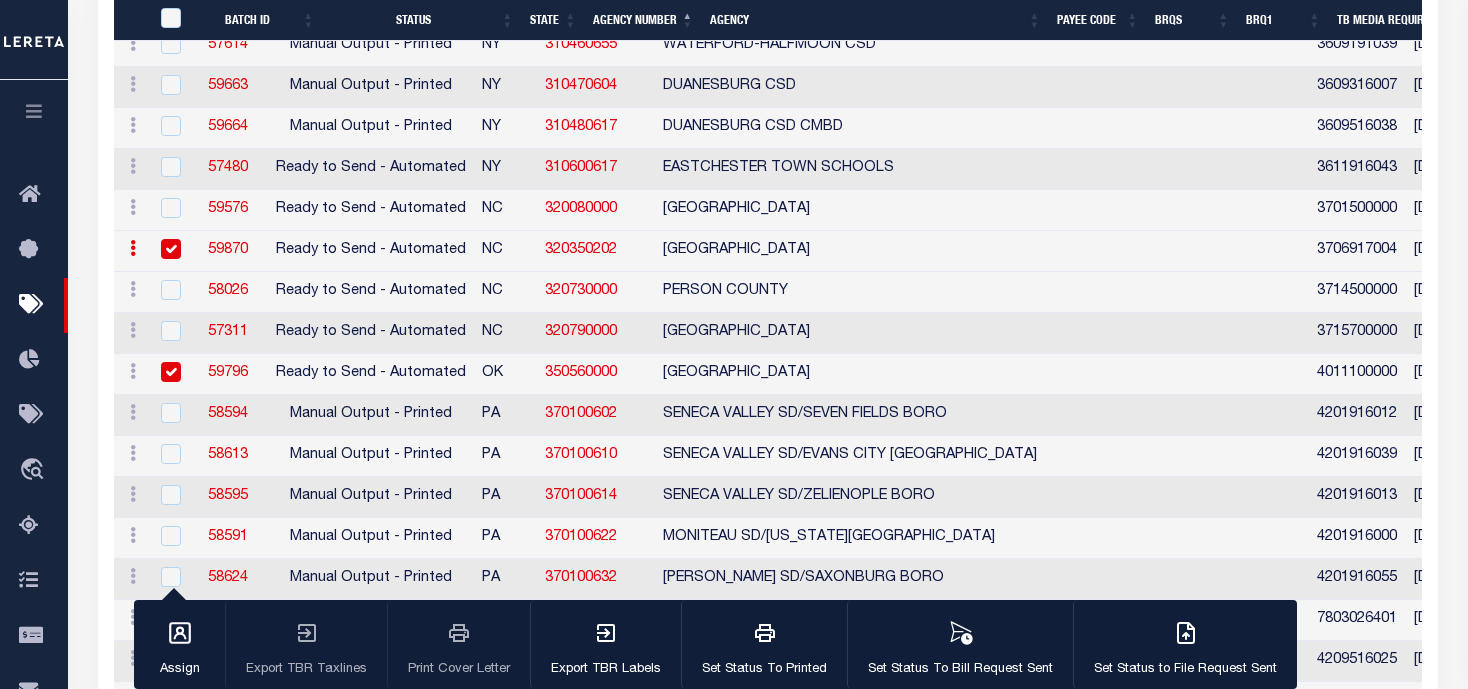 checkbox on "true" 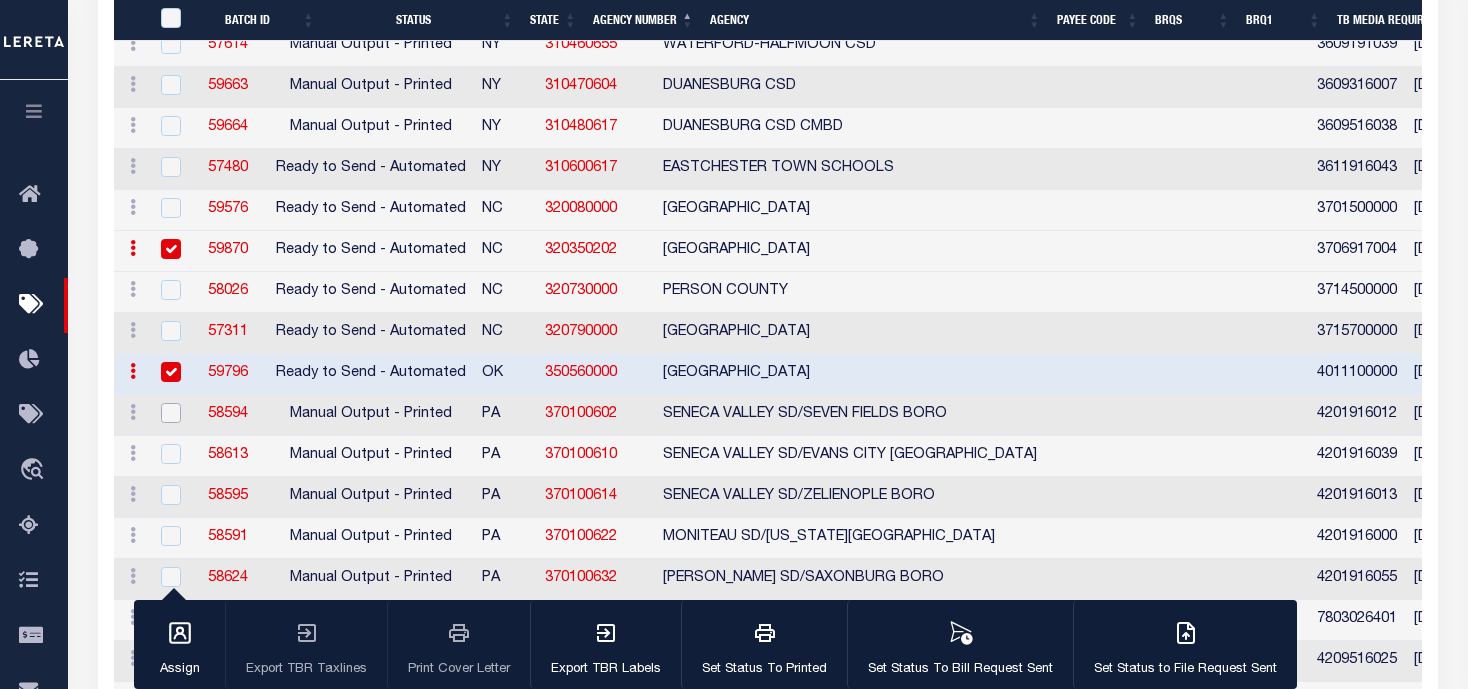 click at bounding box center [171, 413] 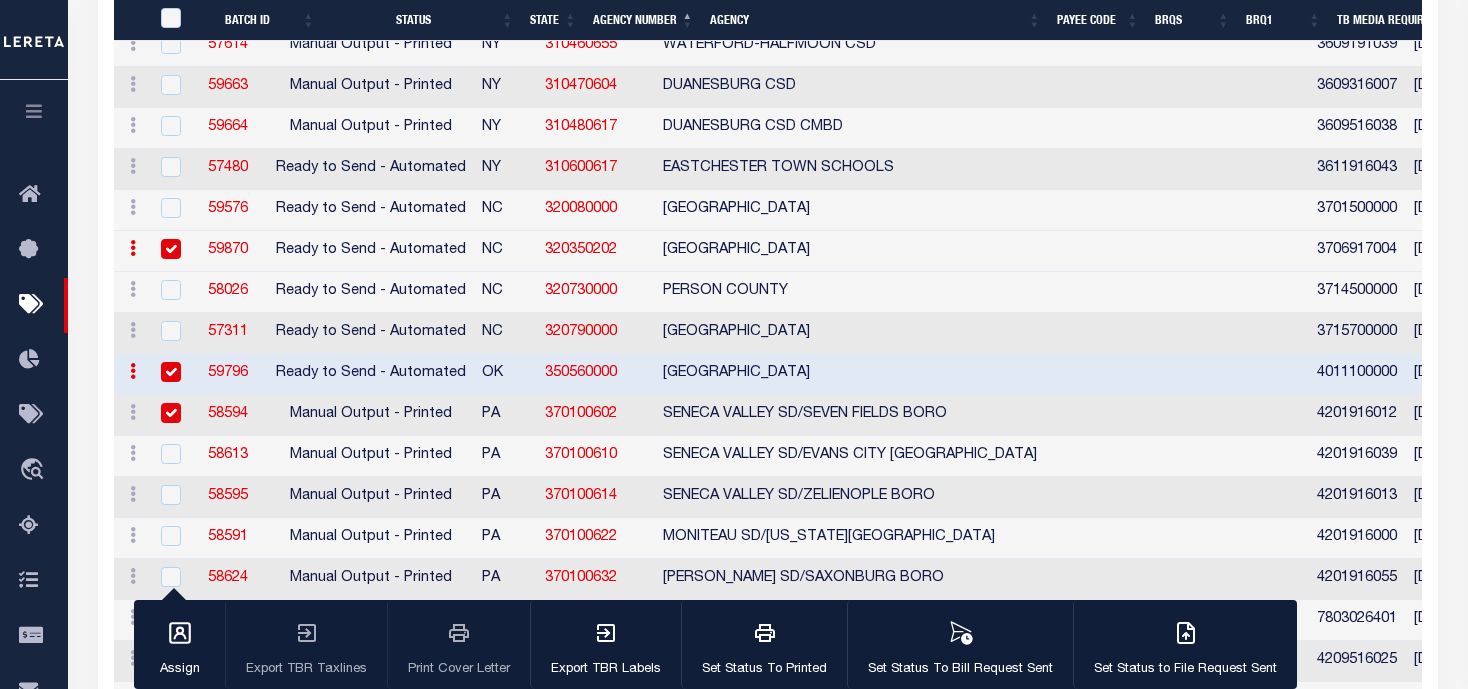 checkbox on "true" 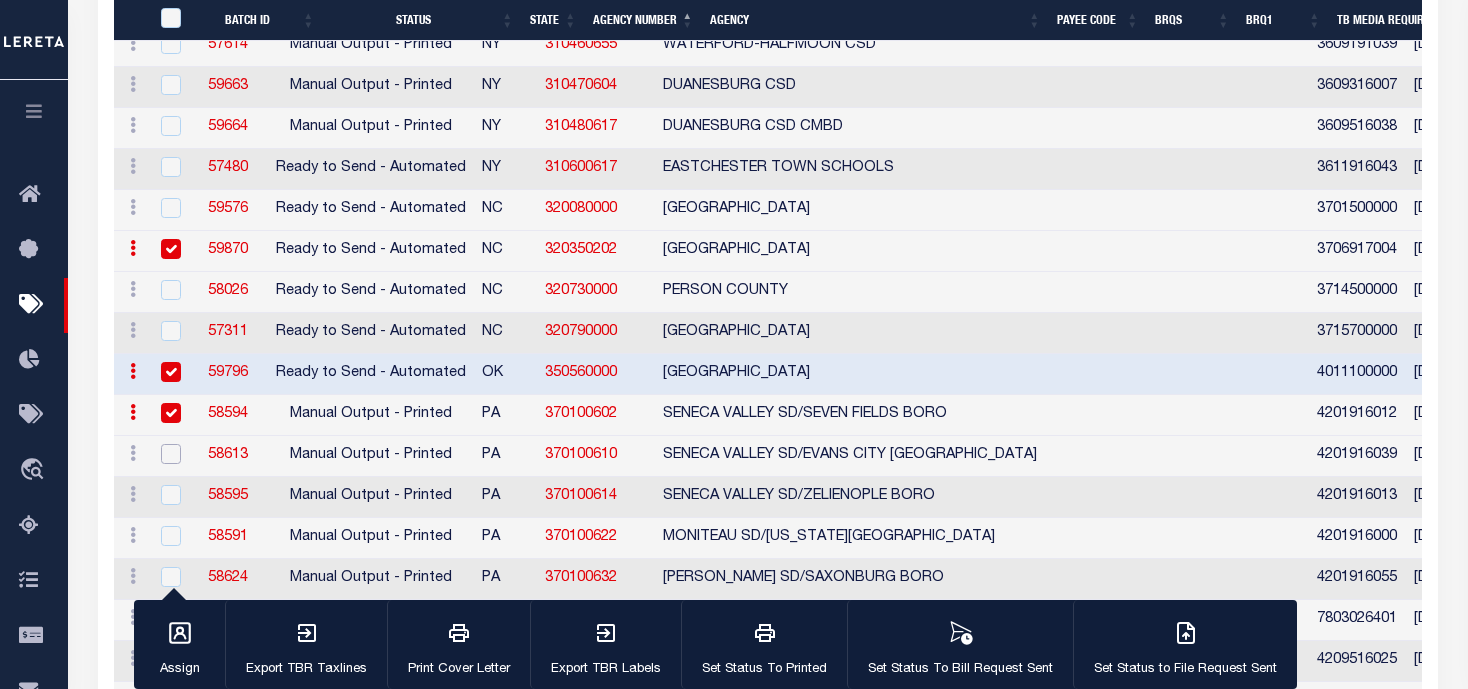 click at bounding box center (171, 454) 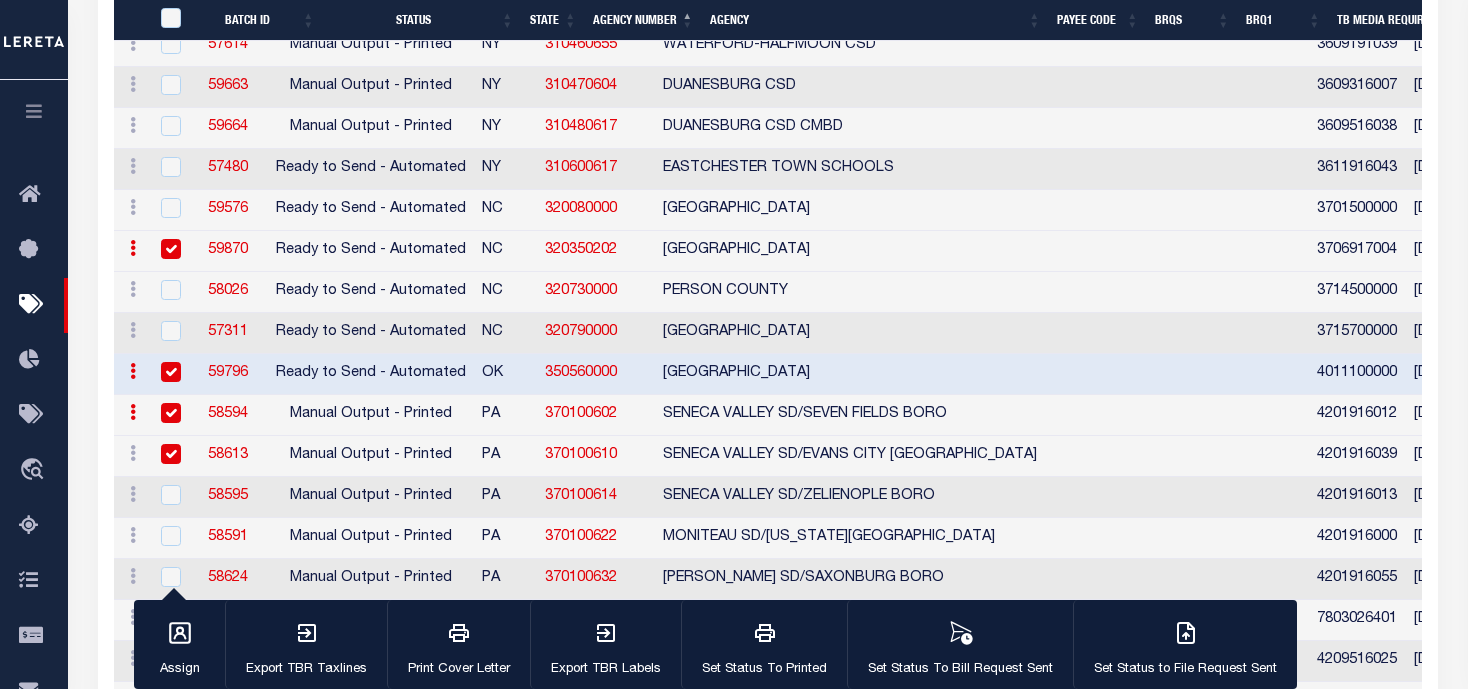 checkbox on "true" 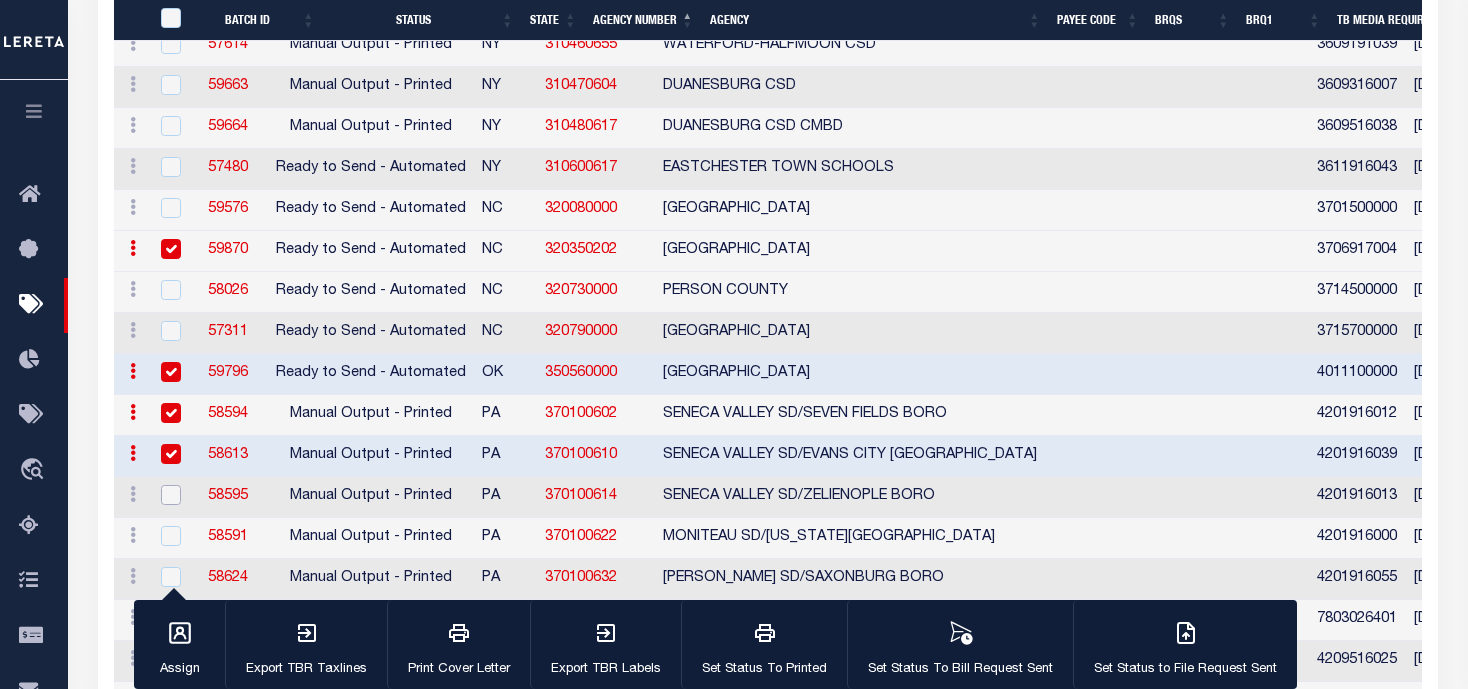 click at bounding box center [171, 495] 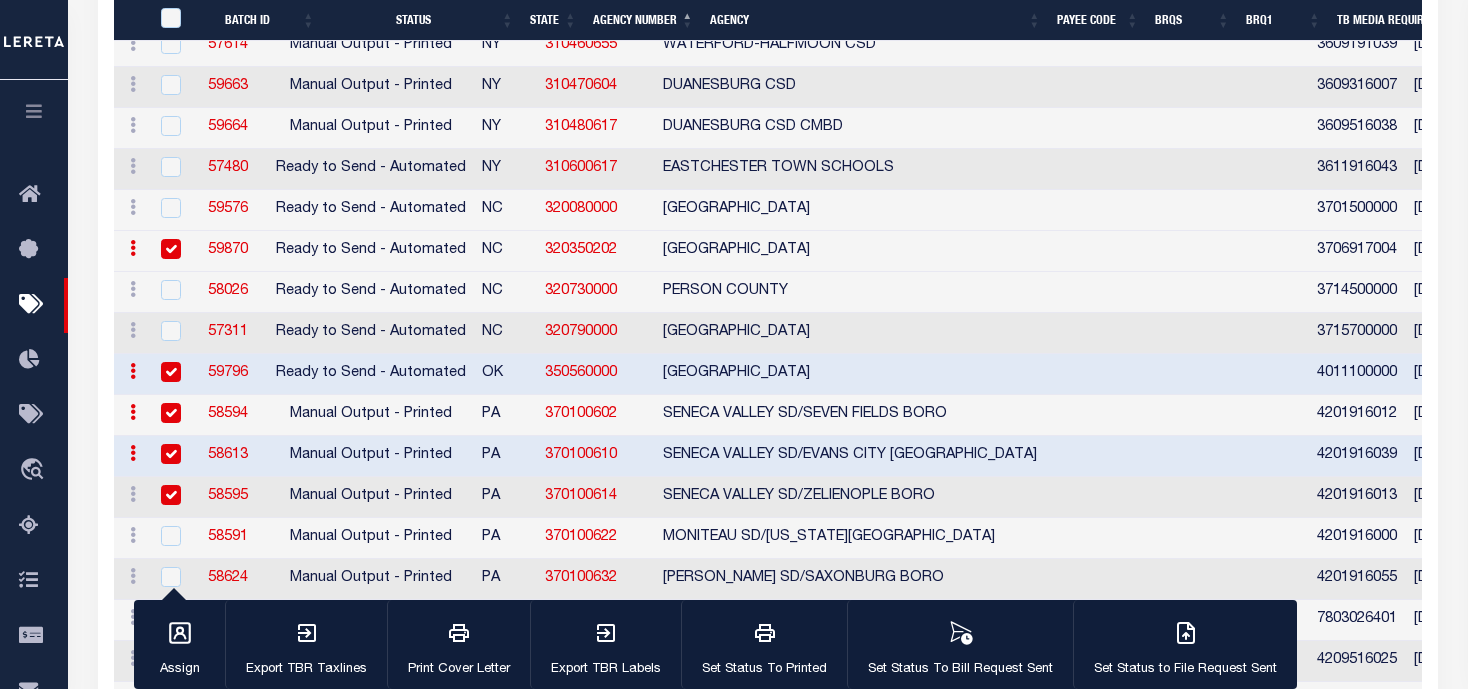 checkbox on "true" 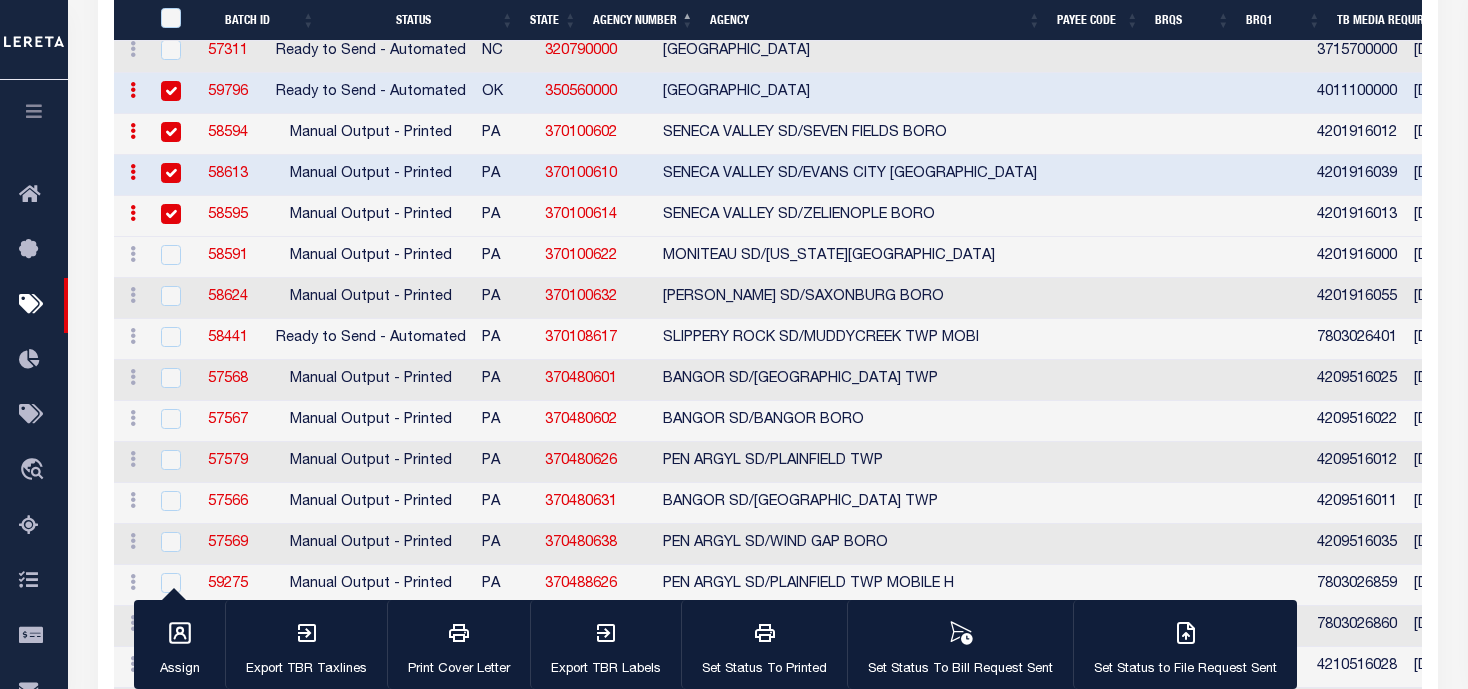scroll, scrollTop: 1711, scrollLeft: 0, axis: vertical 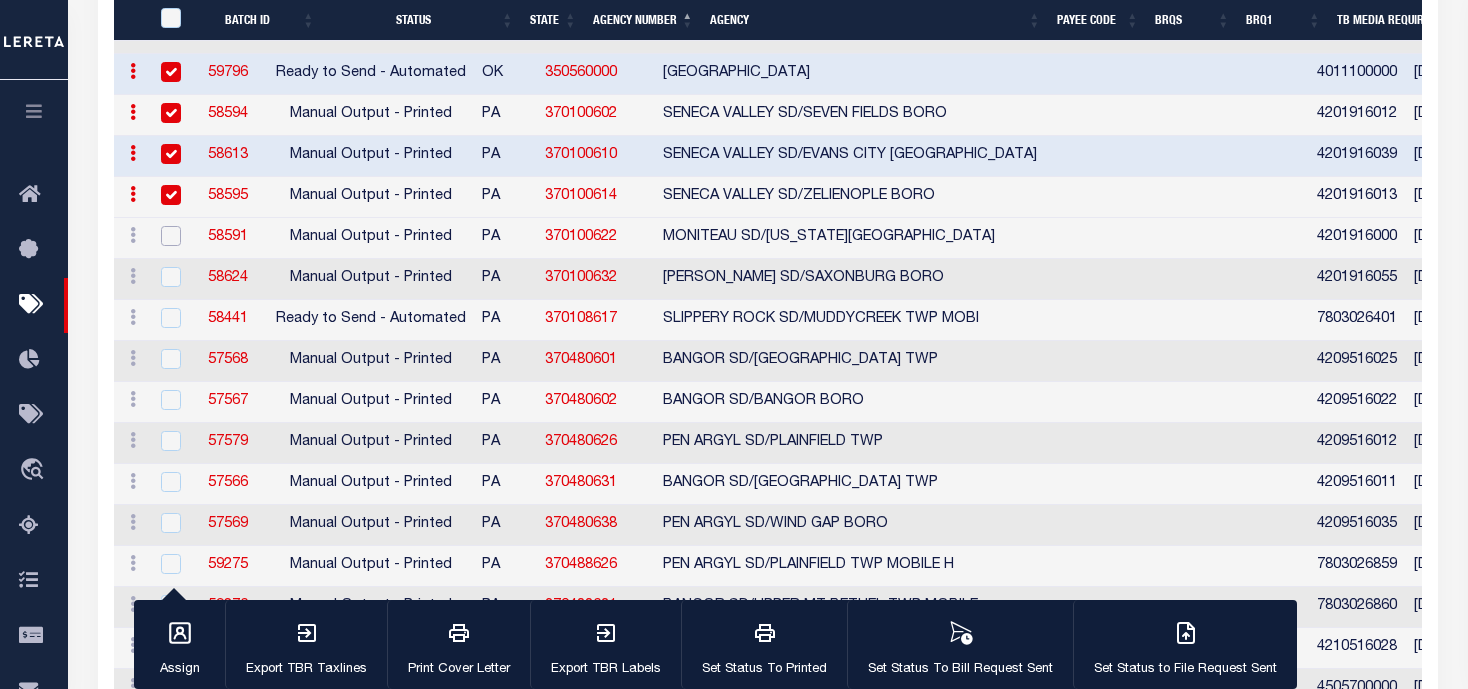 drag, startPoint x: 171, startPoint y: 233, endPoint x: 167, endPoint y: 255, distance: 22.36068 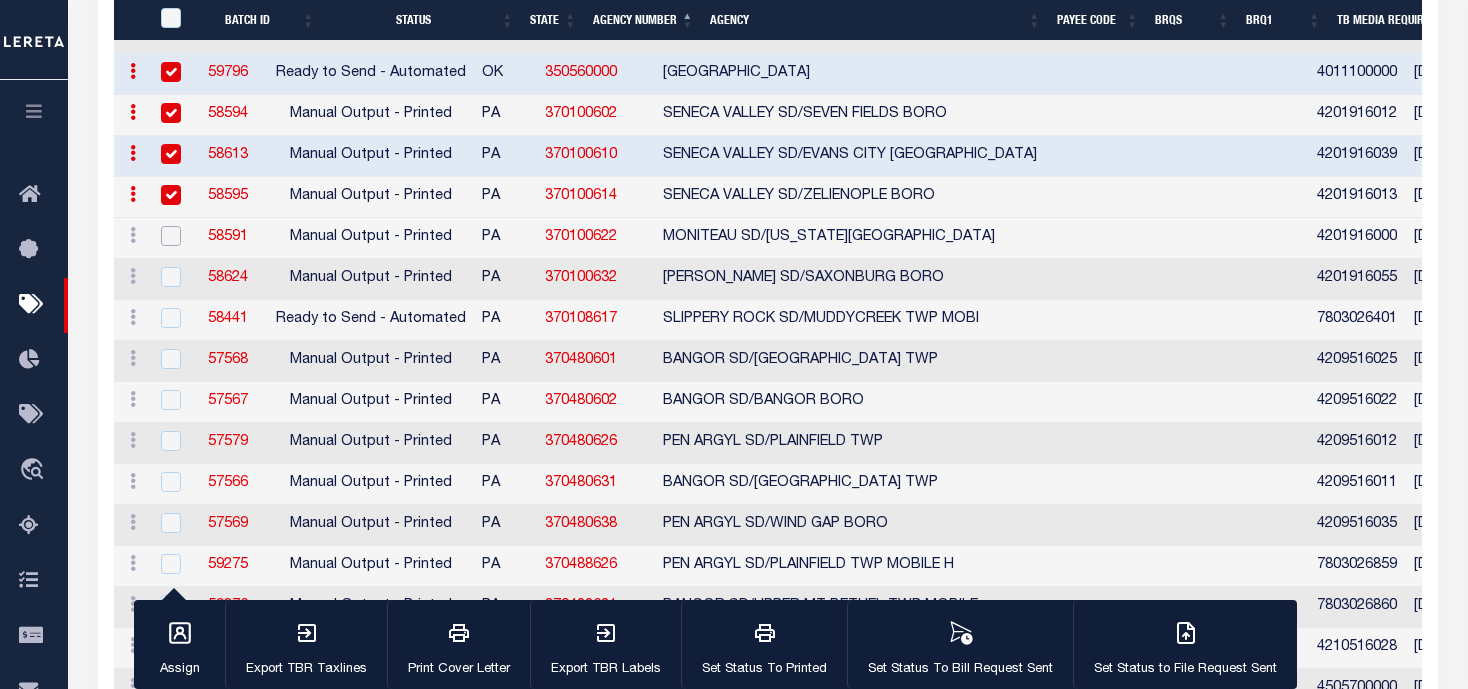 click at bounding box center (171, 236) 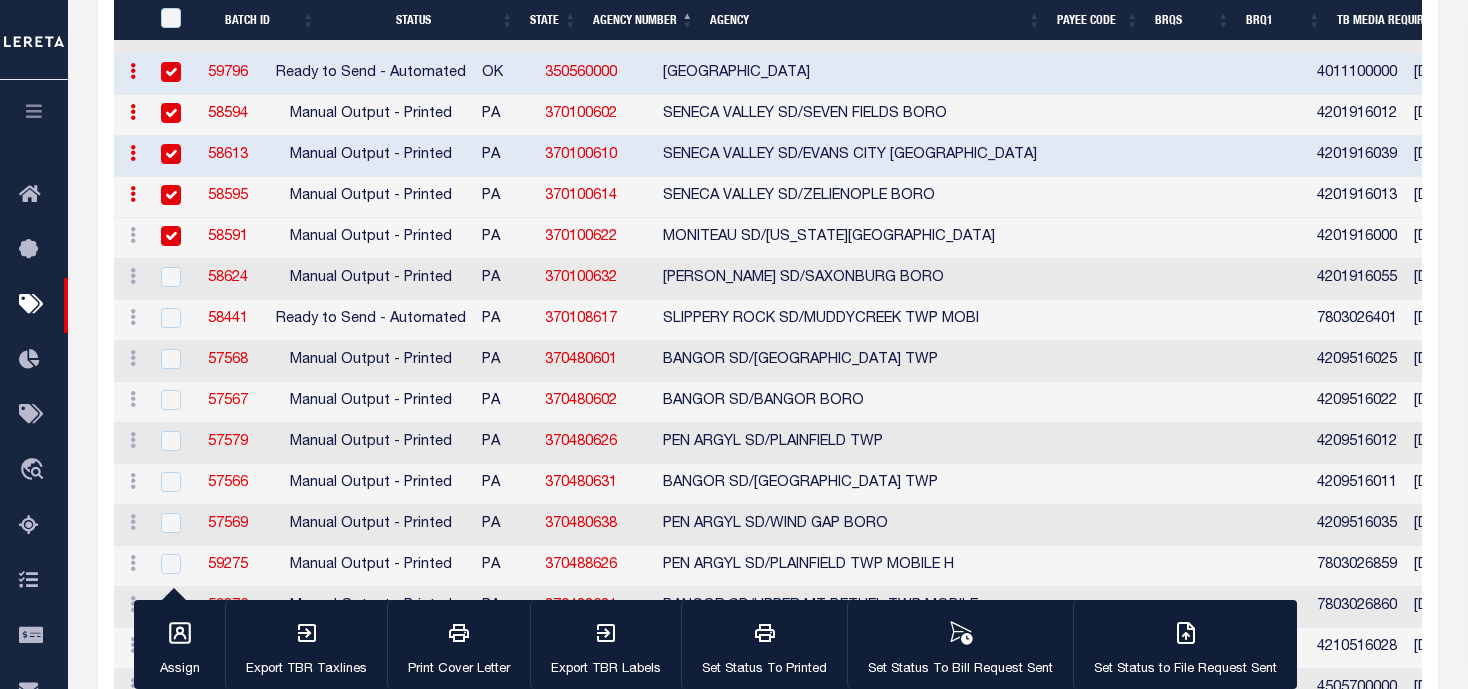 checkbox on "true" 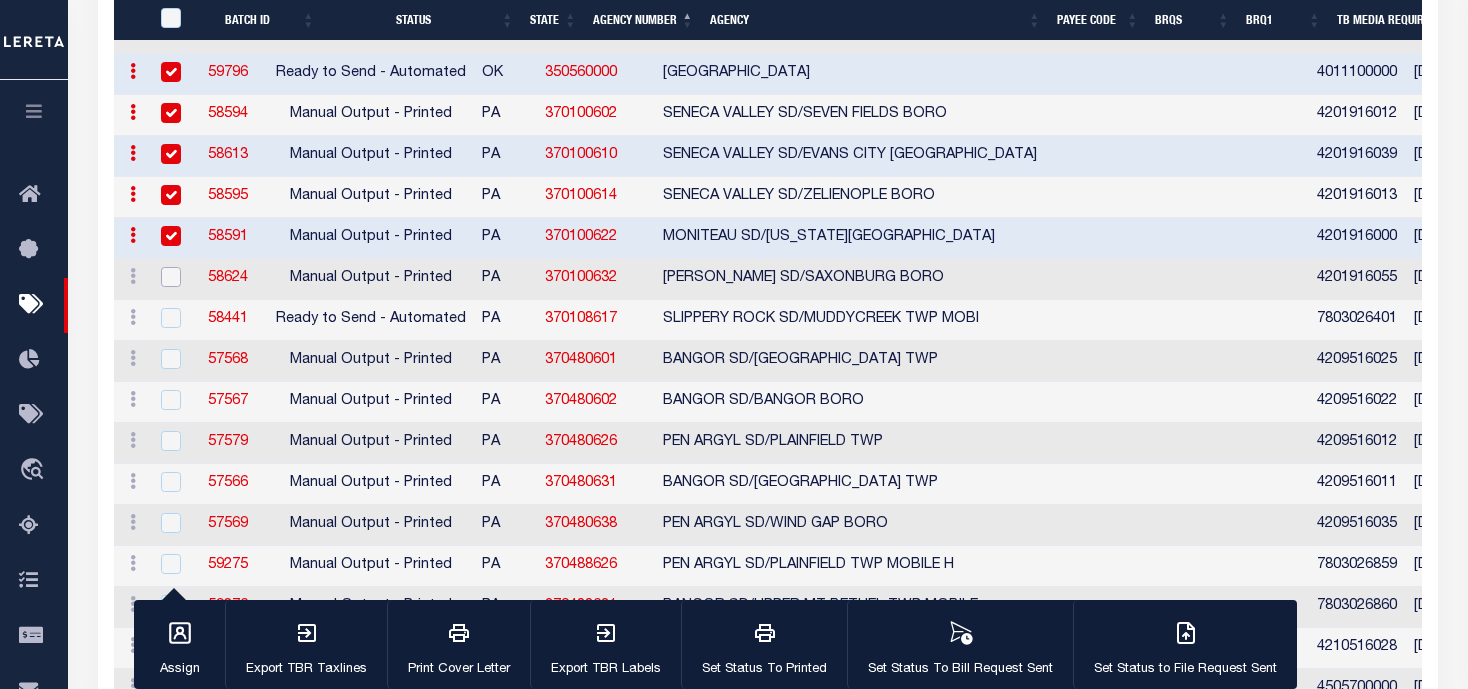 click at bounding box center [171, 277] 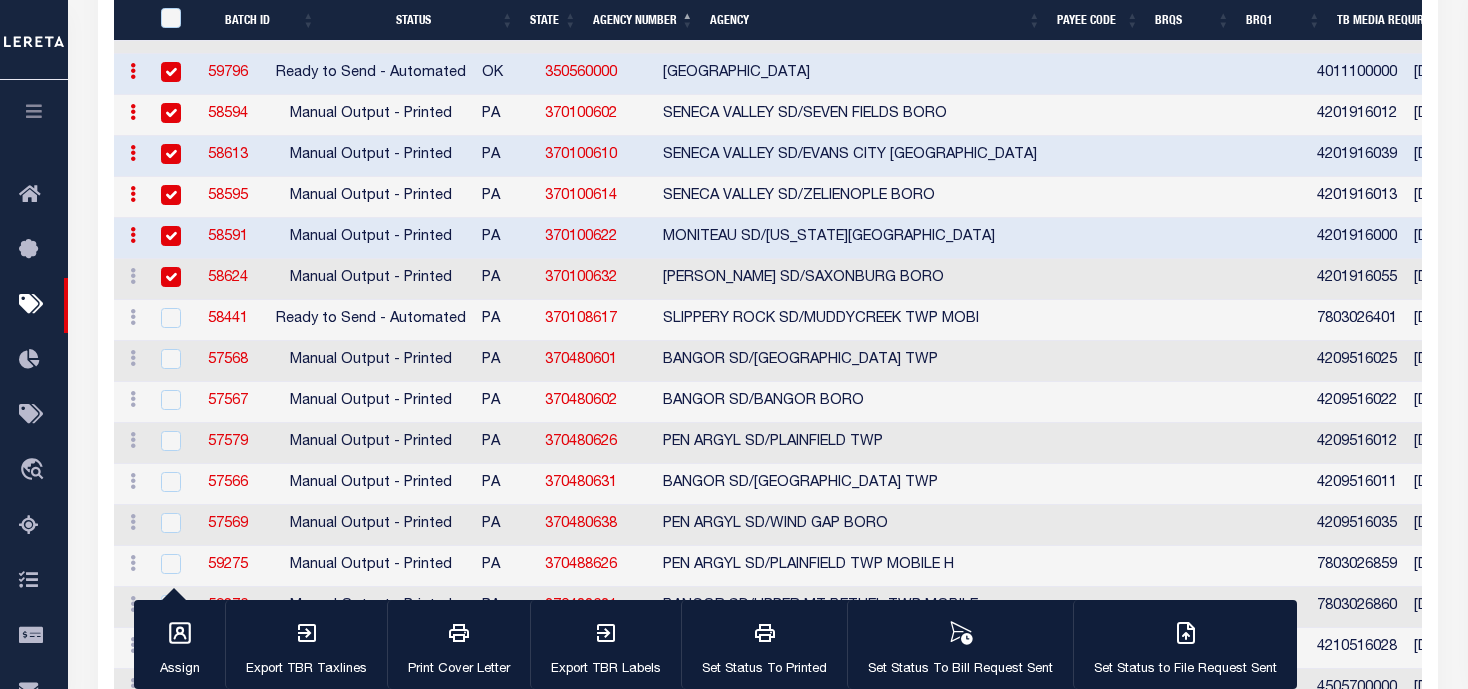 checkbox on "true" 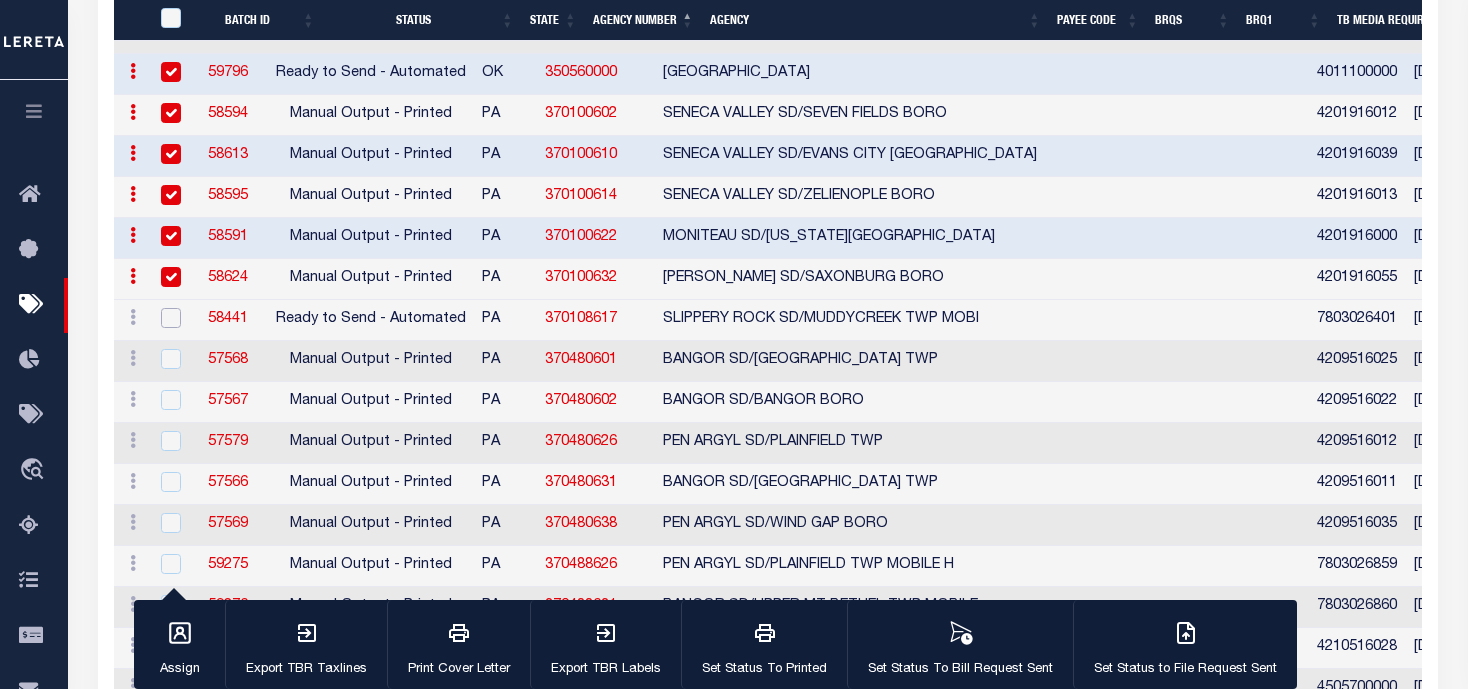 click at bounding box center [171, 318] 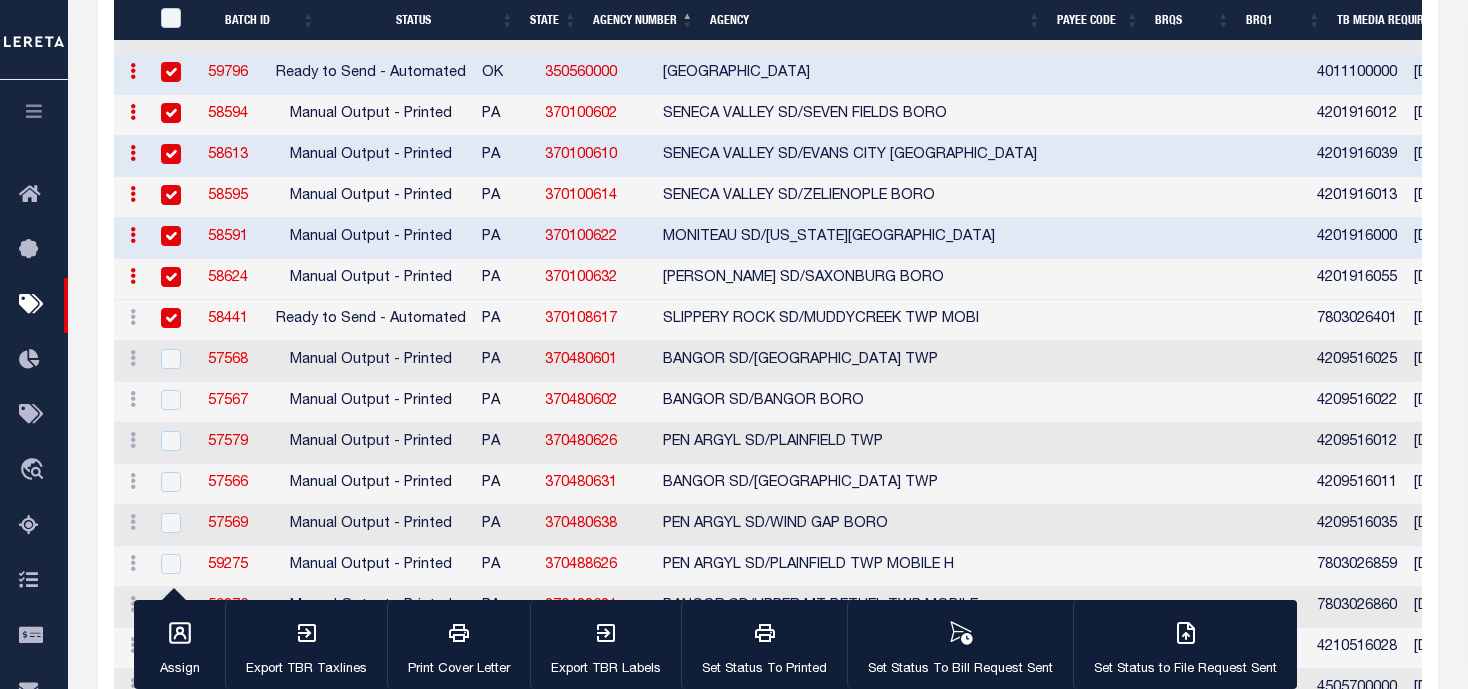 checkbox on "true" 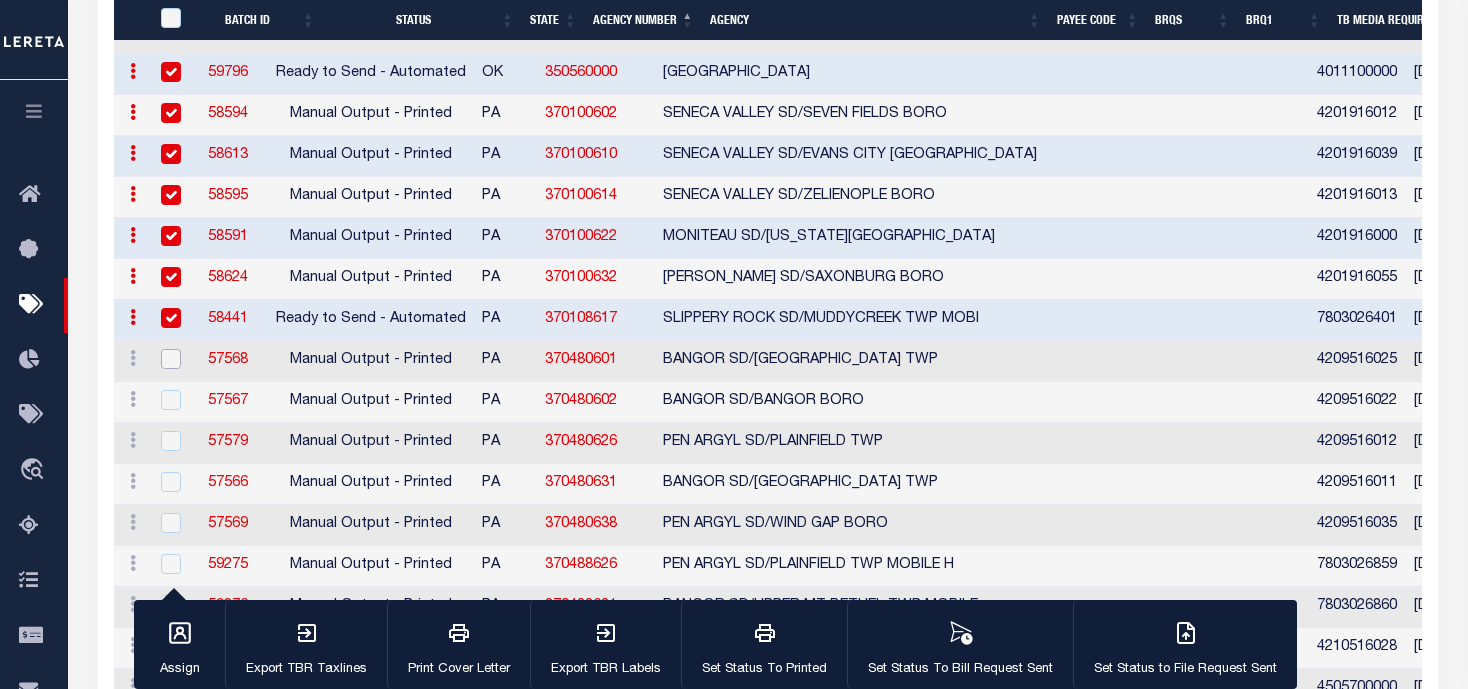 click at bounding box center (171, 359) 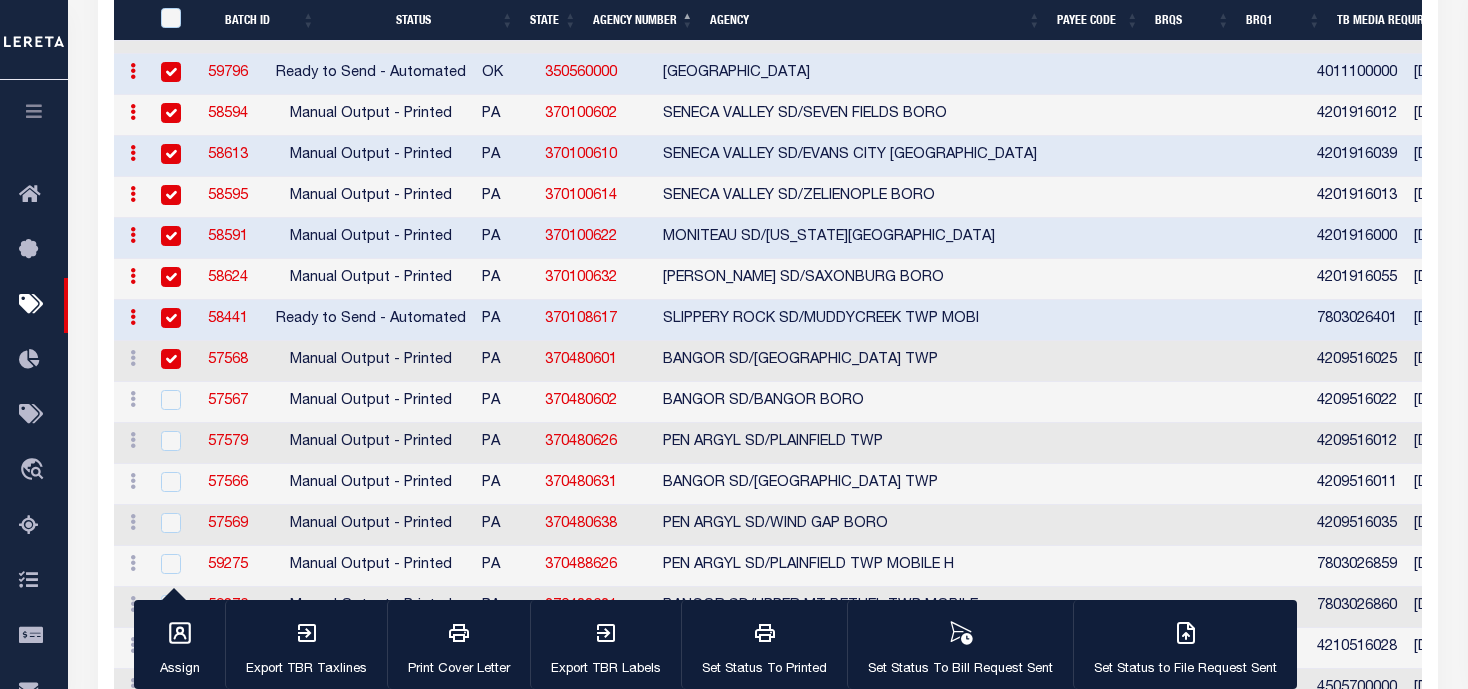 checkbox on "true" 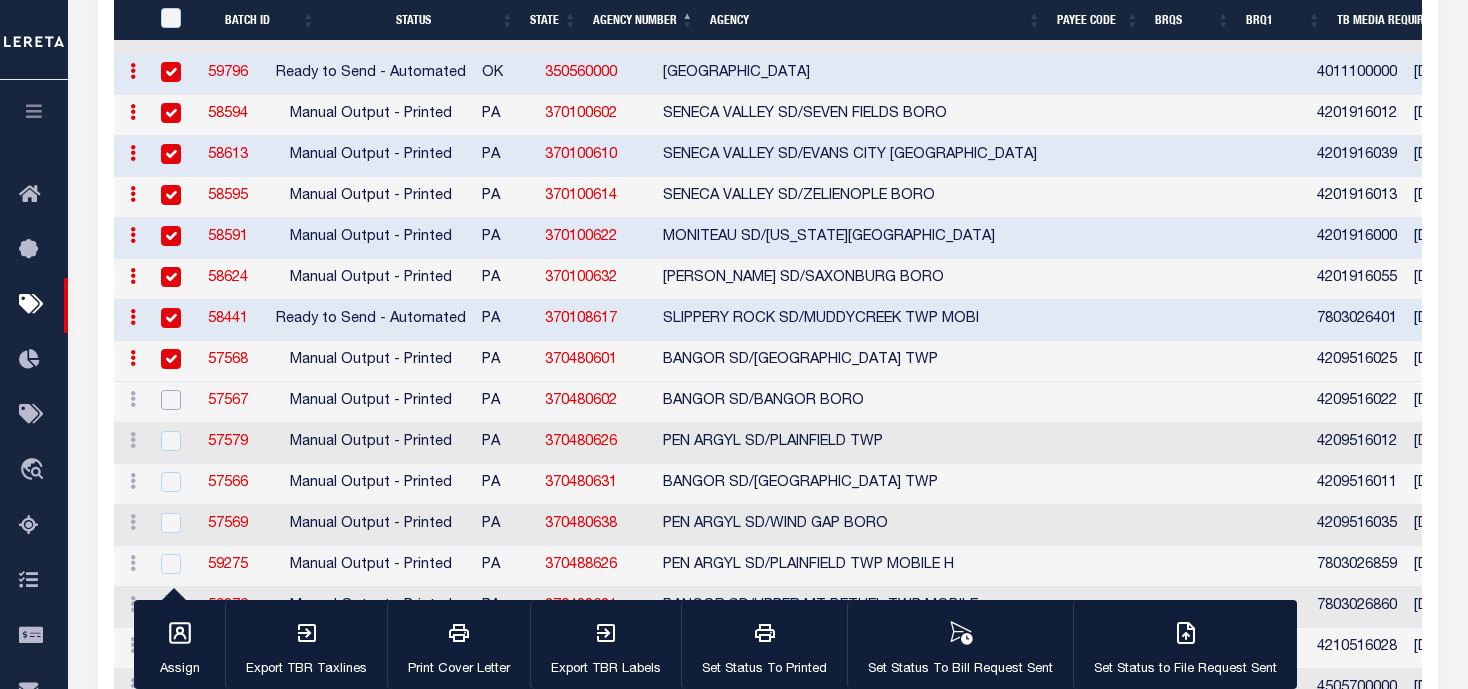 click at bounding box center (171, 400) 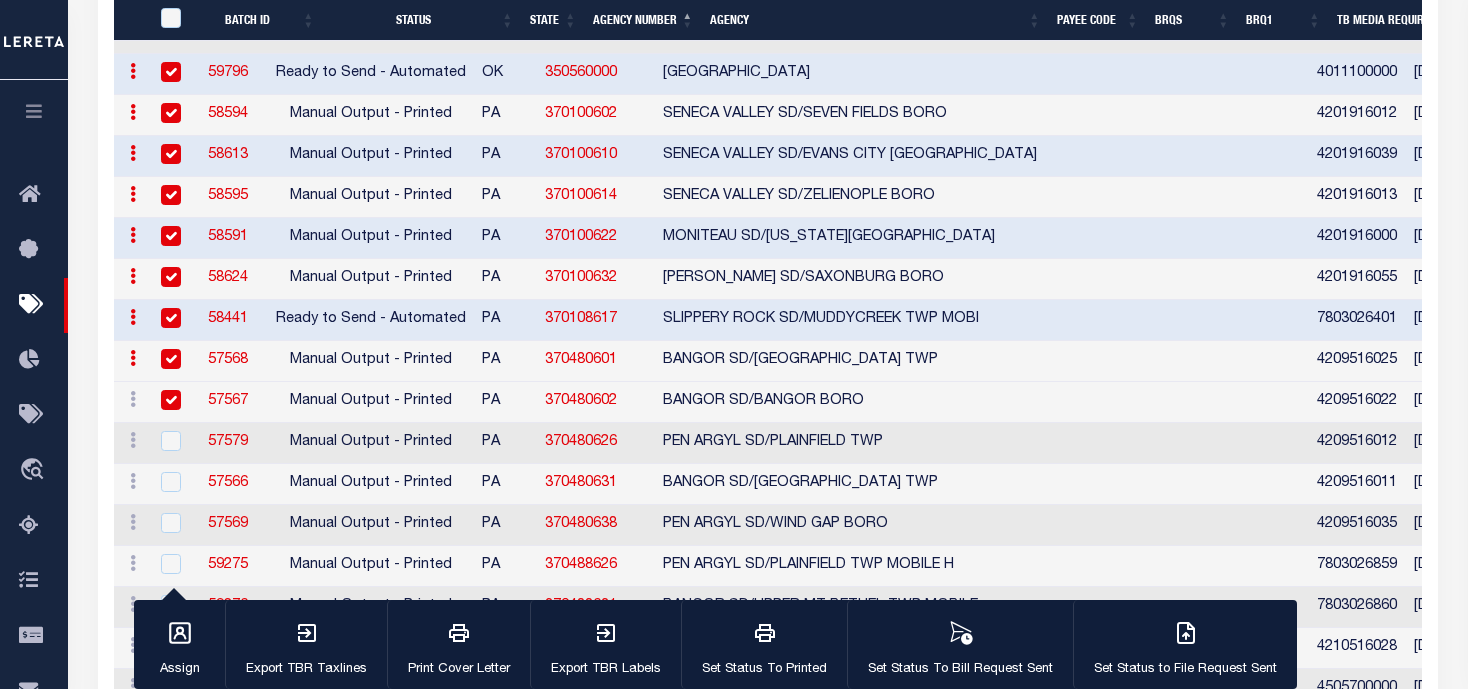 checkbox on "true" 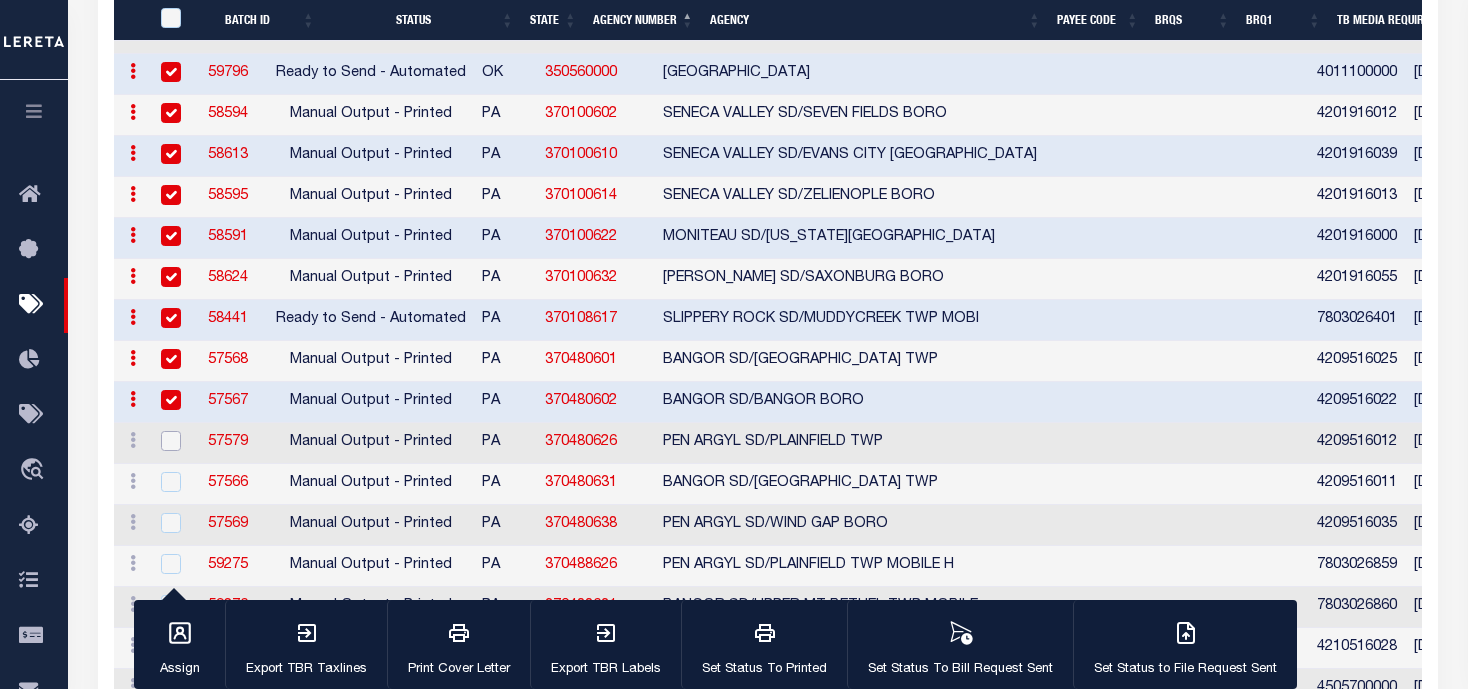 click at bounding box center [171, 441] 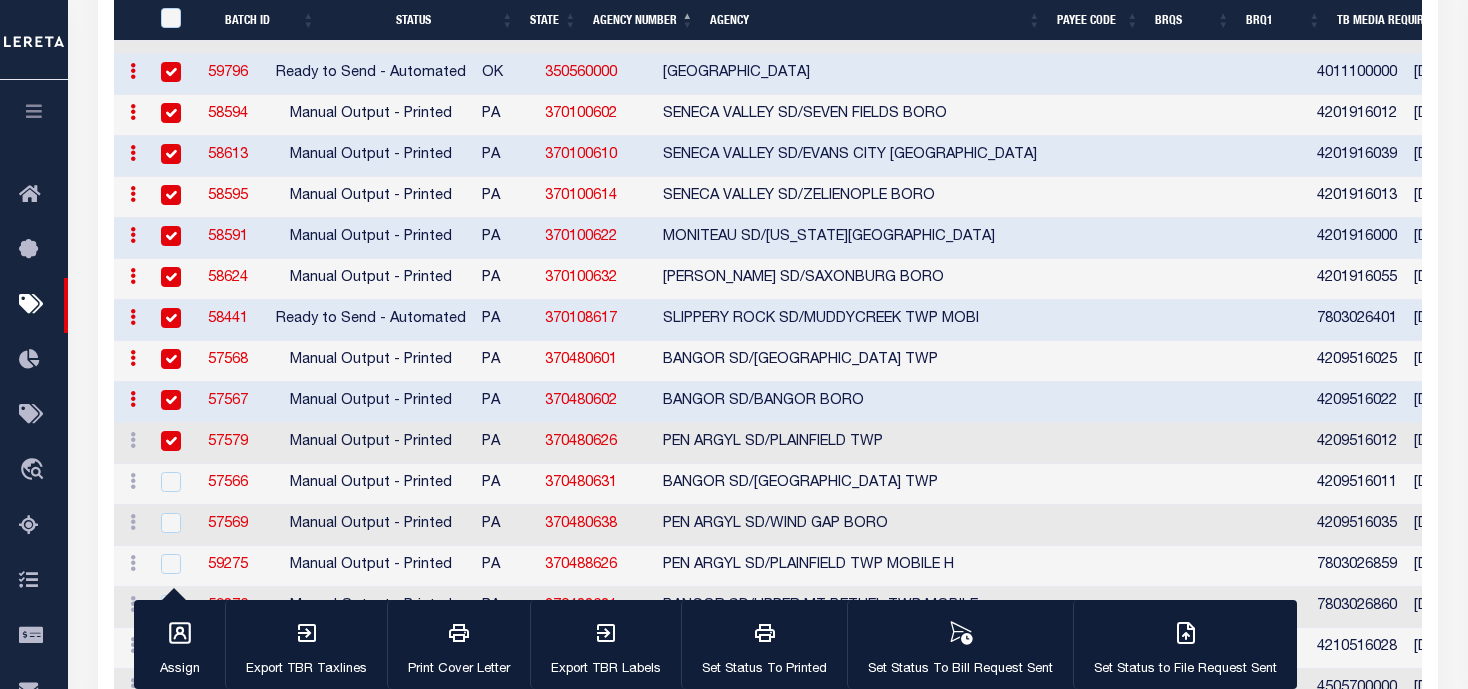 checkbox on "true" 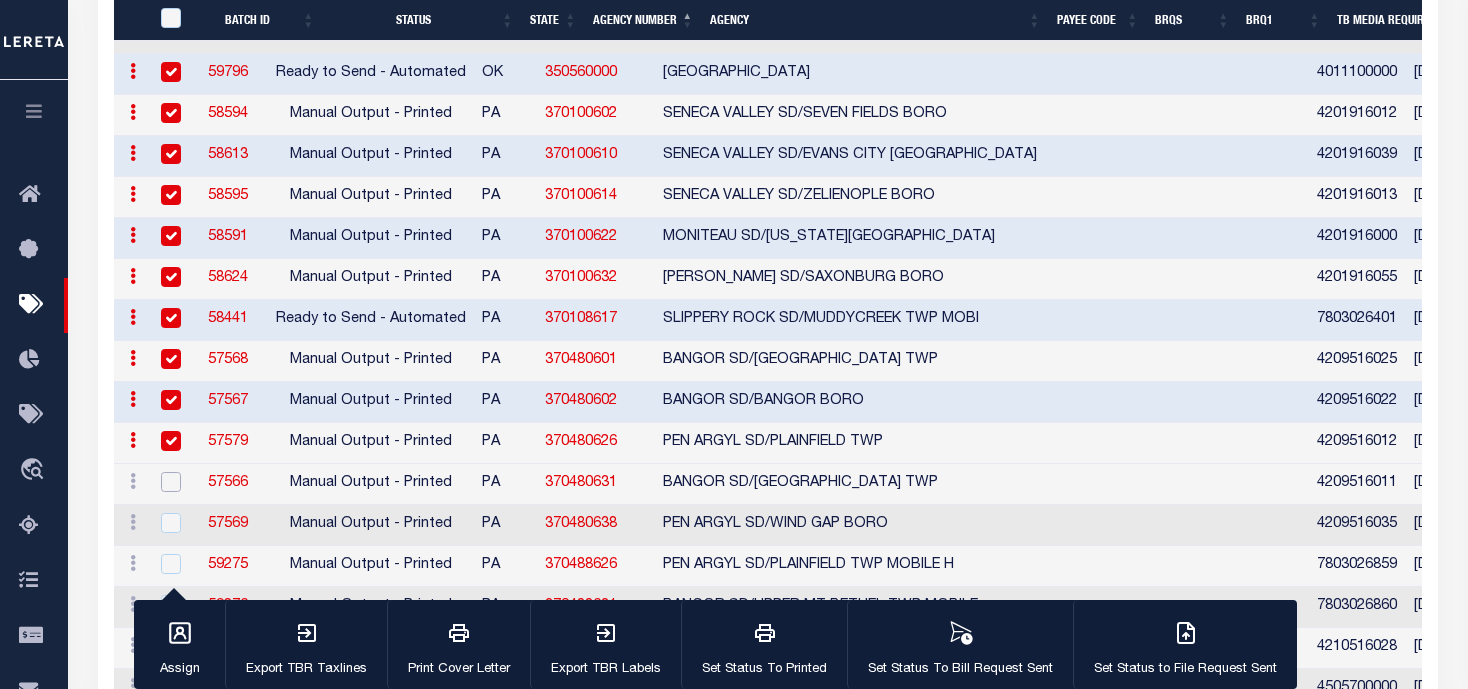 click at bounding box center [171, 482] 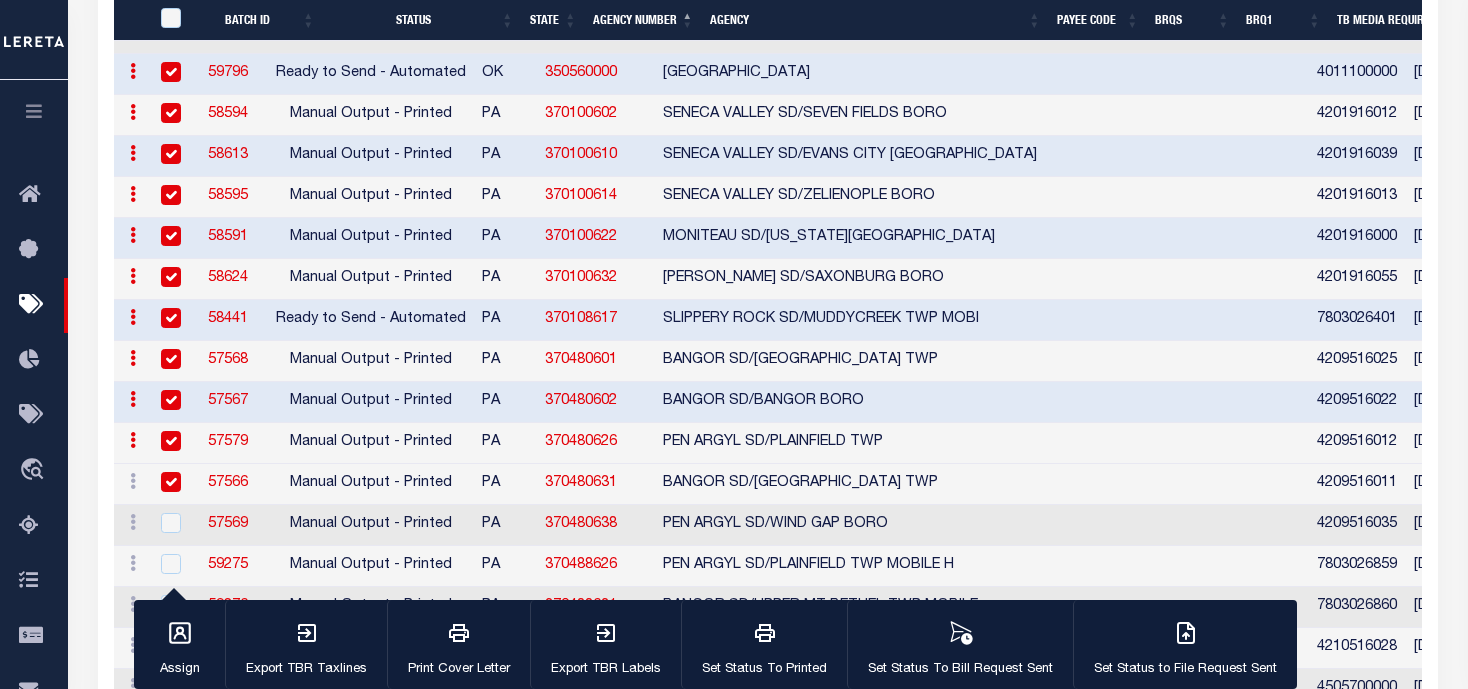 checkbox on "true" 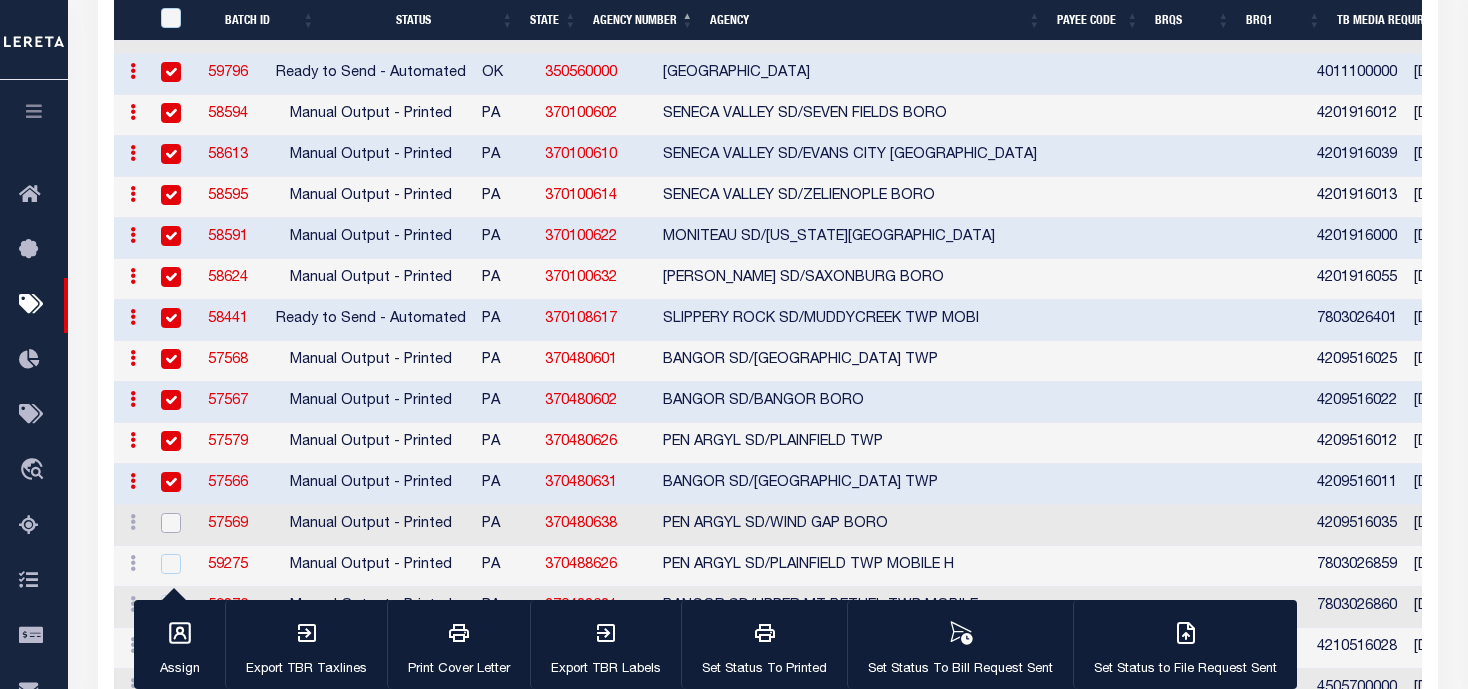 click at bounding box center [171, 523] 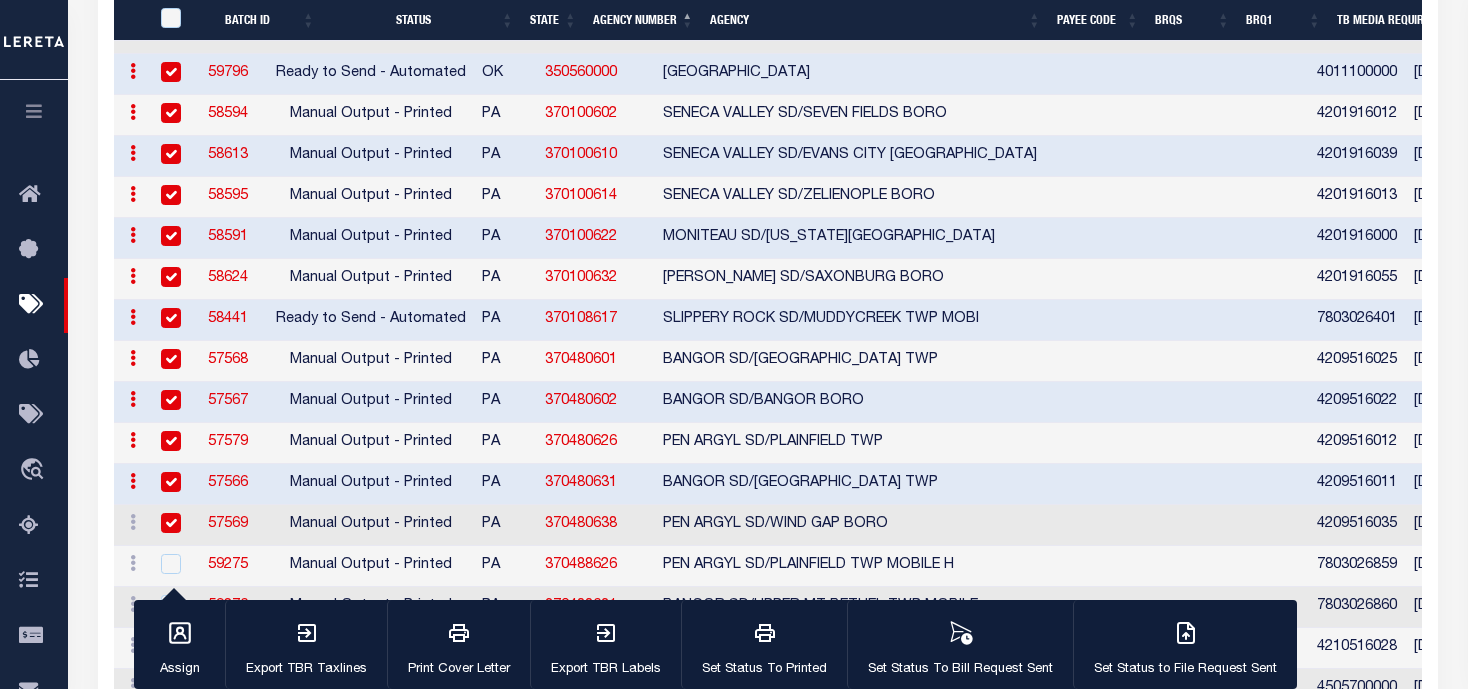 checkbox on "true" 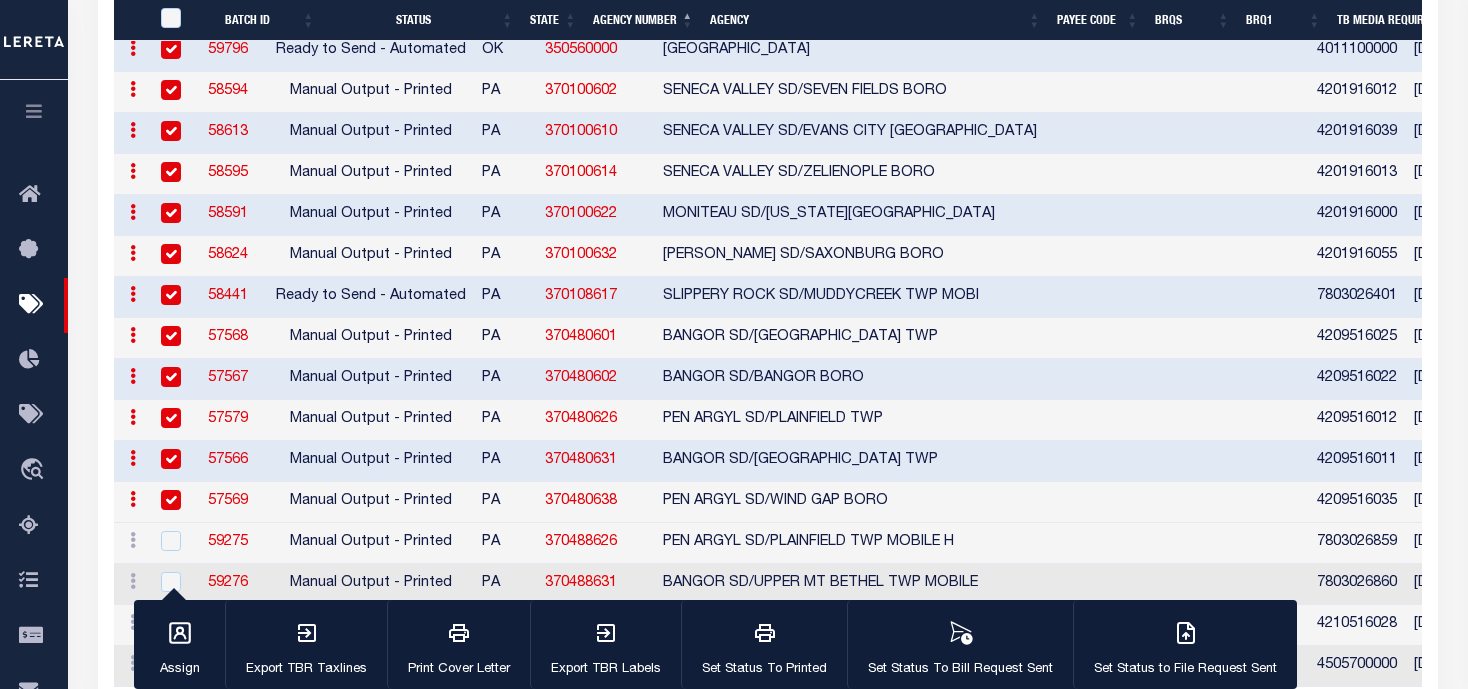 scroll, scrollTop: 1848, scrollLeft: 0, axis: vertical 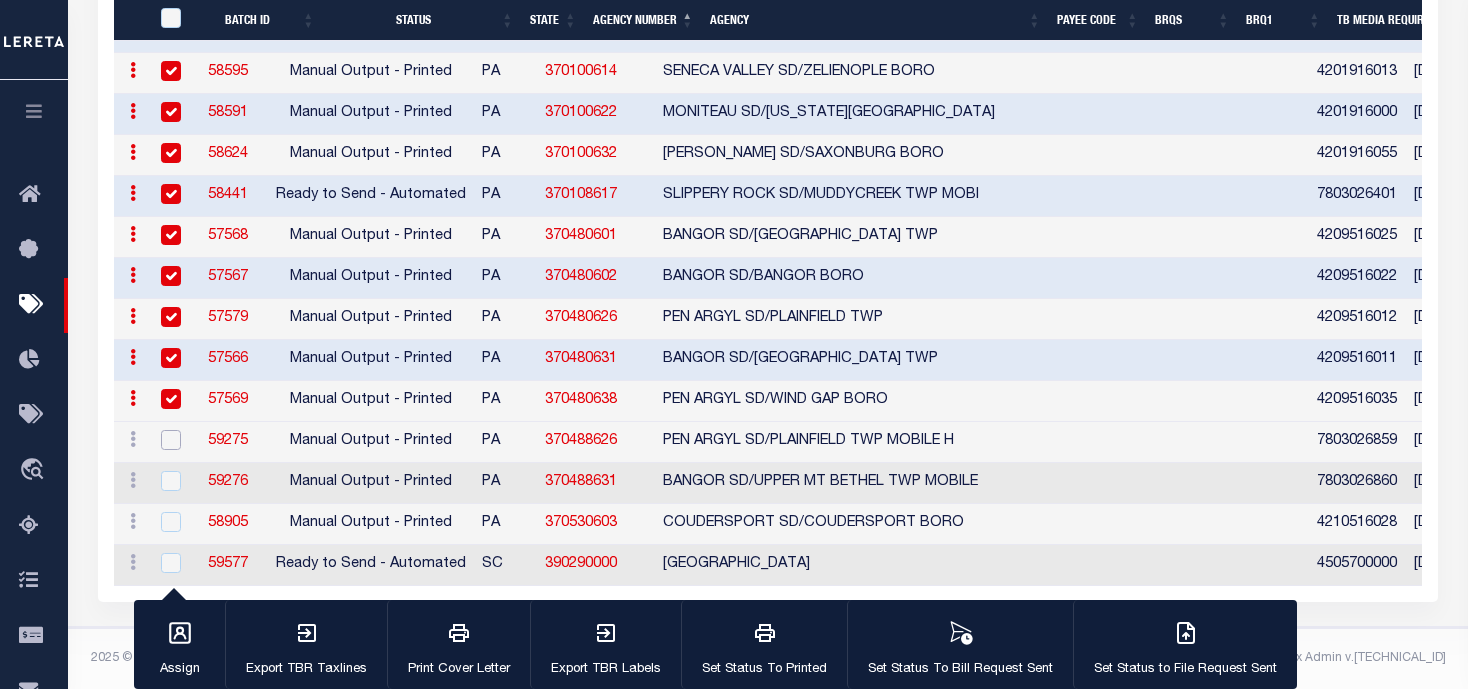click at bounding box center [171, 440] 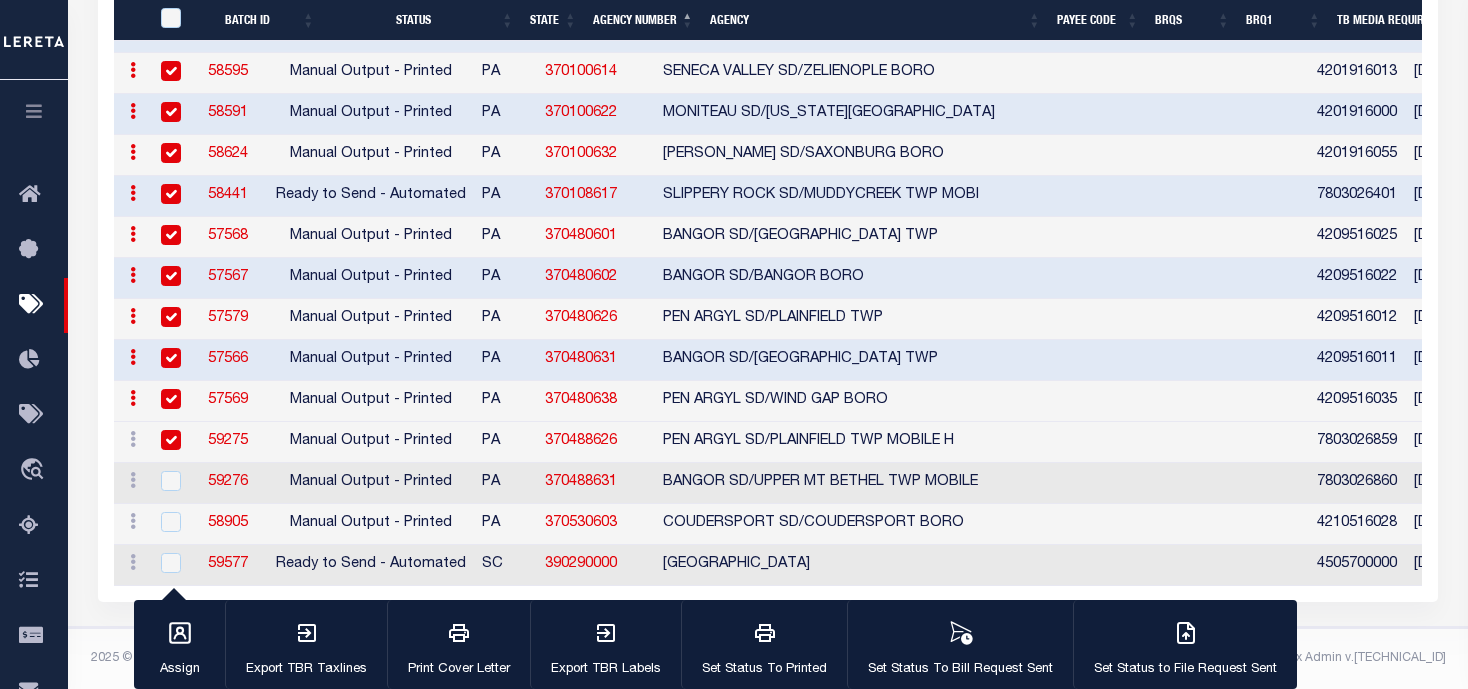 checkbox on "true" 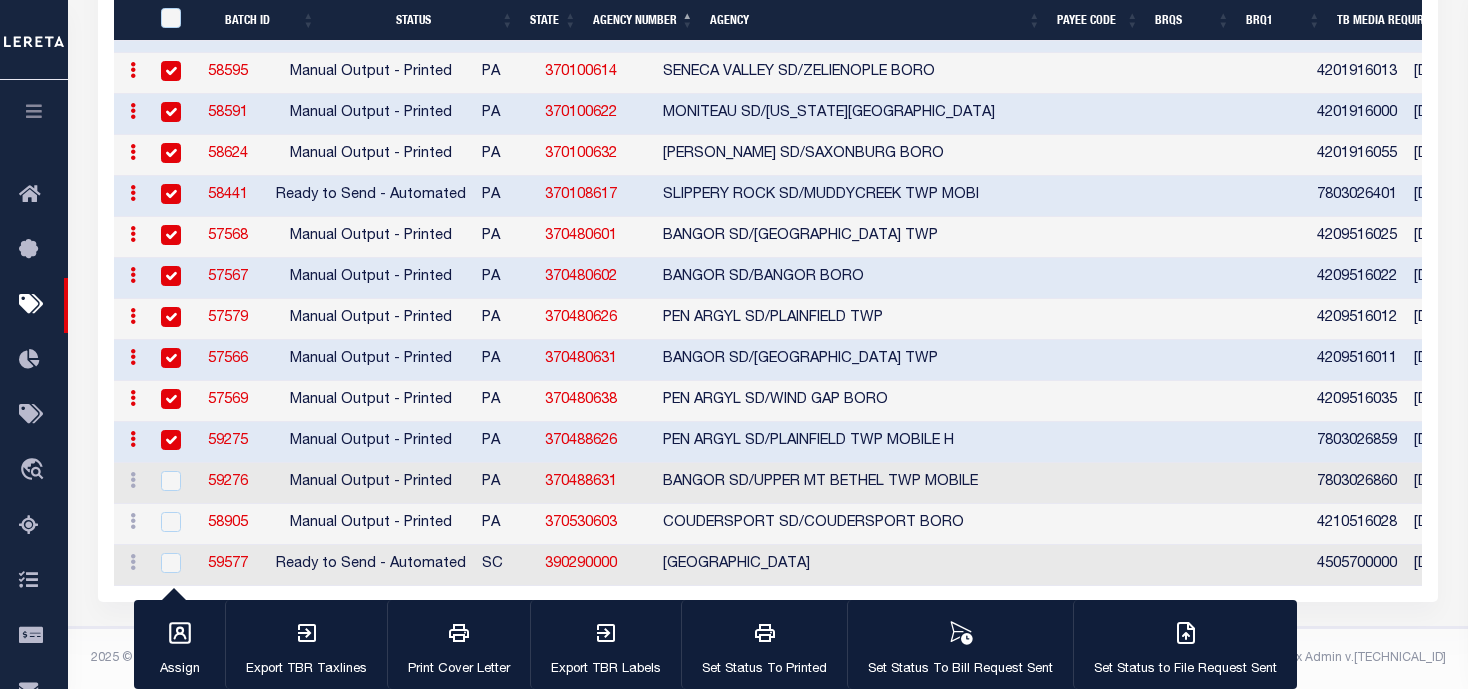 click on "ACTIONS
Delete
59574 Ready to Send - Automated AL 010470000 MARION COUNTY                        109300000 06/02/2025 07/08/2025 T - File
File Generated
146 0 0.00% 12/31/2025 12/31/2025 No 07/08/2025 4:05 AM
ACTIONS Delete 59929" at bounding box center (1871, -296) 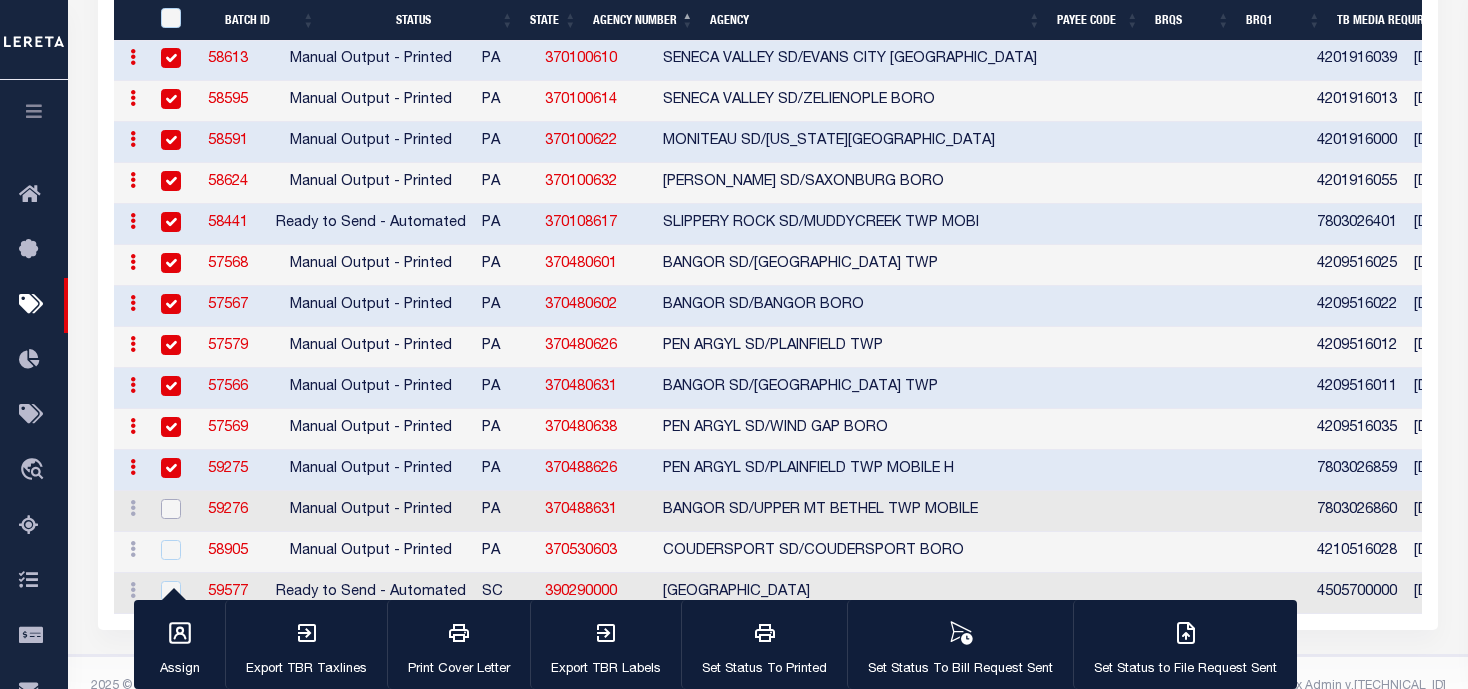 click at bounding box center [171, 509] 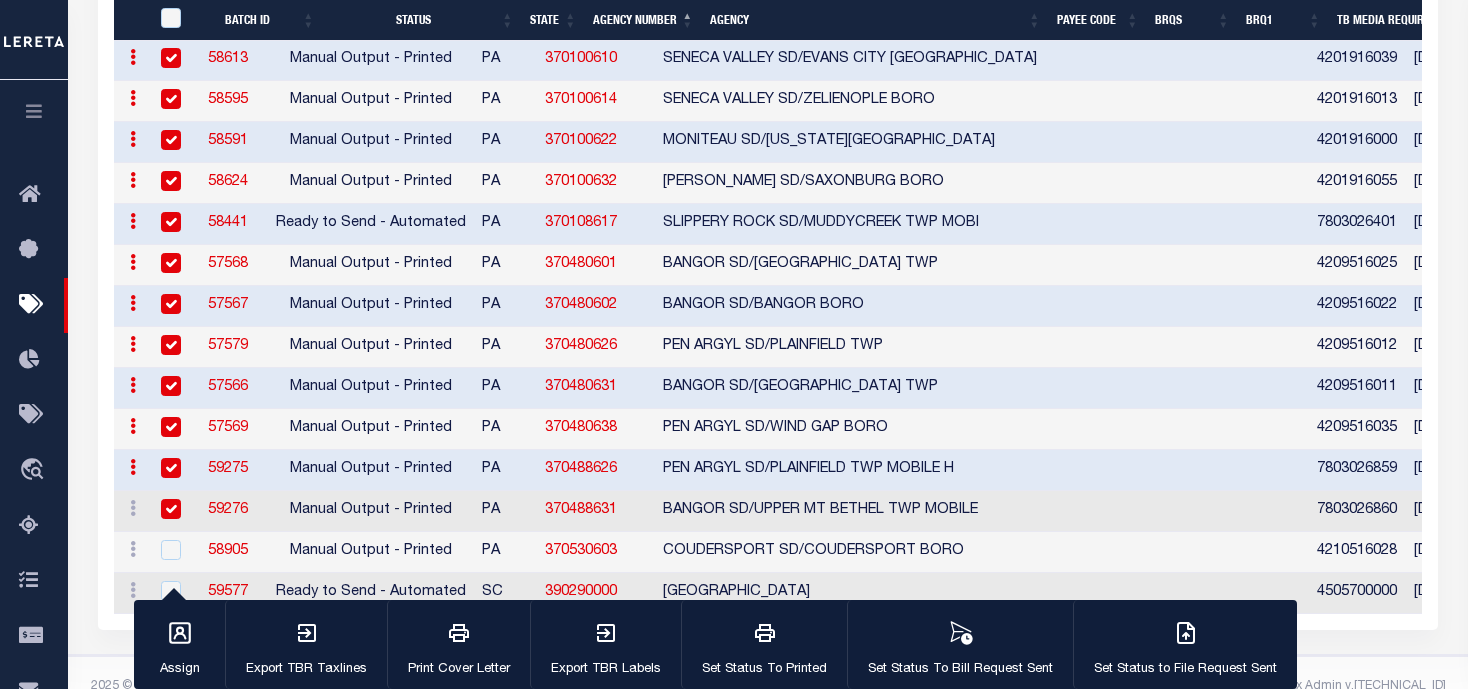 checkbox on "true" 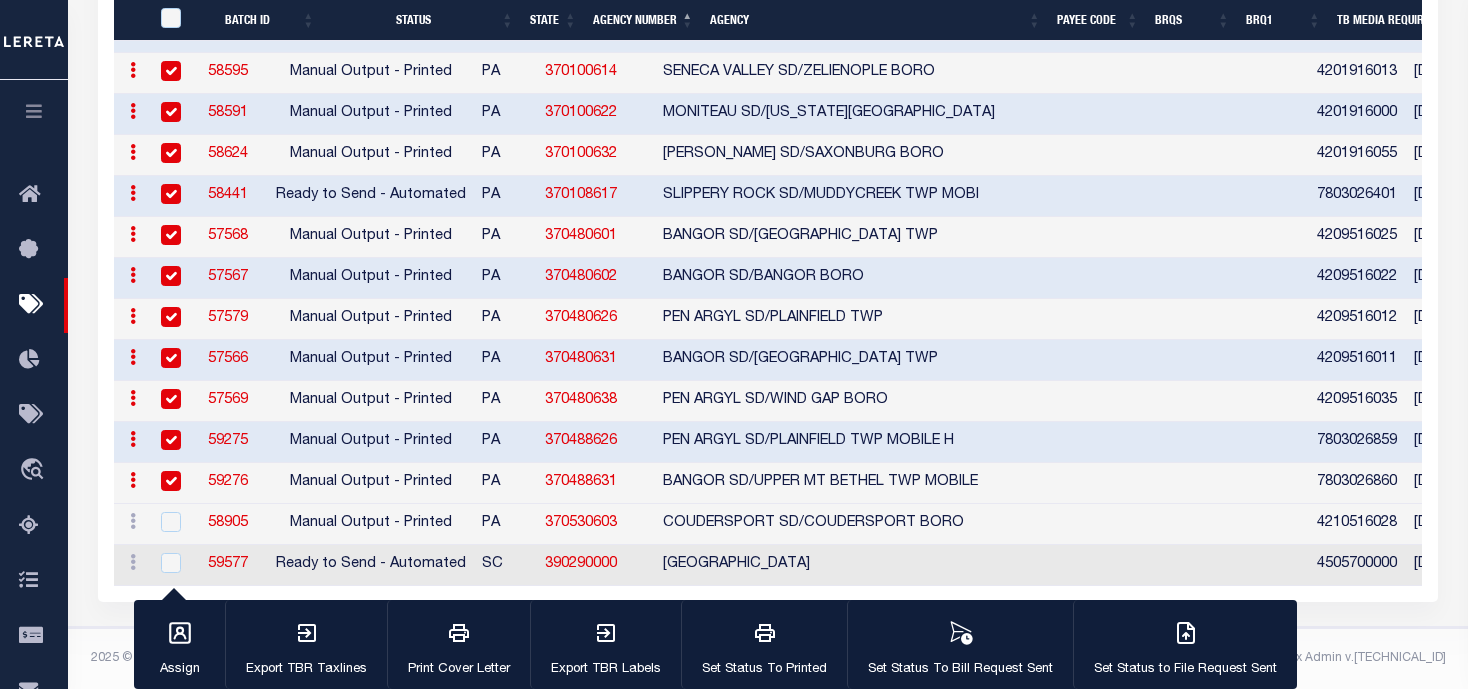 scroll, scrollTop: 1848, scrollLeft: 0, axis: vertical 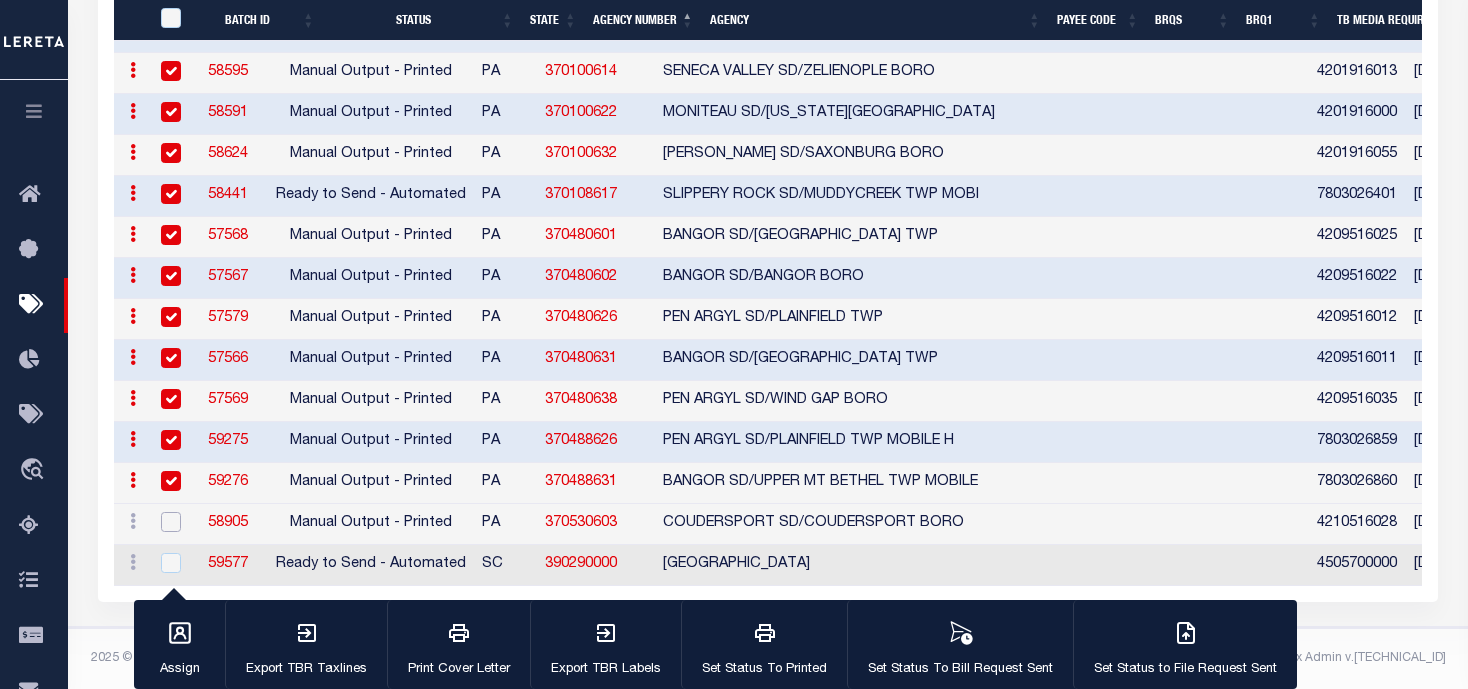 click at bounding box center (171, 522) 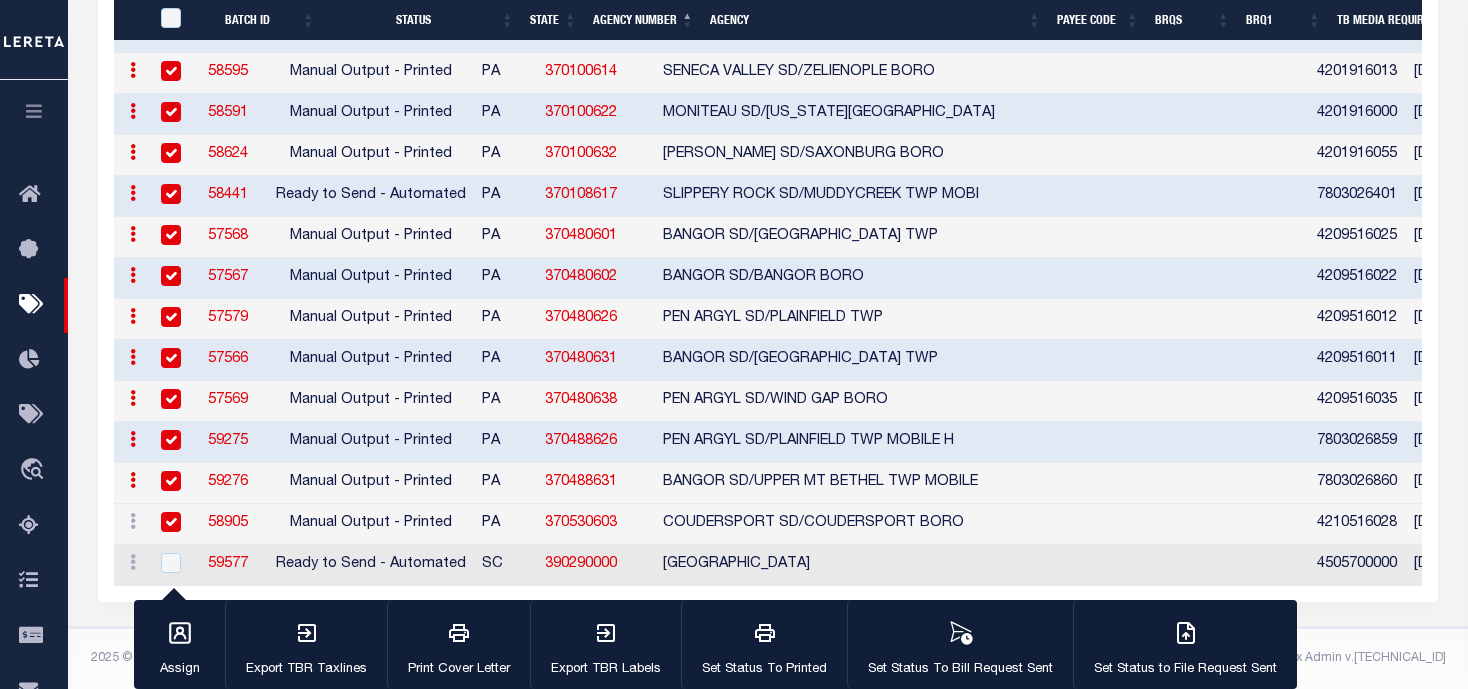 checkbox on "true" 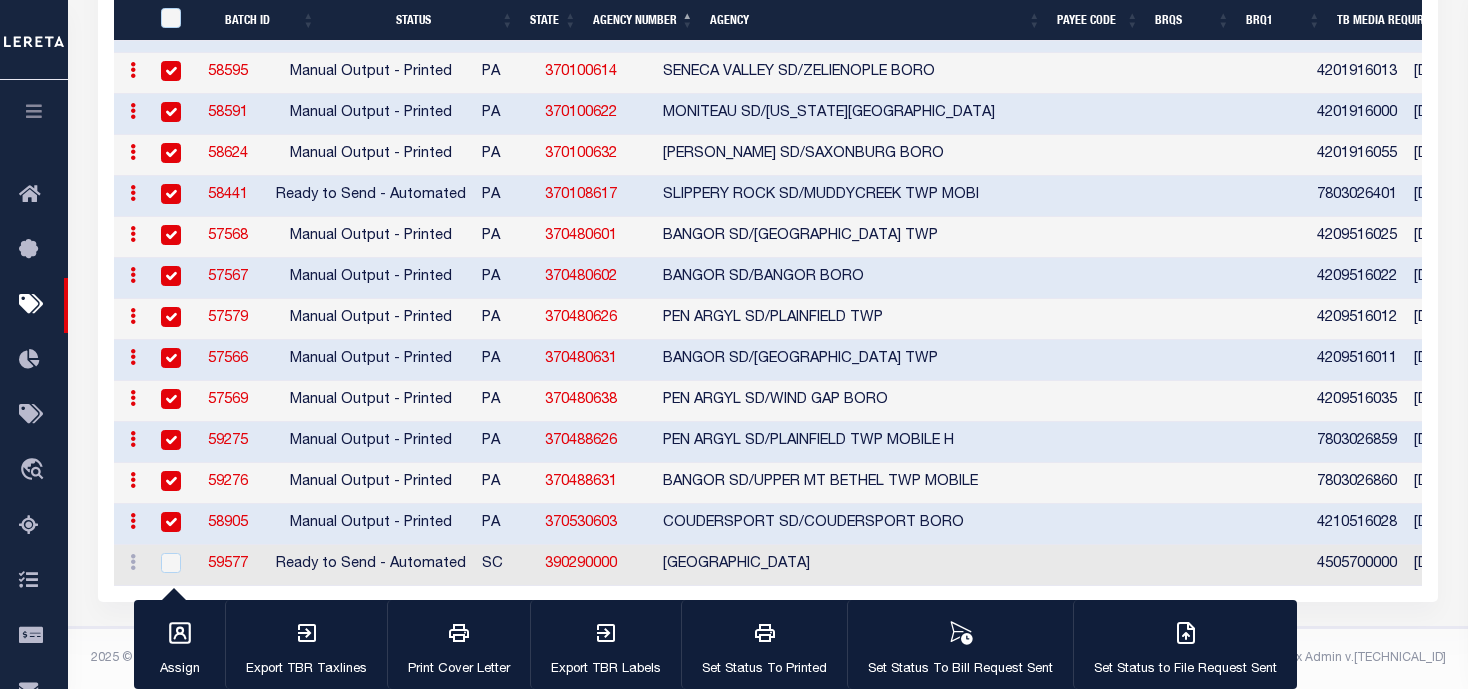 scroll, scrollTop: 1807, scrollLeft: 0, axis: vertical 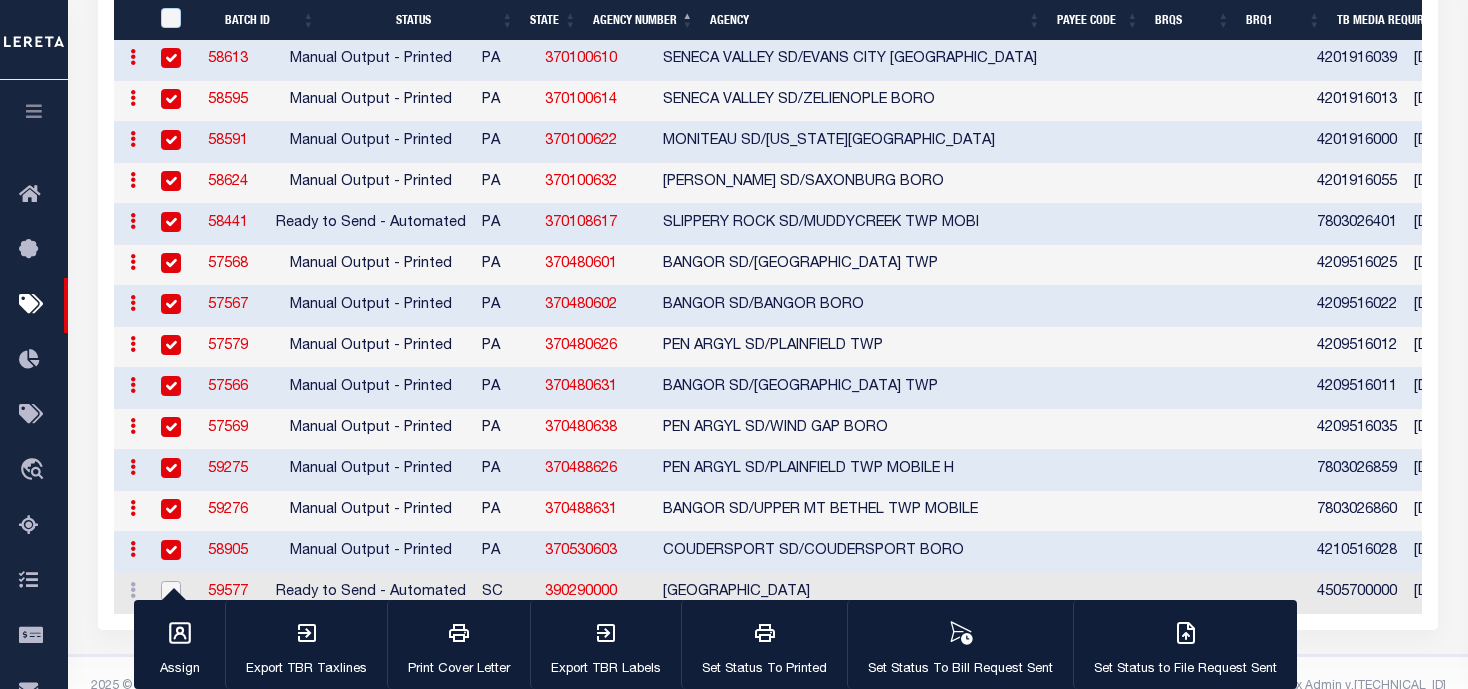 click at bounding box center (171, 591) 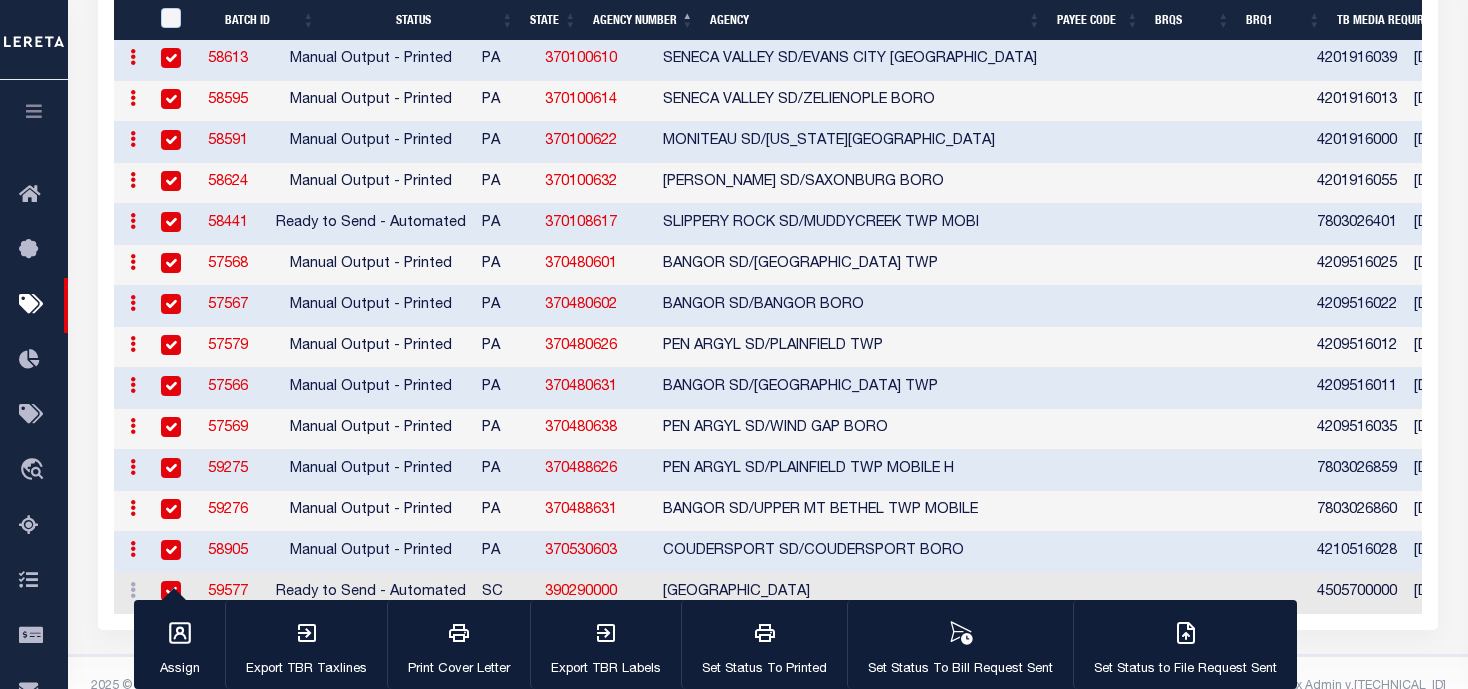 checkbox on "true" 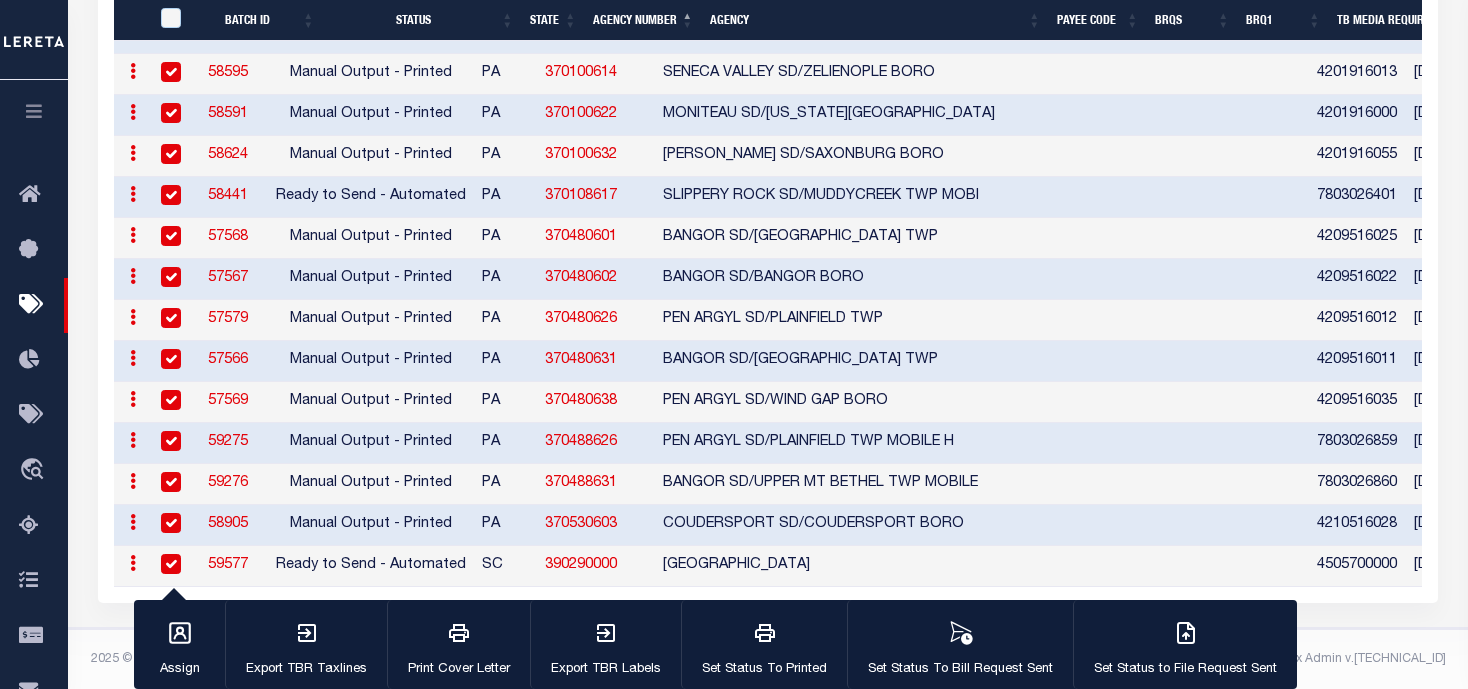 scroll, scrollTop: 1848, scrollLeft: 0, axis: vertical 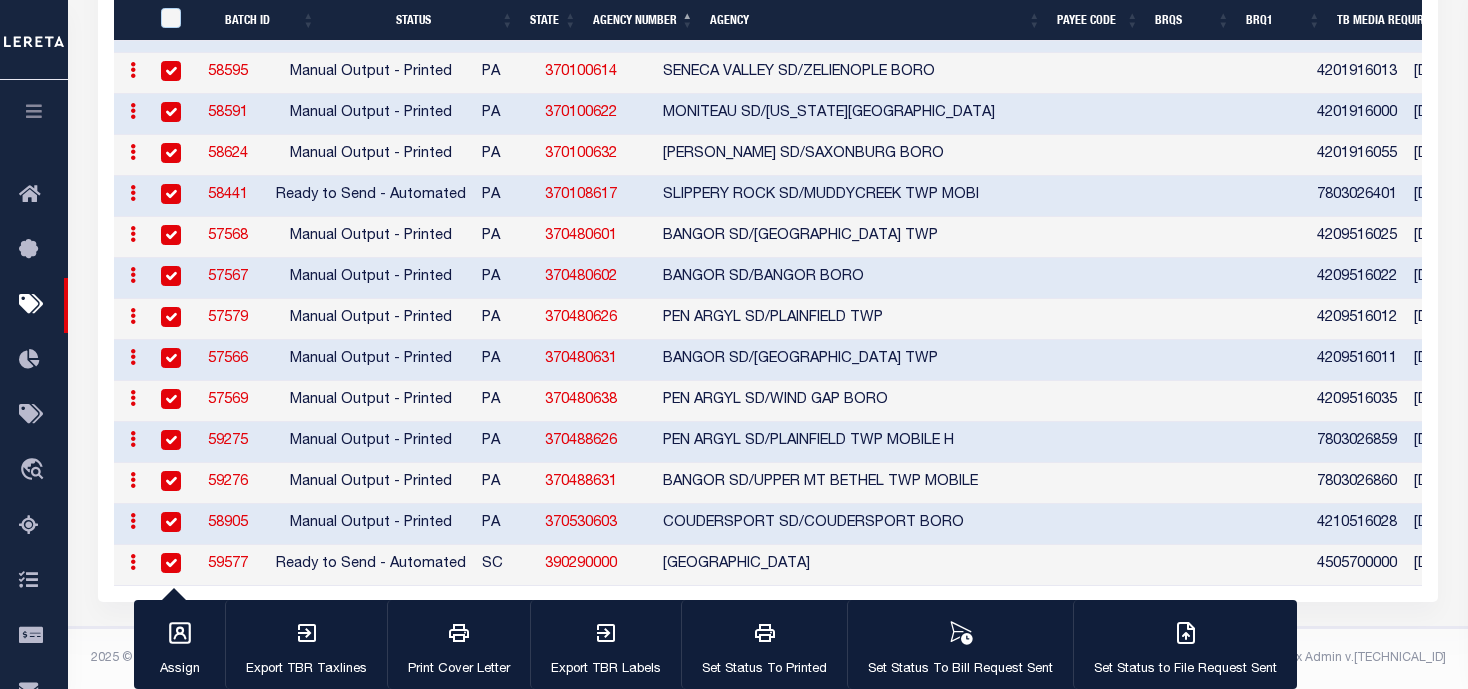 click 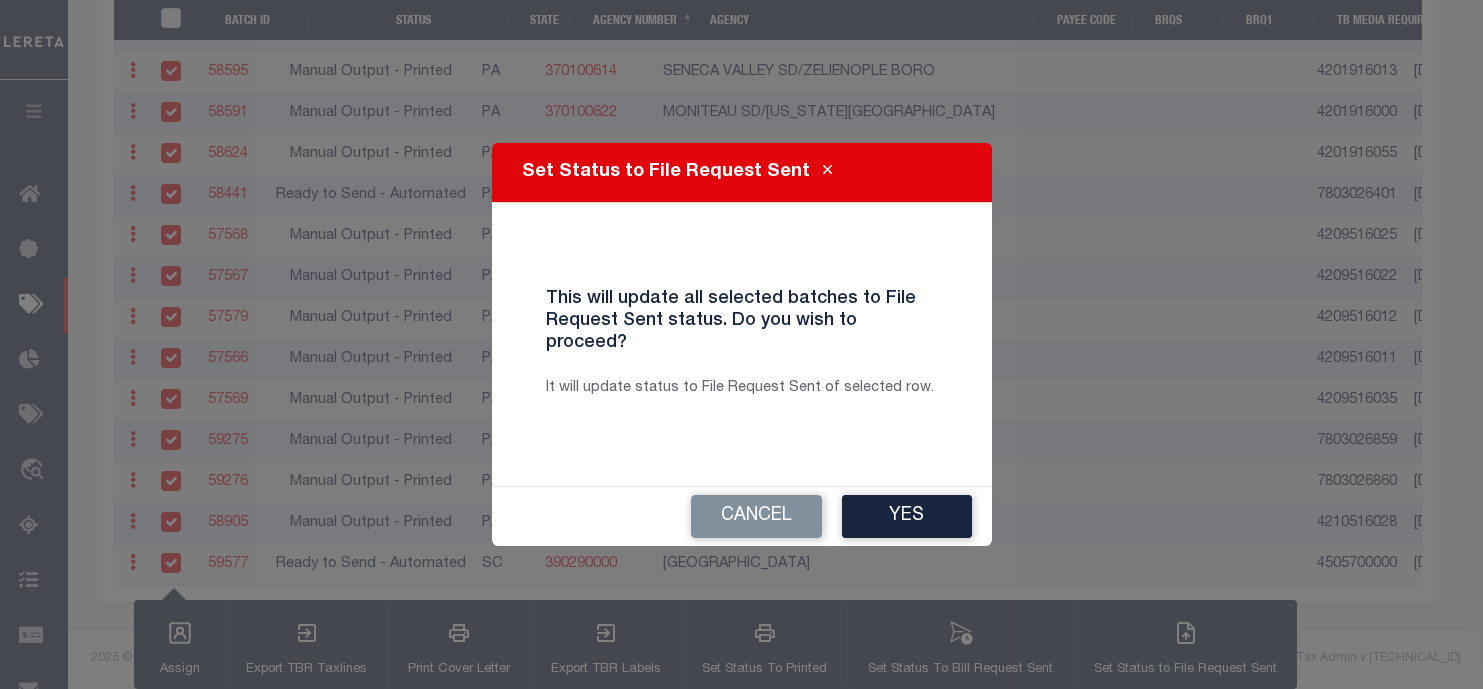 click on "Yes" at bounding box center (907, 516) 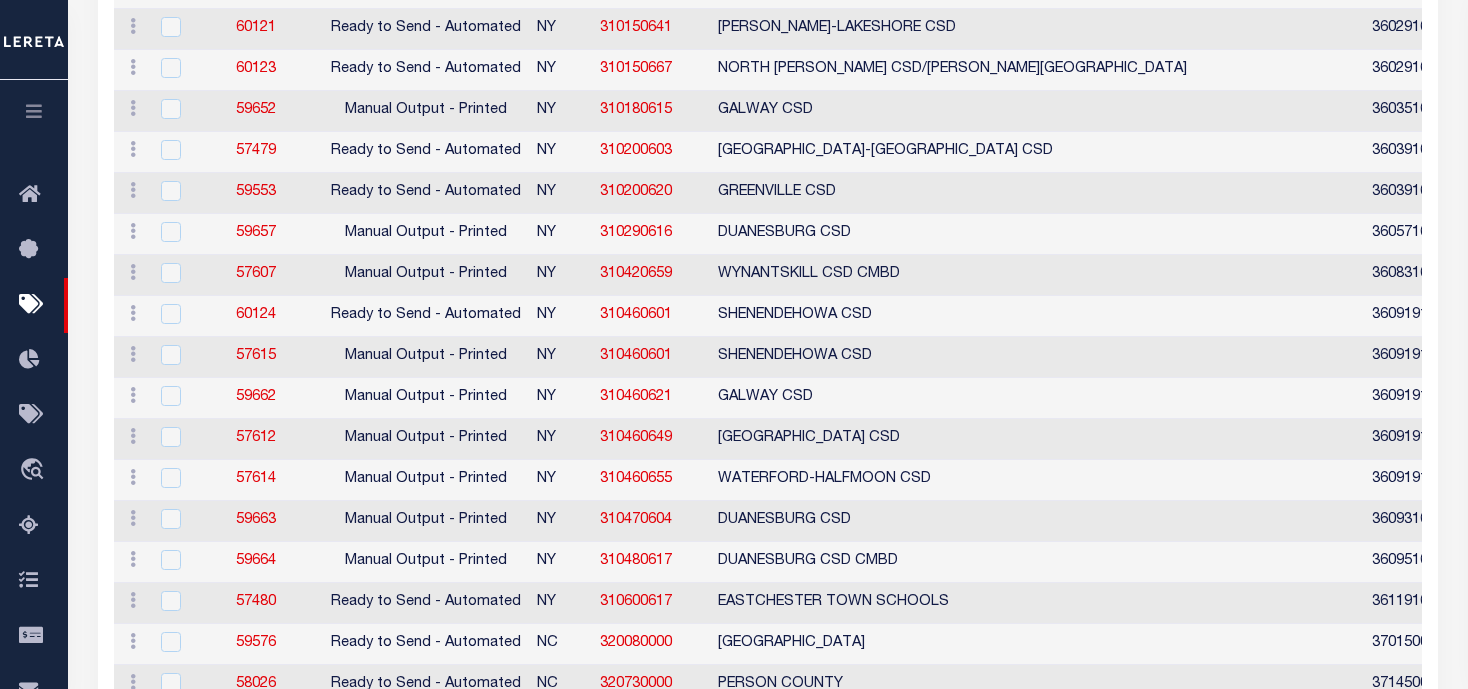 scroll, scrollTop: 454, scrollLeft: 0, axis: vertical 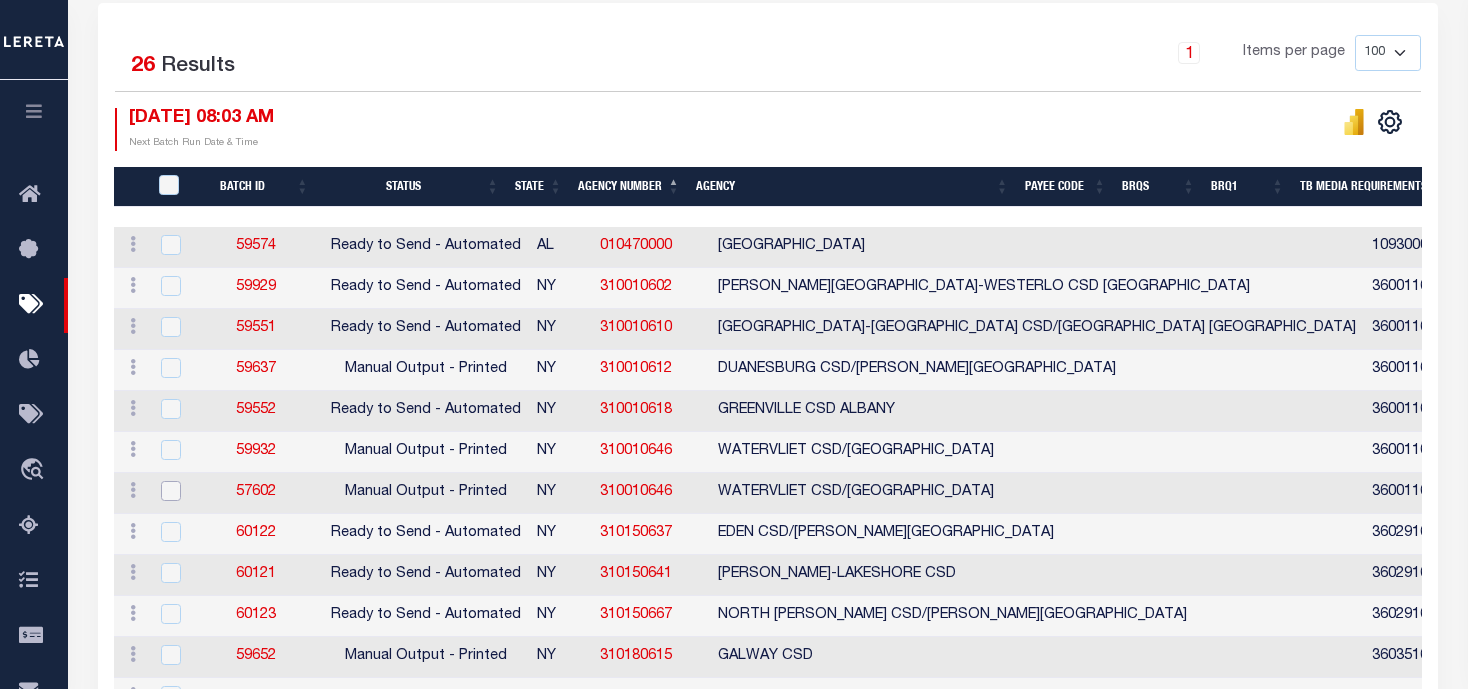 click at bounding box center [171, 491] 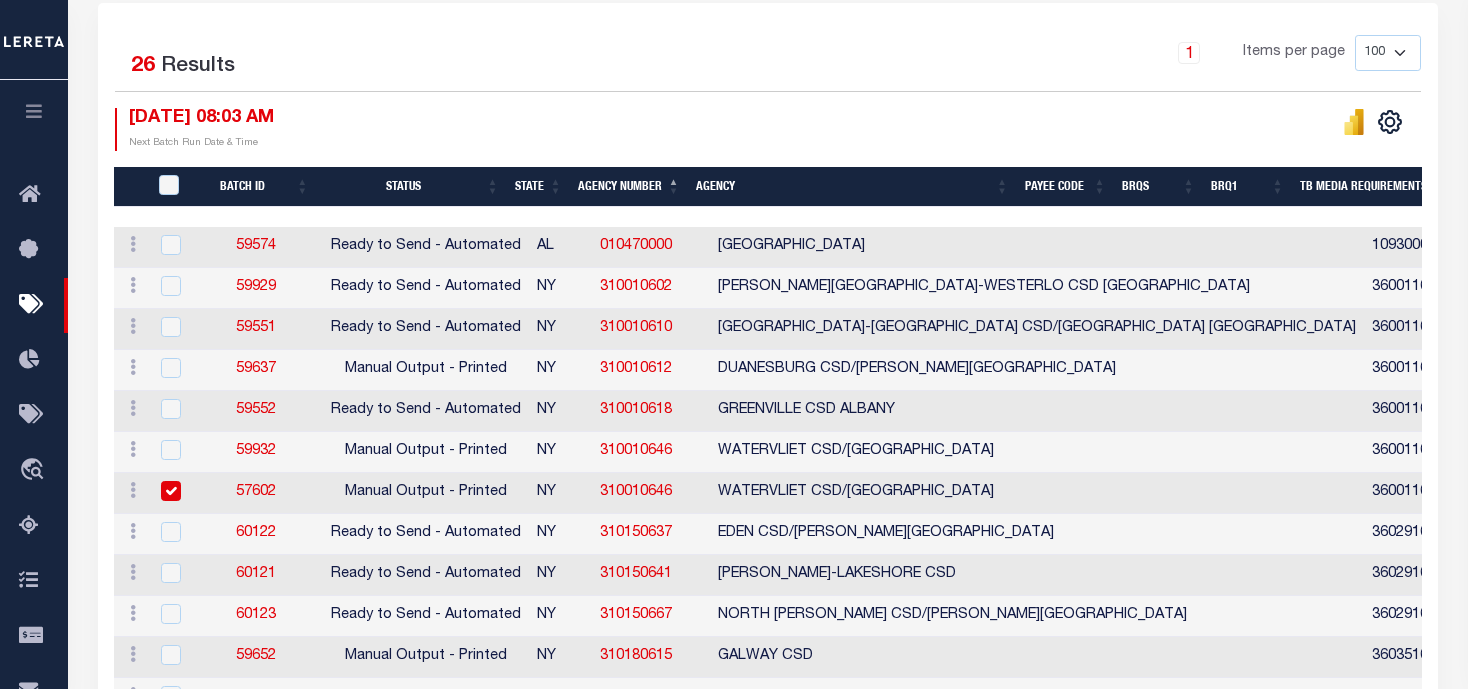 checkbox on "true" 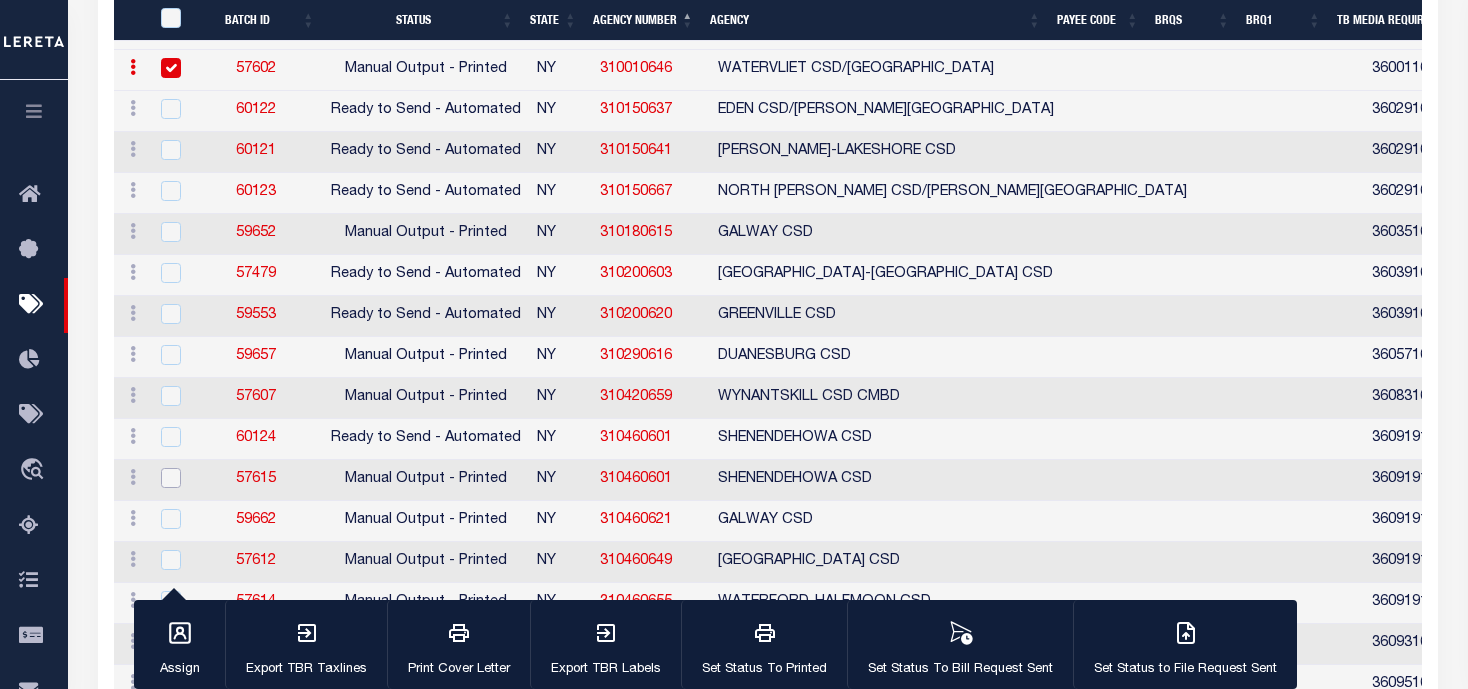 click at bounding box center (171, 478) 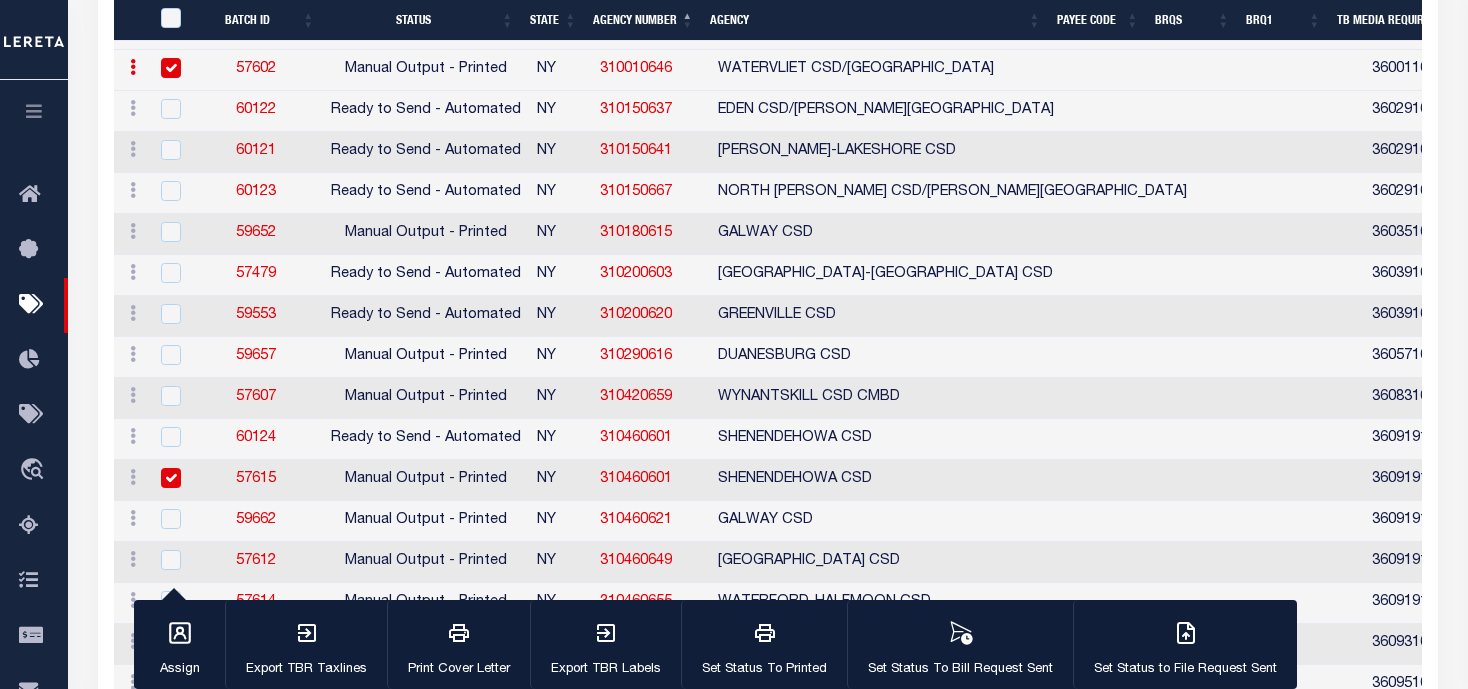 checkbox on "true" 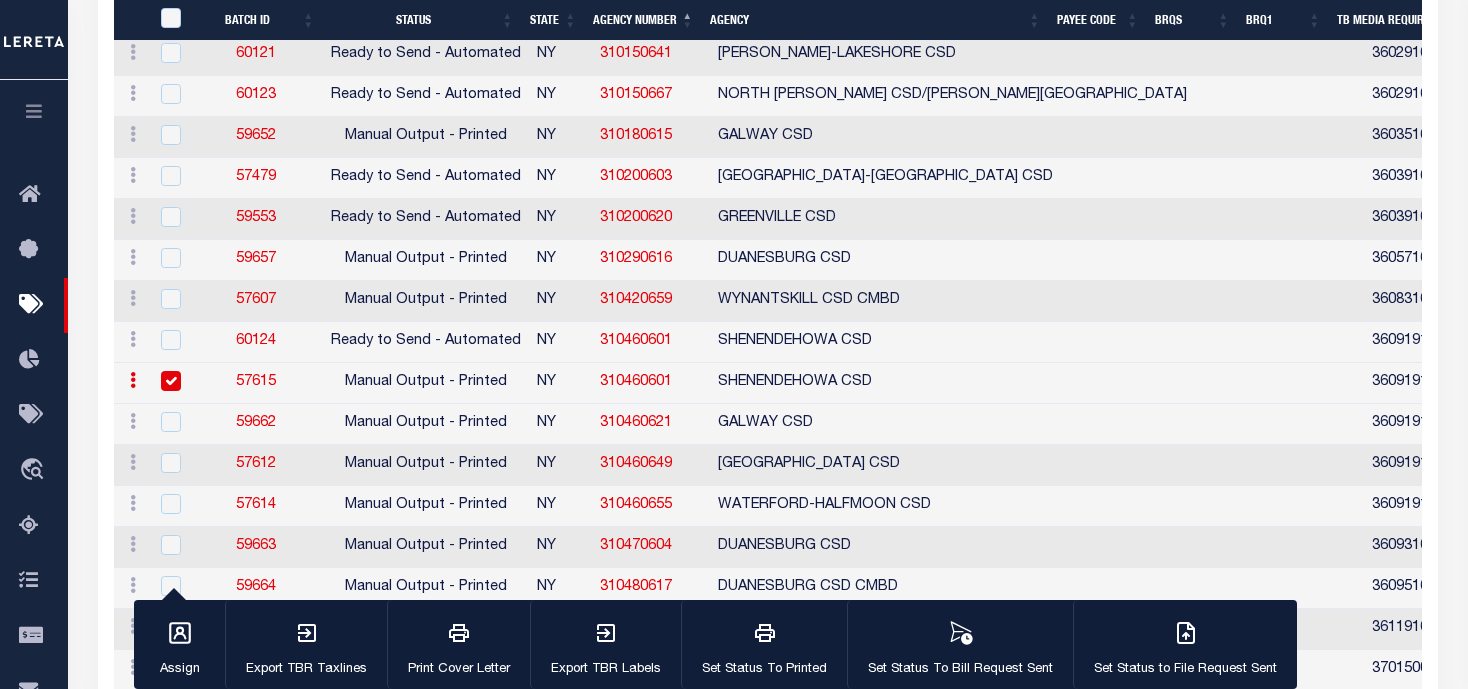 click at bounding box center [1186, 635] 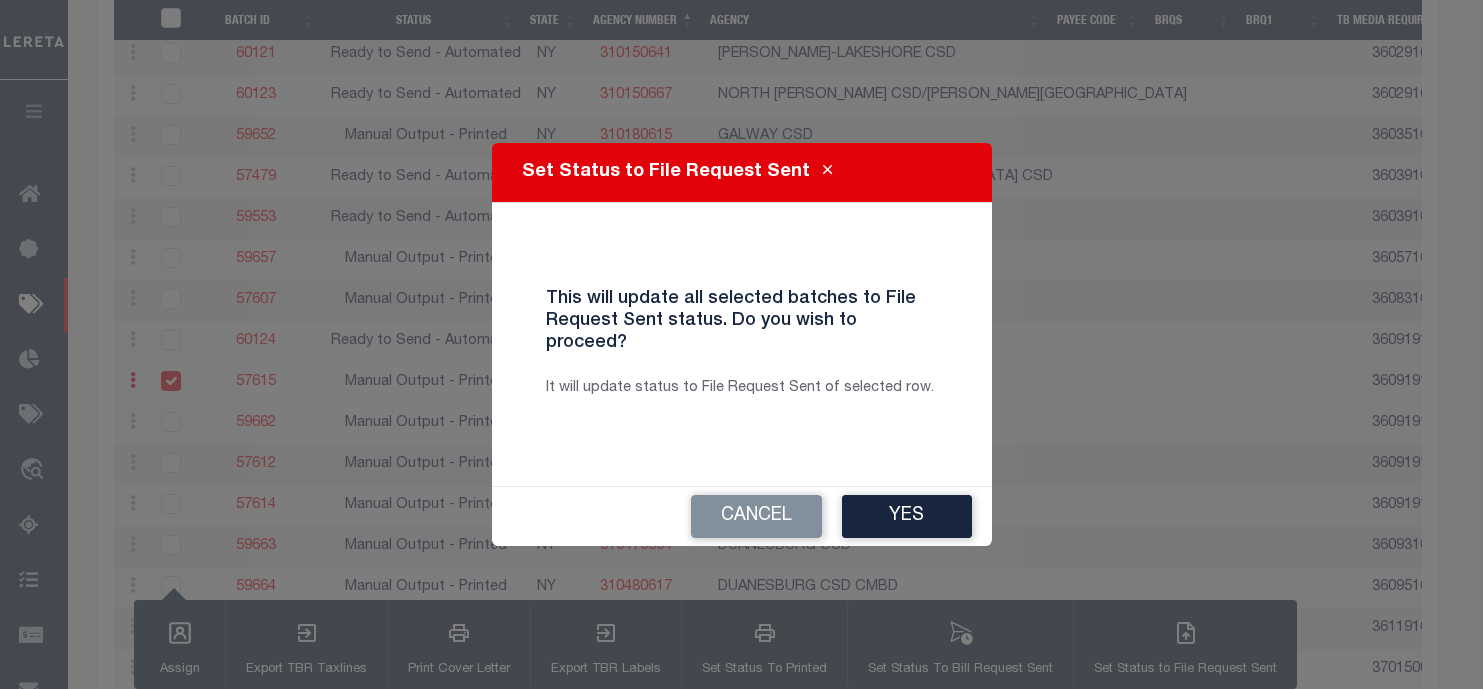 click on "Yes" at bounding box center (907, 516) 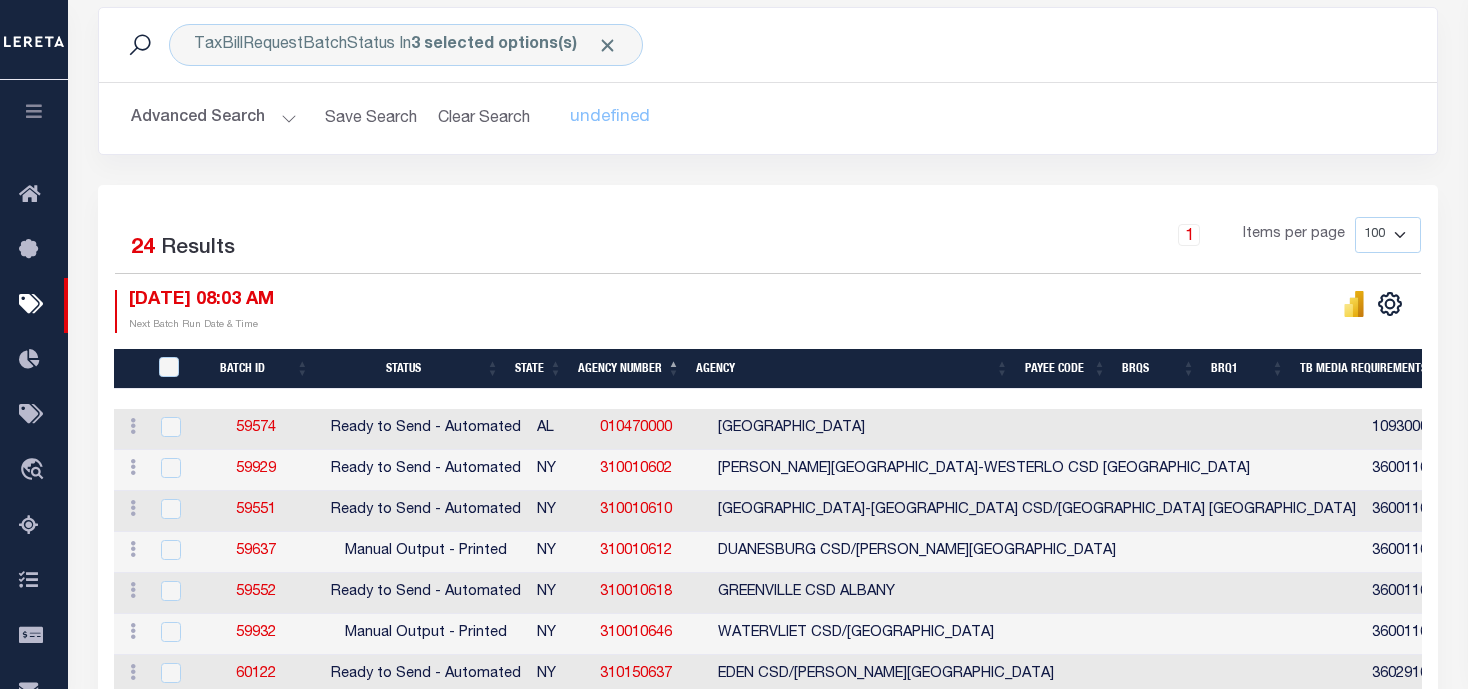 click on "1
Items per page   100 200 500 1000" at bounding box center [935, 243] 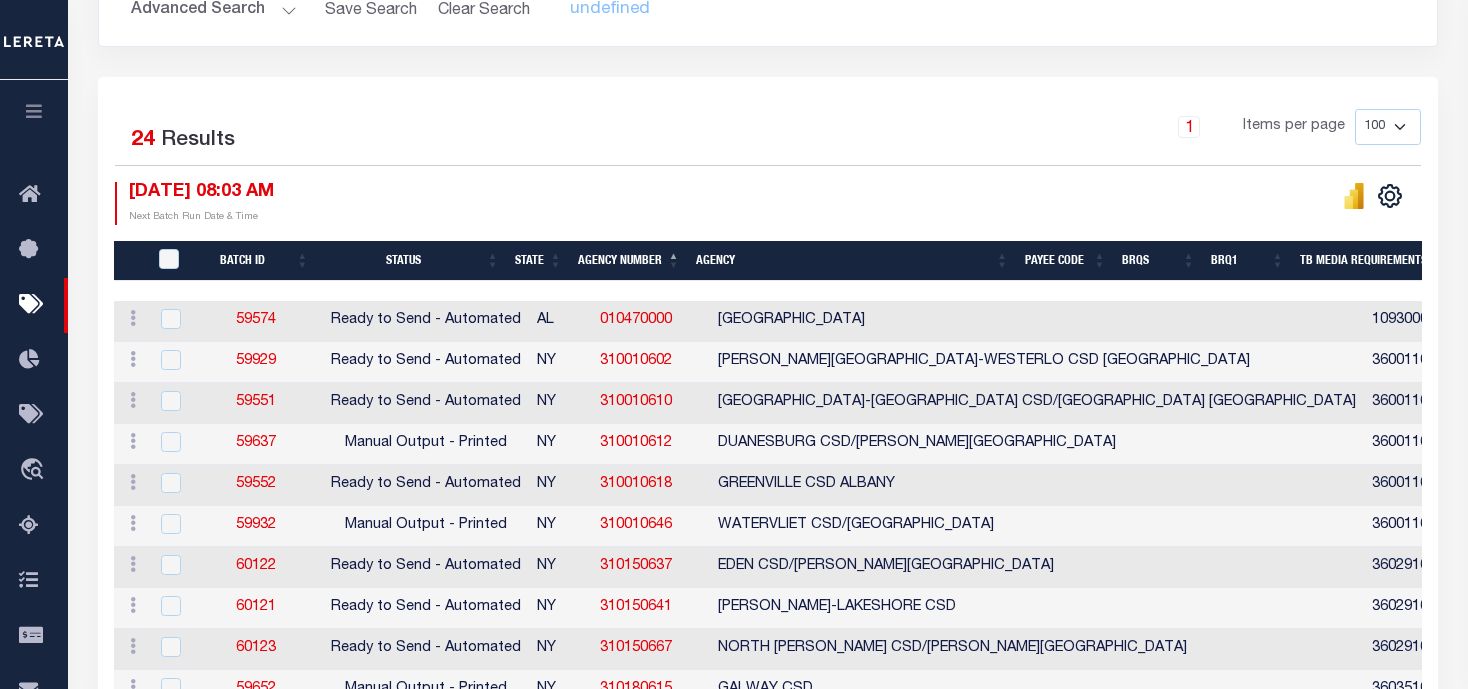 scroll, scrollTop: 500, scrollLeft: 0, axis: vertical 